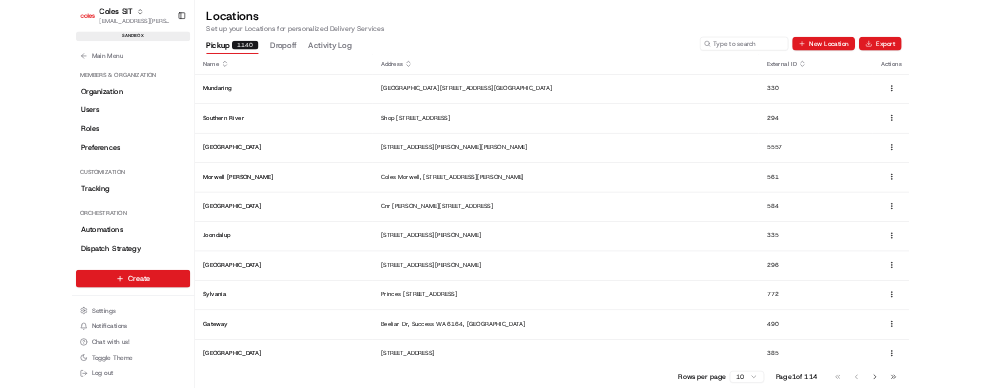 scroll, scrollTop: 0, scrollLeft: 0, axis: both 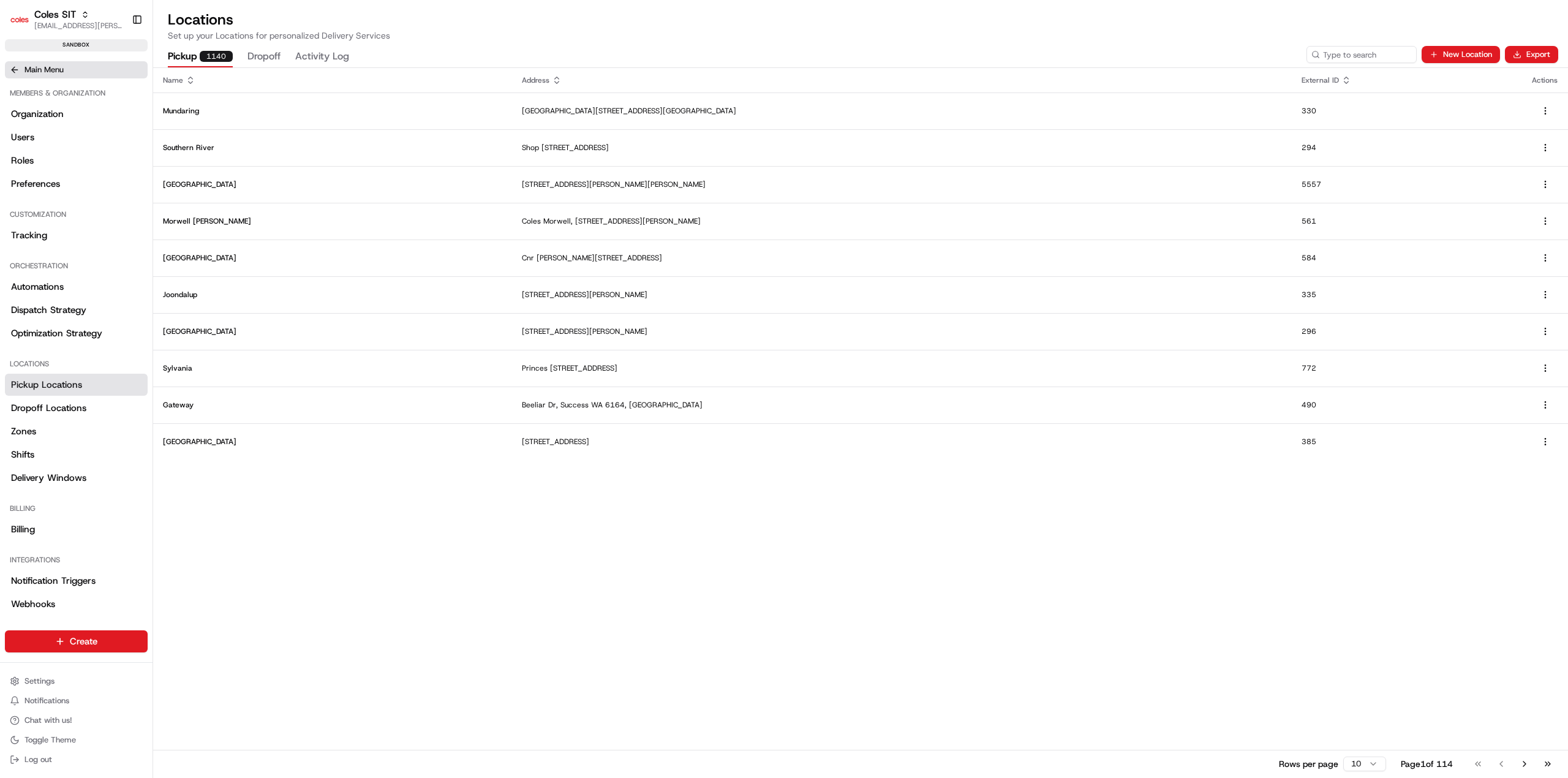 click 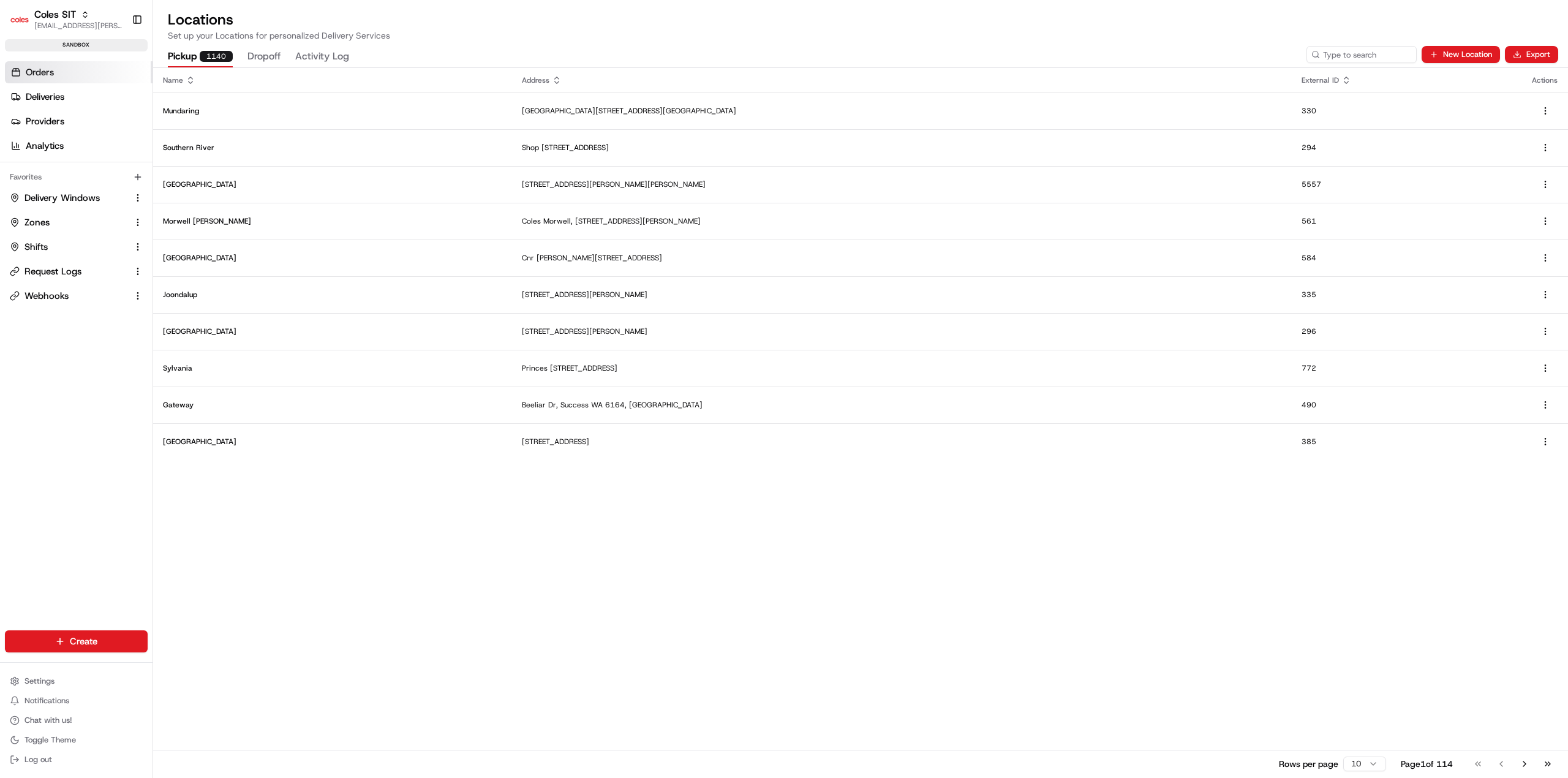 click on "Orders" at bounding box center (40, 72) 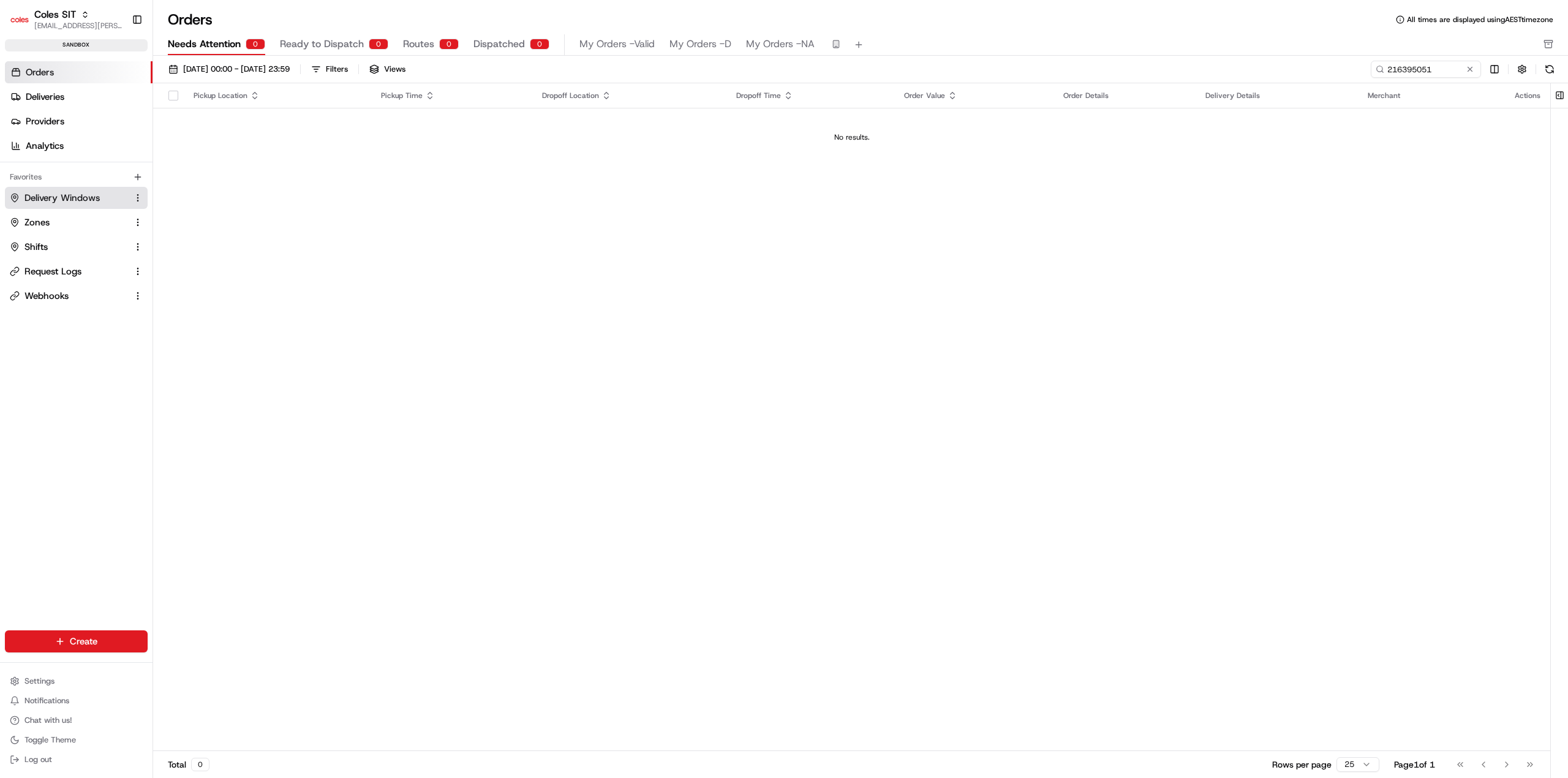 click on "Delivery Windows" at bounding box center [76, 198] 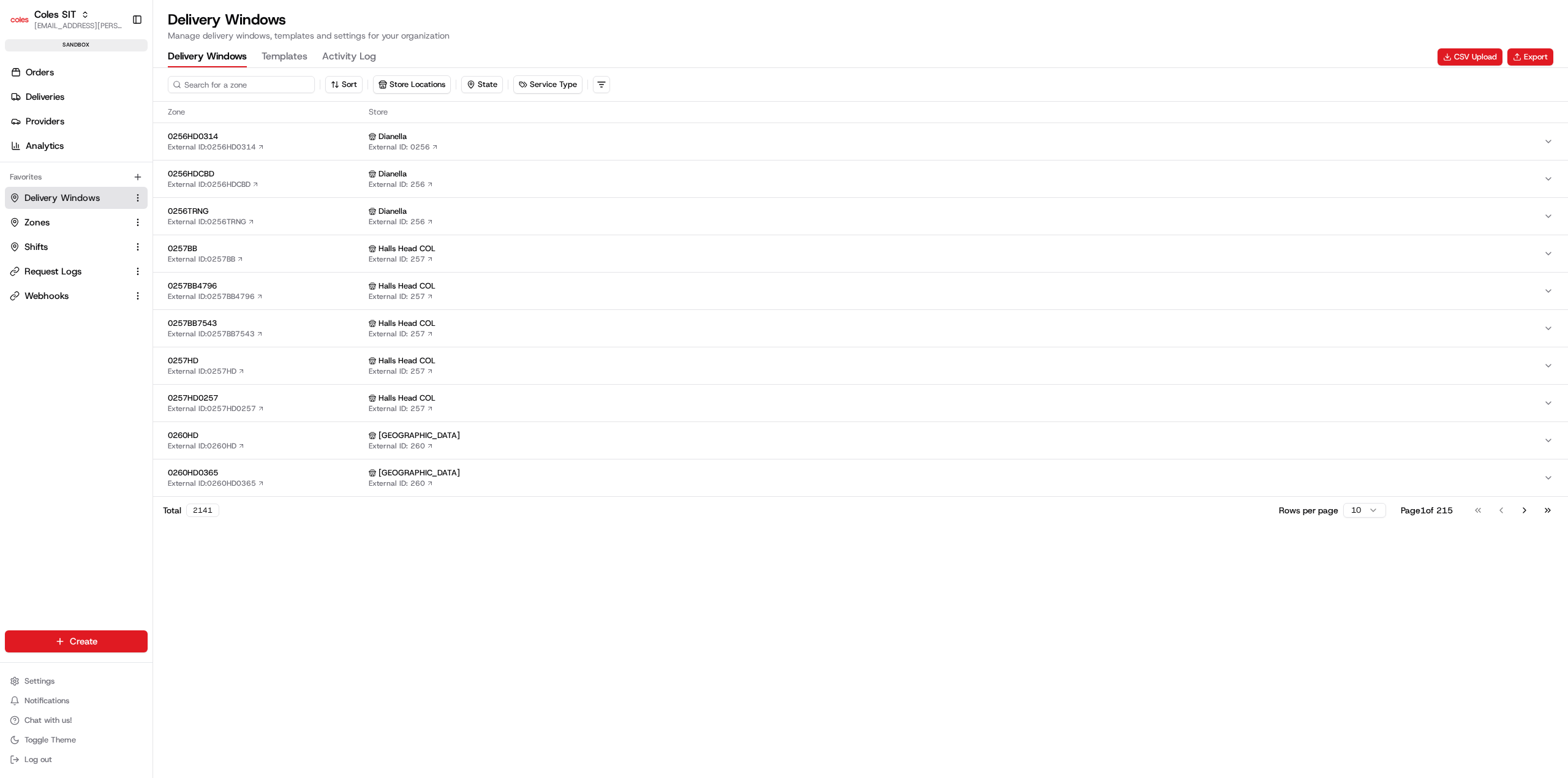 click at bounding box center [241, 85] 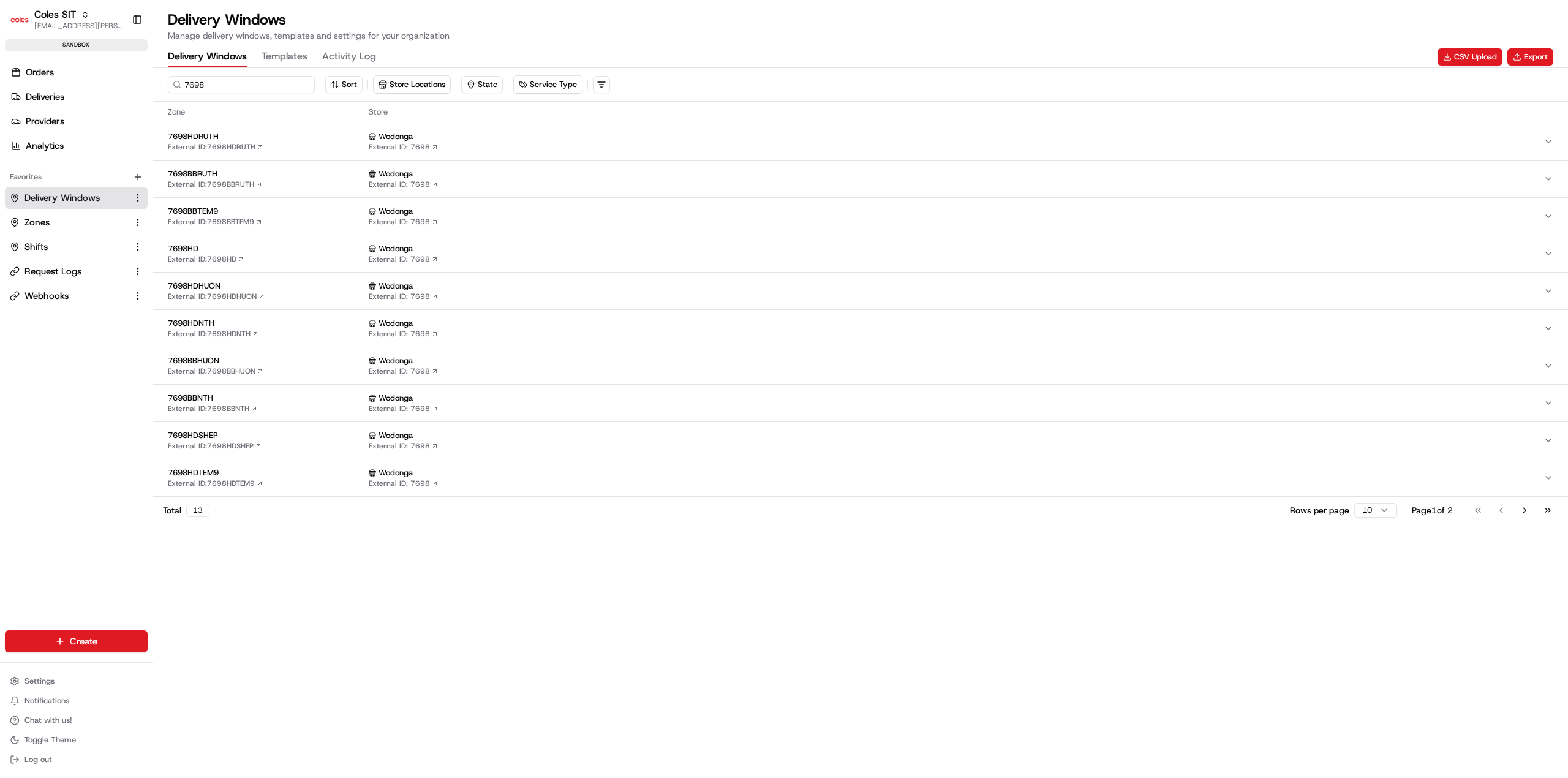 type on "7698" 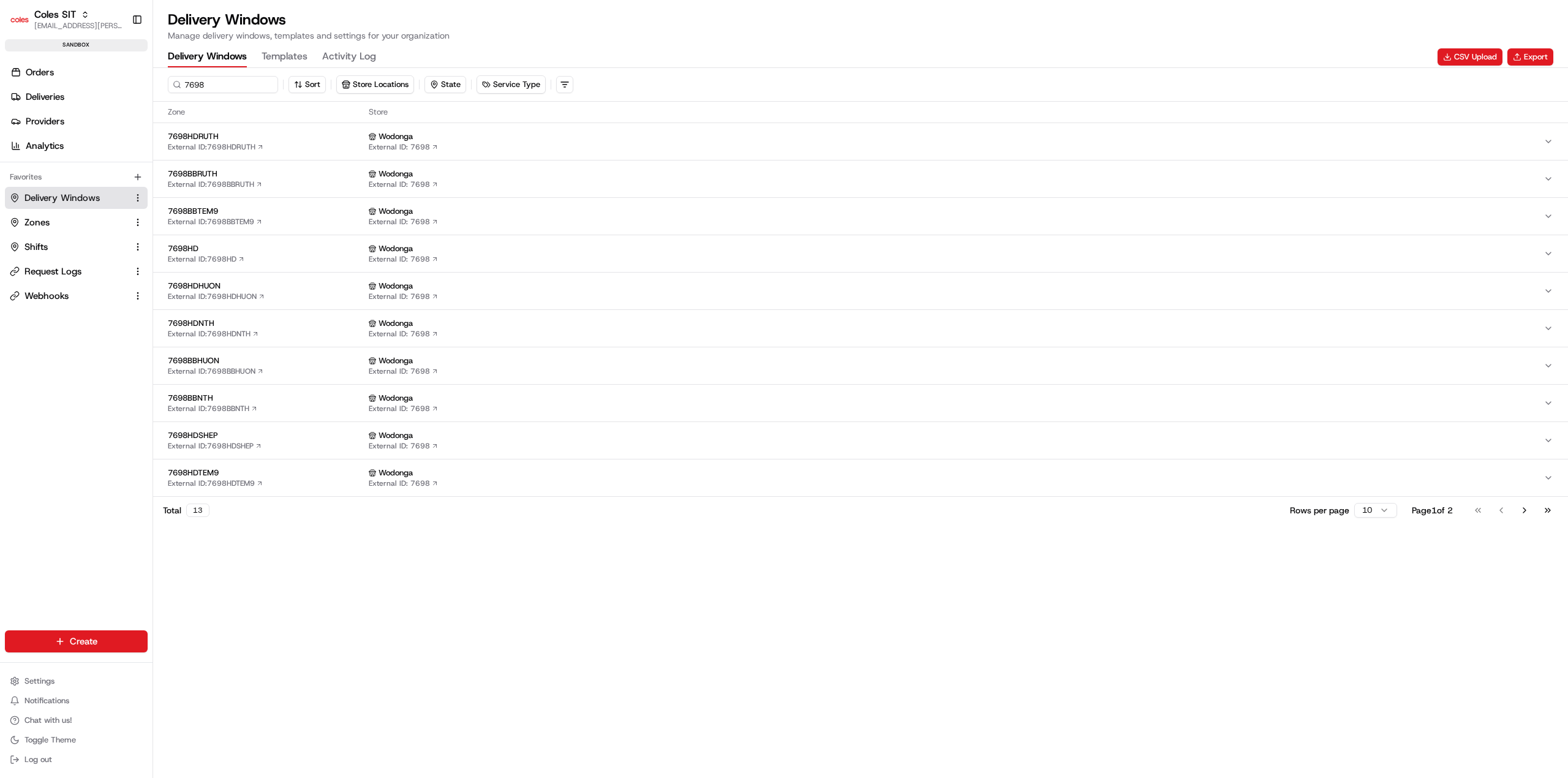 click on "7698HD" at bounding box center [266, 249] 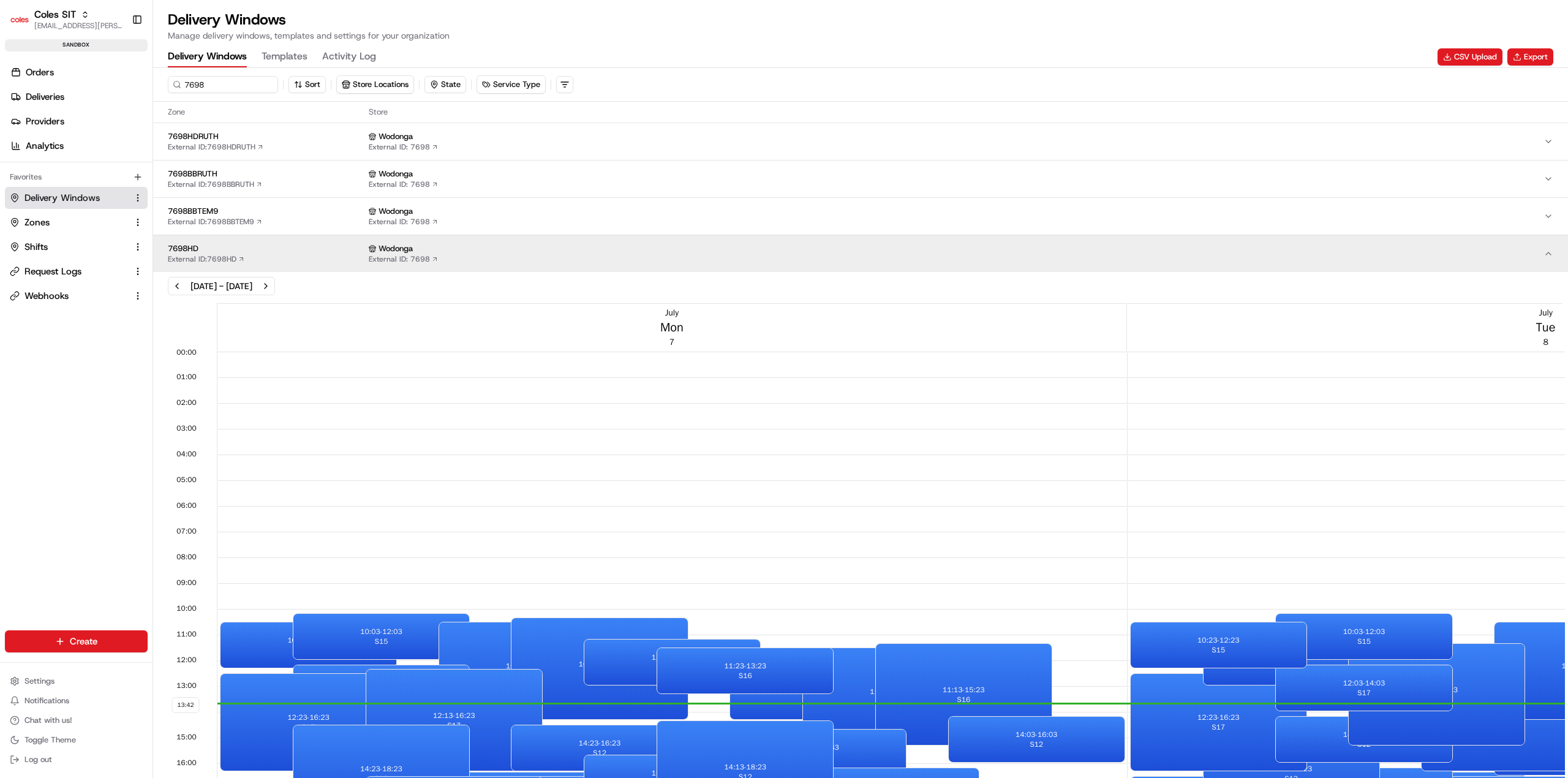 scroll, scrollTop: 1, scrollLeft: 0, axis: vertical 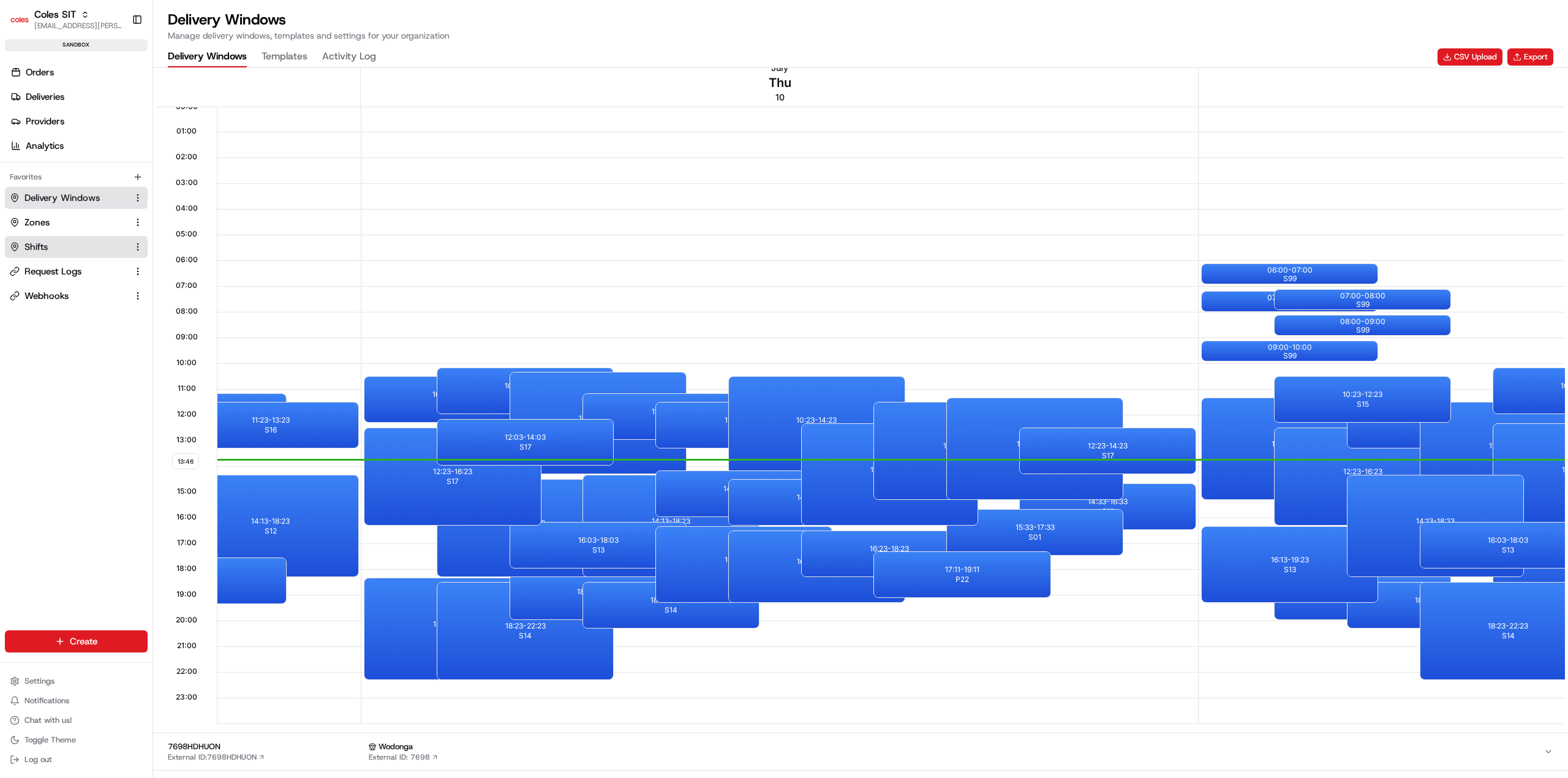 click on "Shifts" at bounding box center [69, 247] 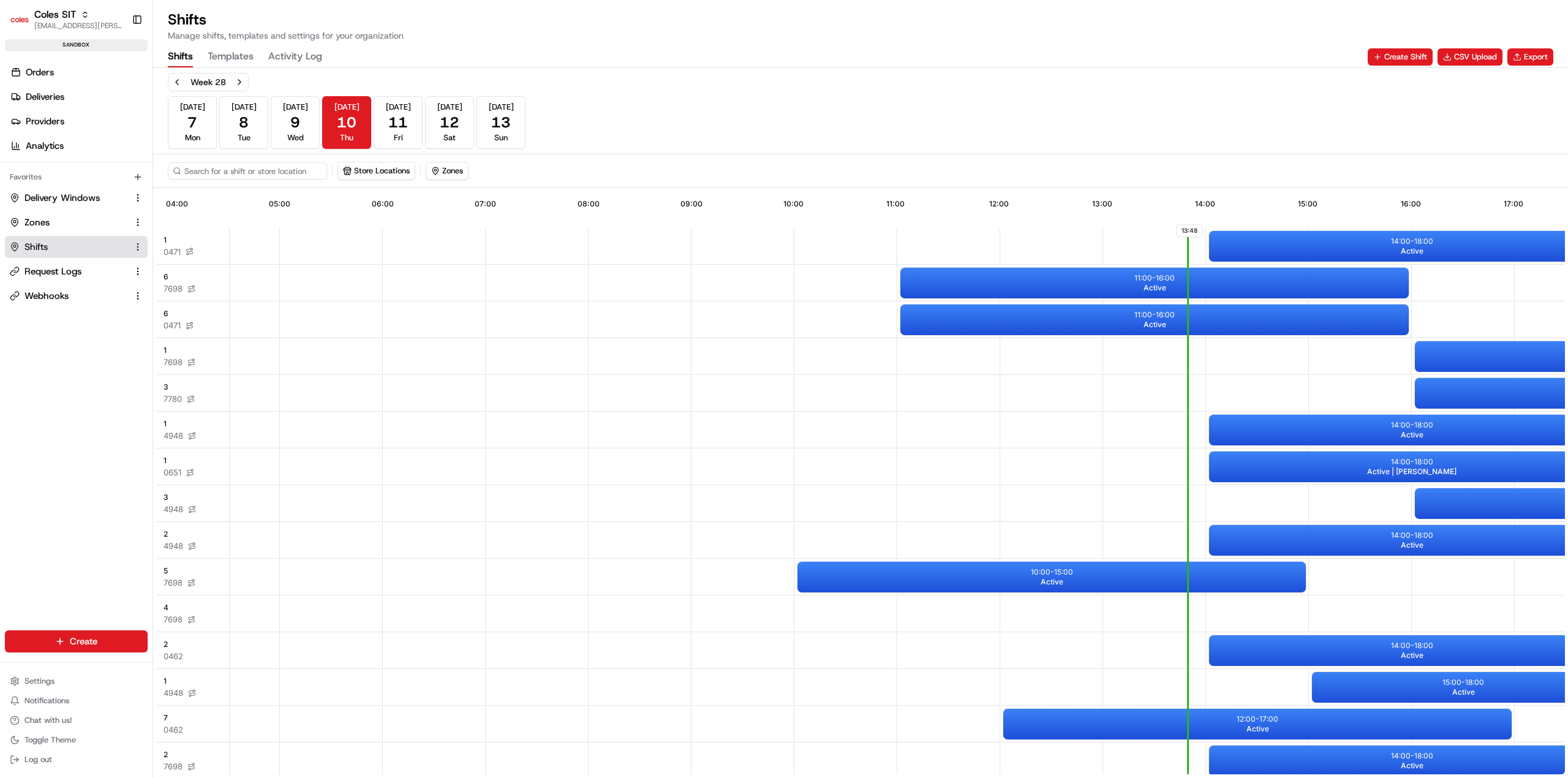 scroll, scrollTop: 0, scrollLeft: 619, axis: horizontal 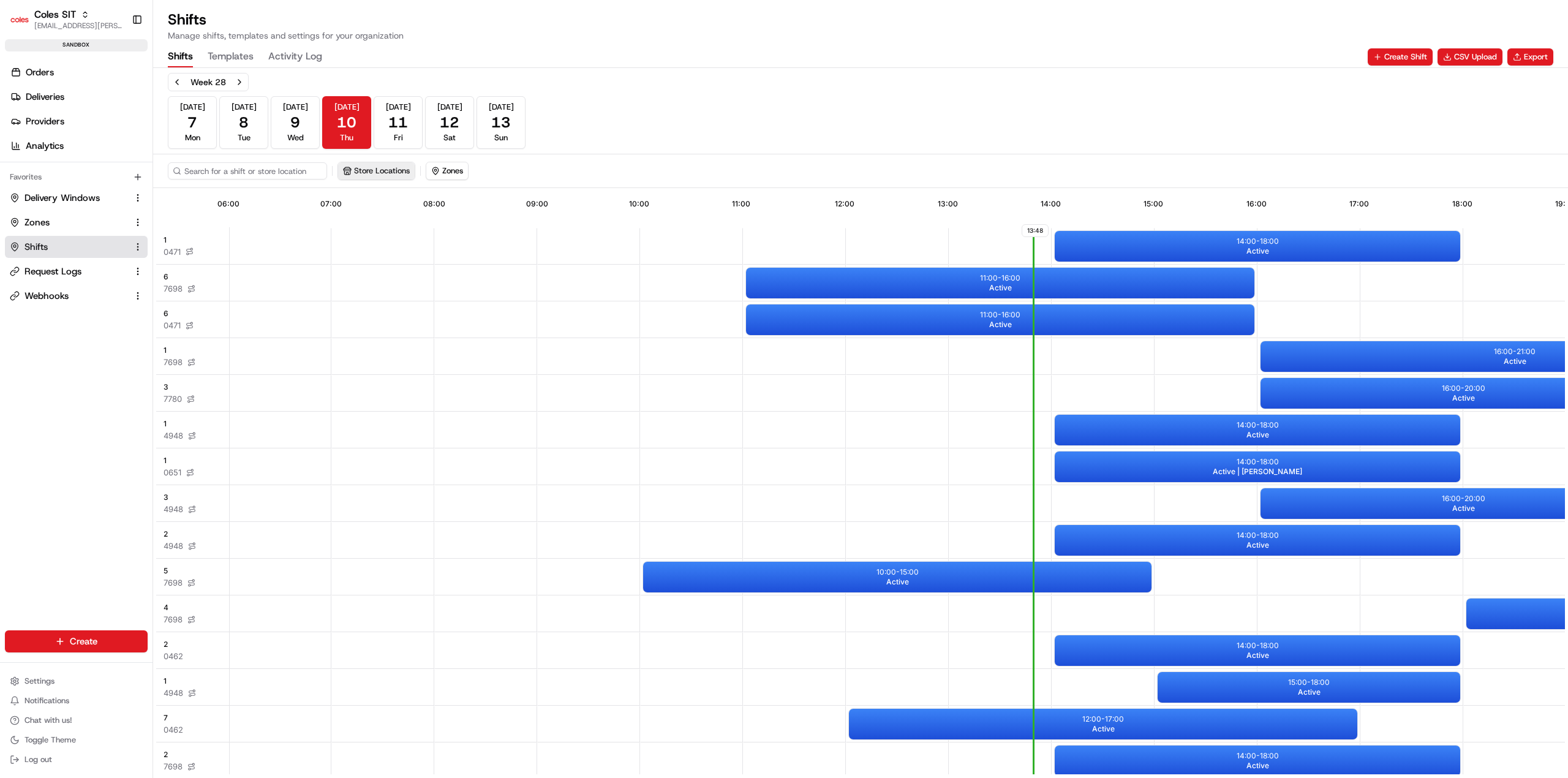 click on "Store Locations" at bounding box center [376, 171] 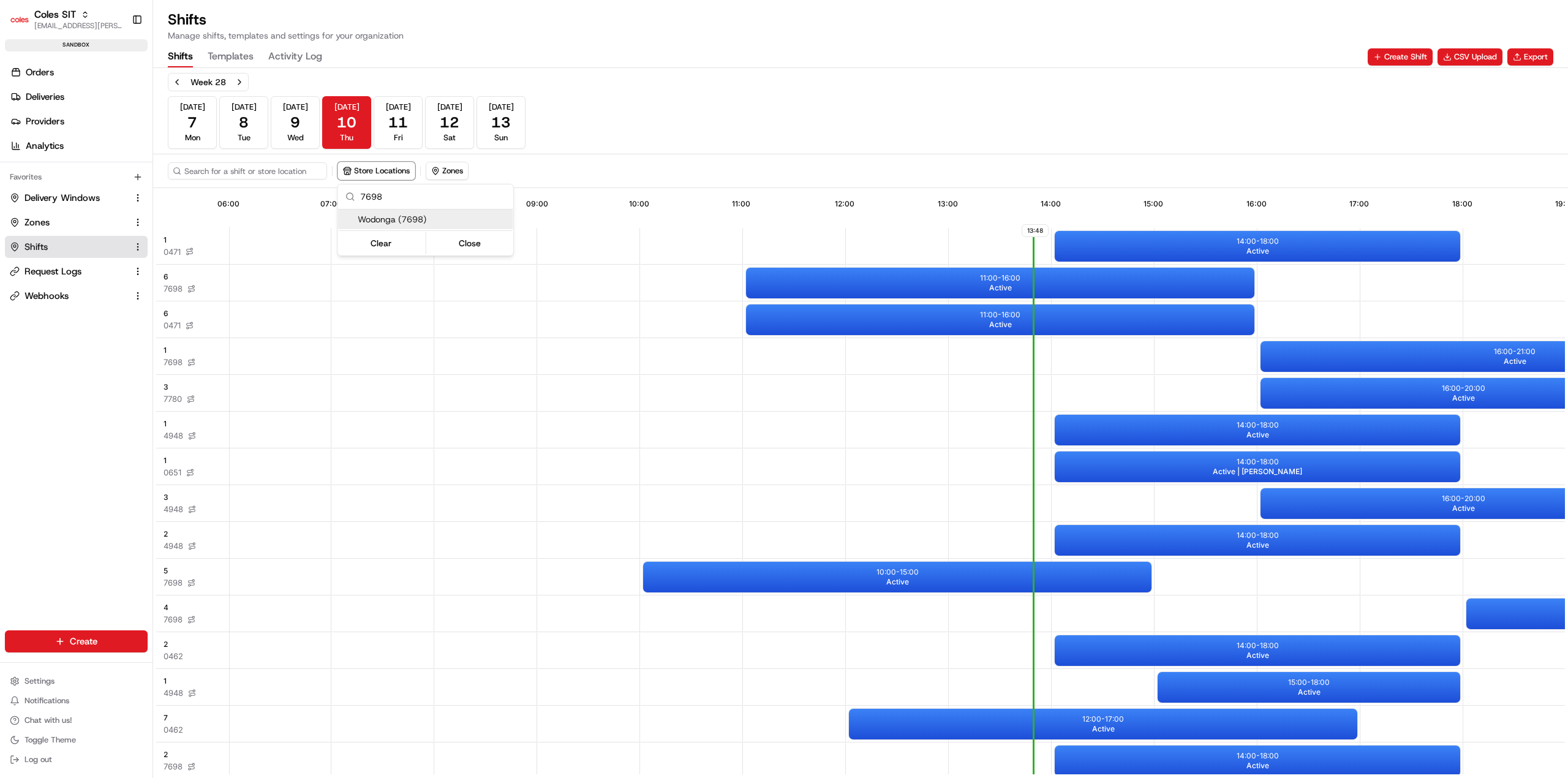 type on "7698" 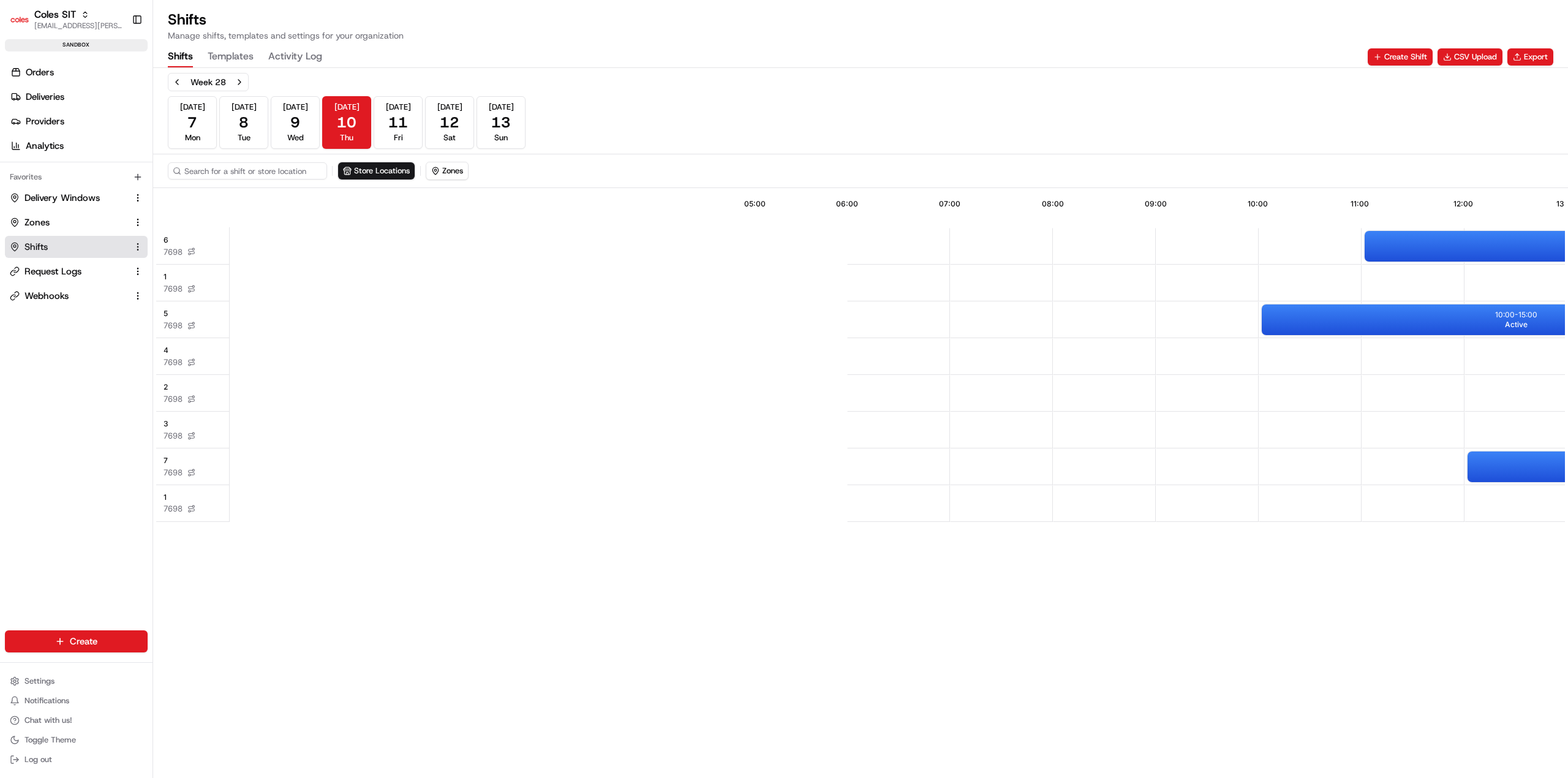 drag, startPoint x: 341, startPoint y: 773, endPoint x: 464, endPoint y: 772, distance: 123.00406 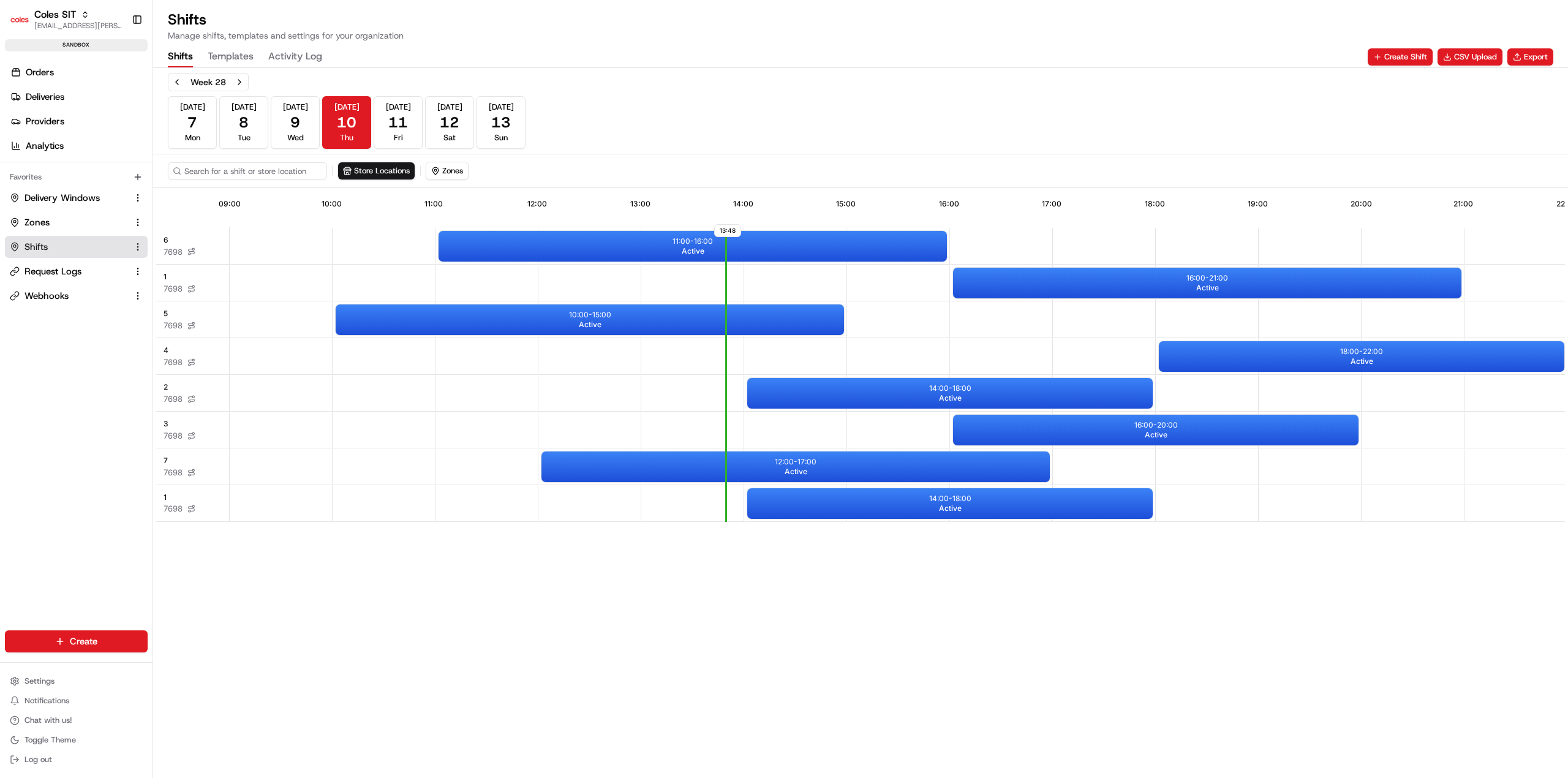 scroll, scrollTop: 0, scrollLeft: 927, axis: horizontal 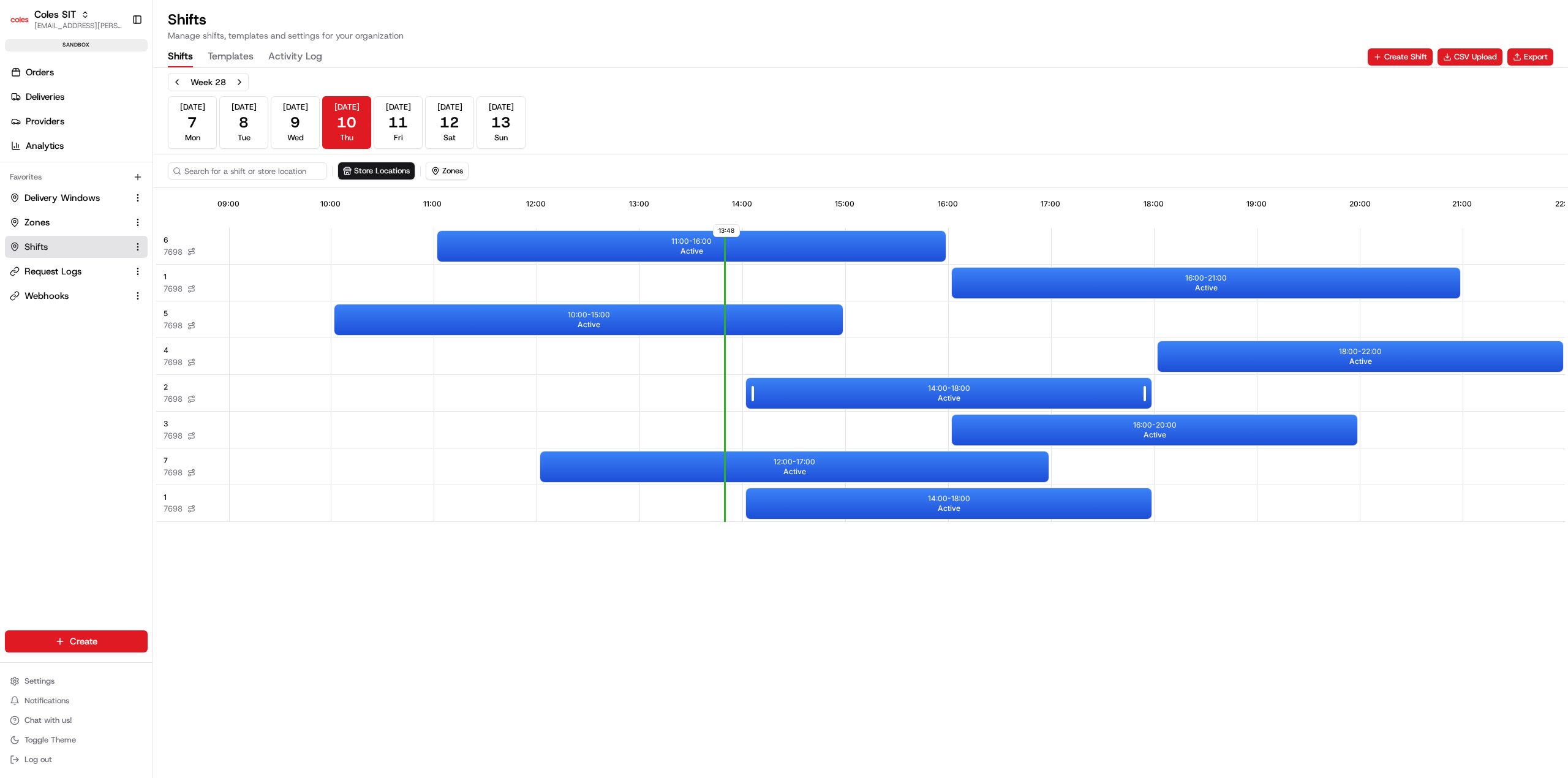 click on "14:00  -  18:00 Active" at bounding box center (949, 393) 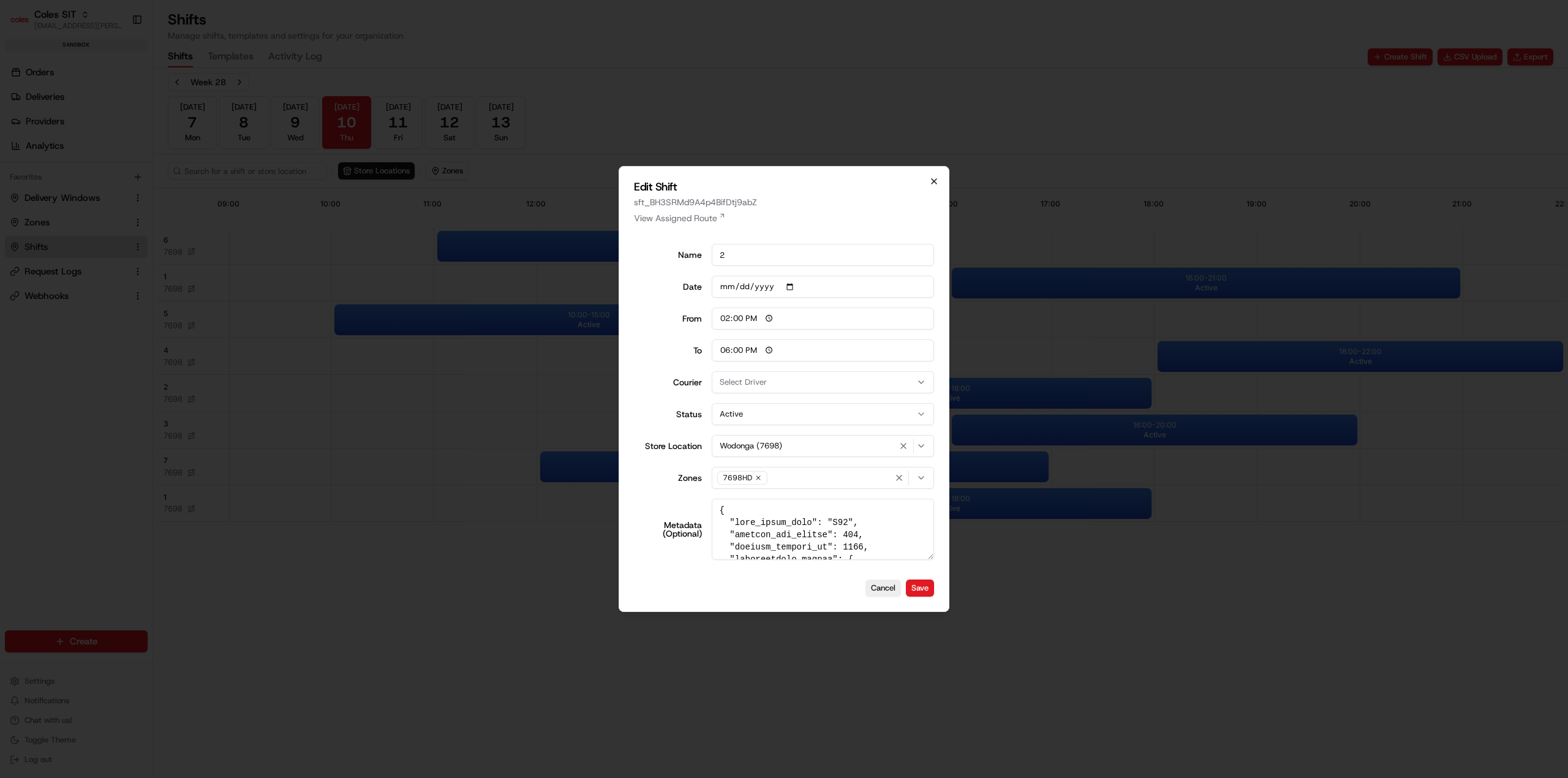 click 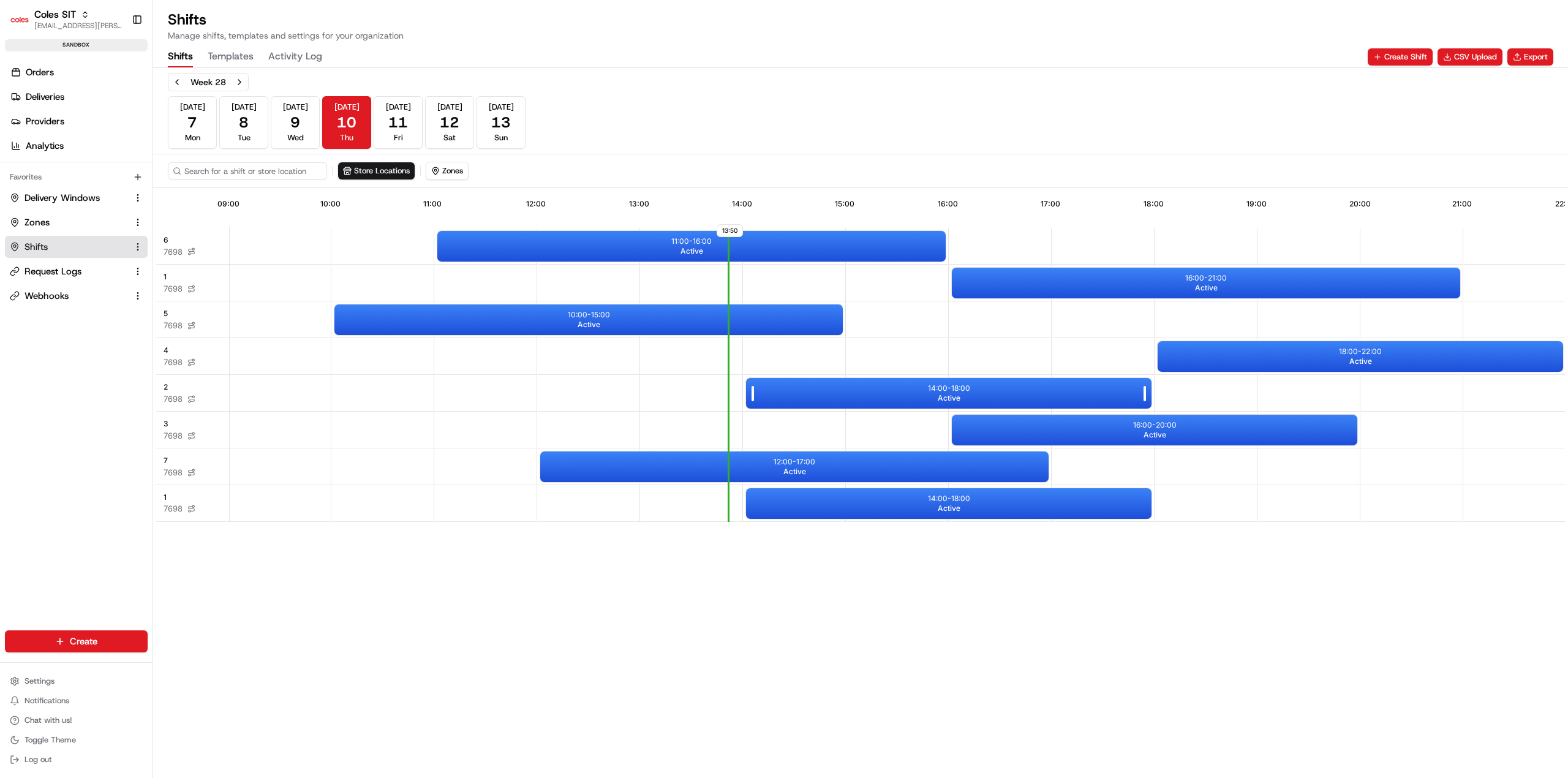 click on "14:00  -  18:00 Active" at bounding box center (949, 393) 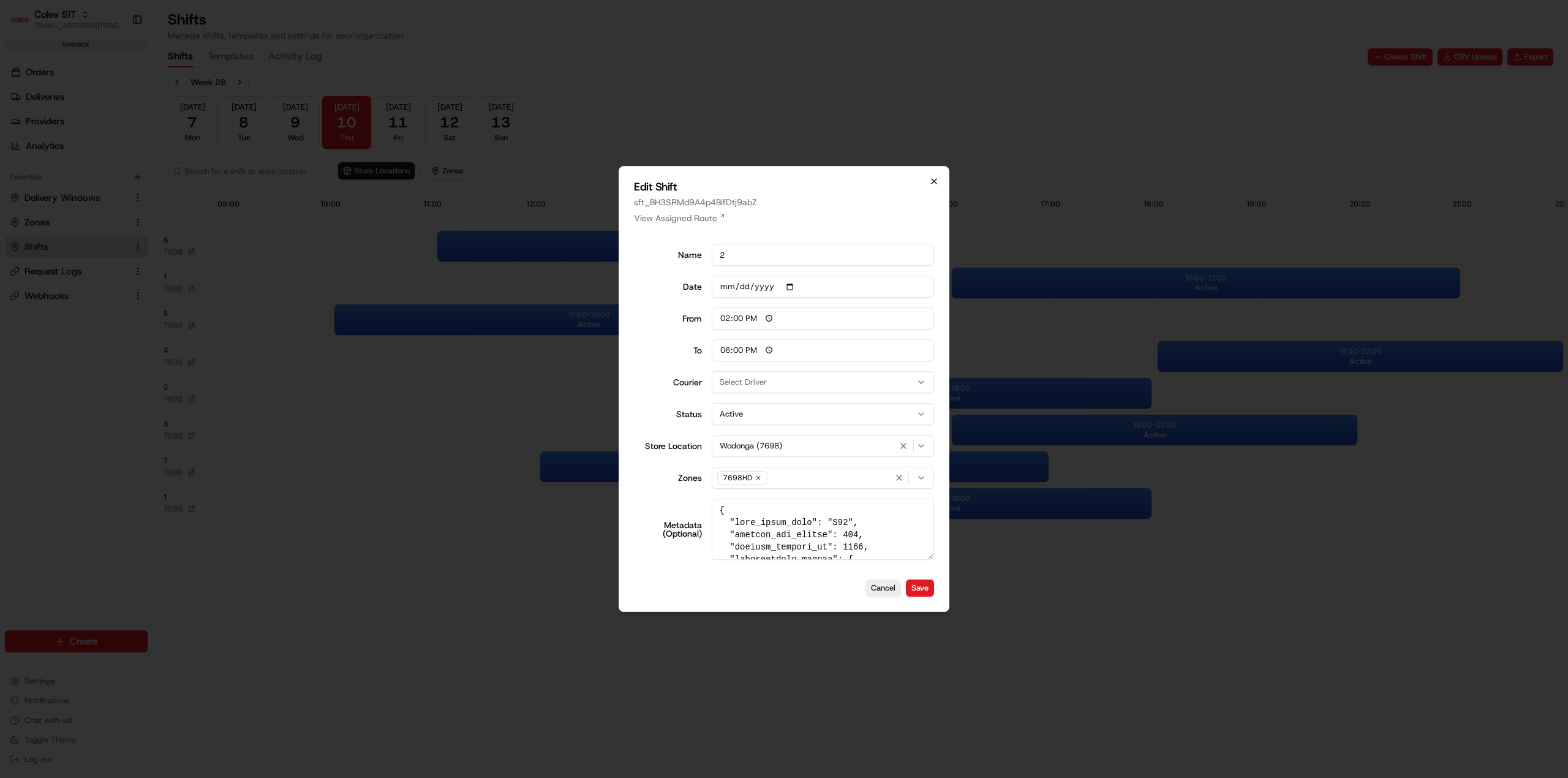 click 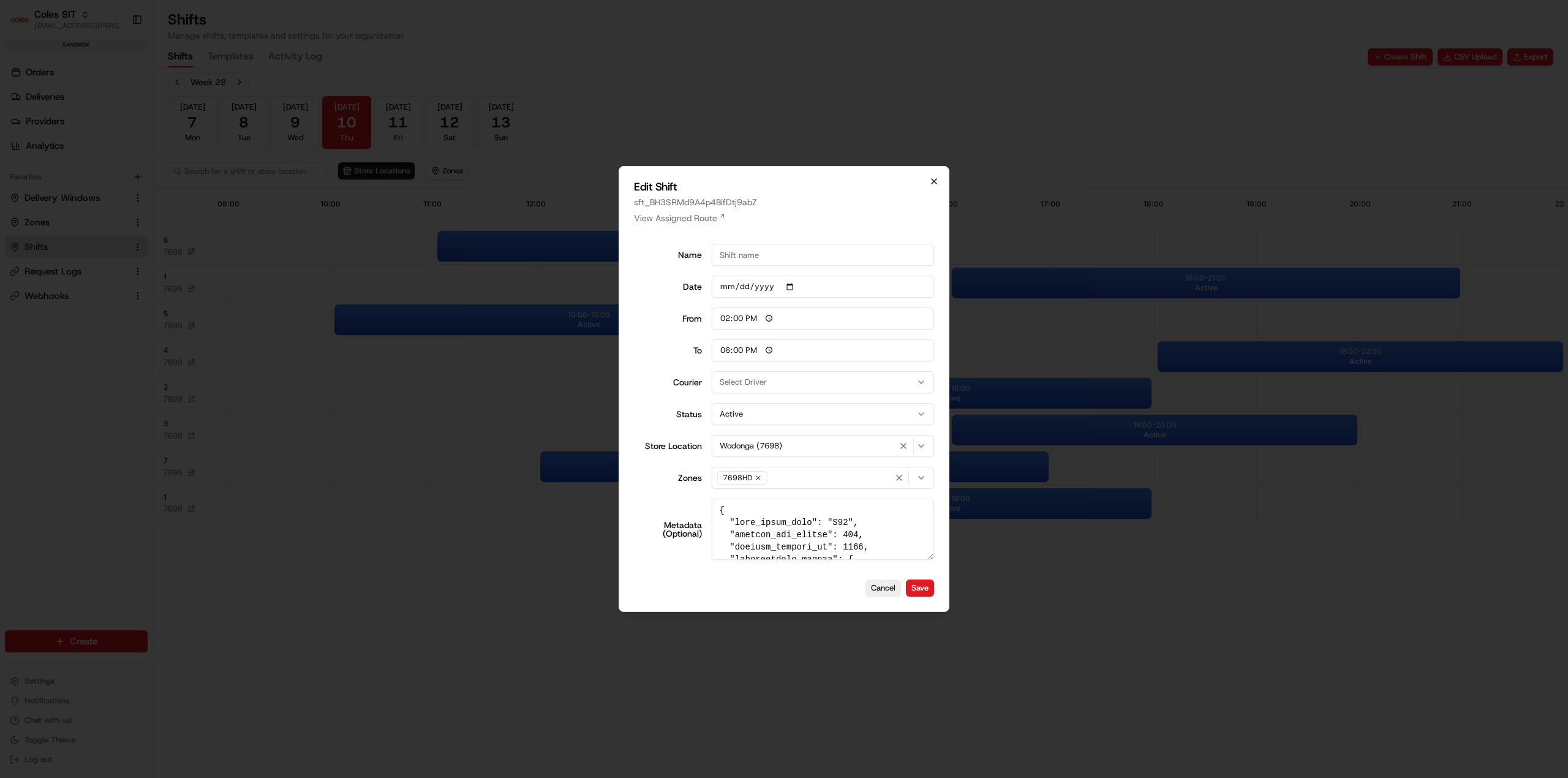 type on "06:00" 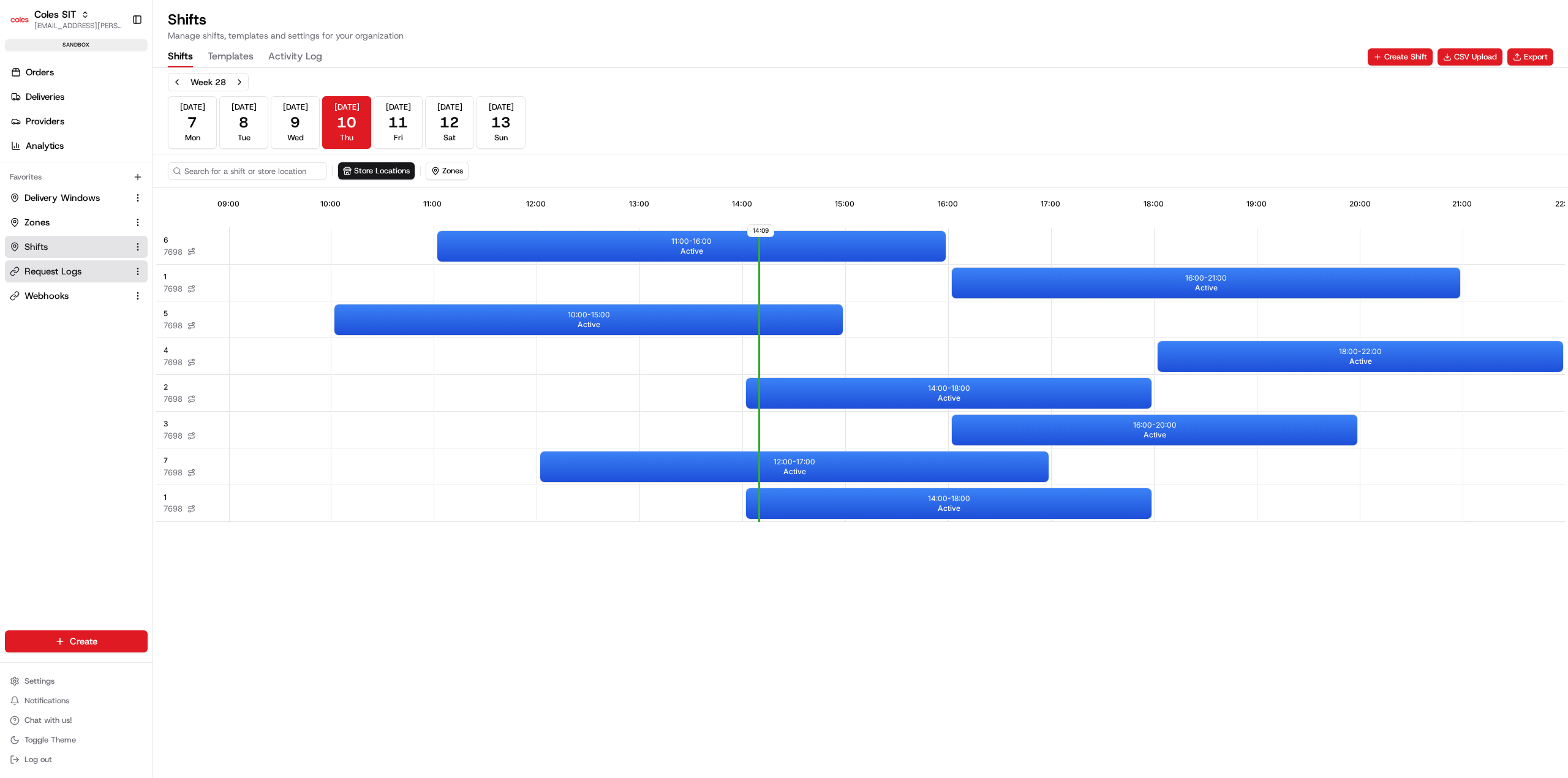 click on "Request Logs" at bounding box center [53, 271] 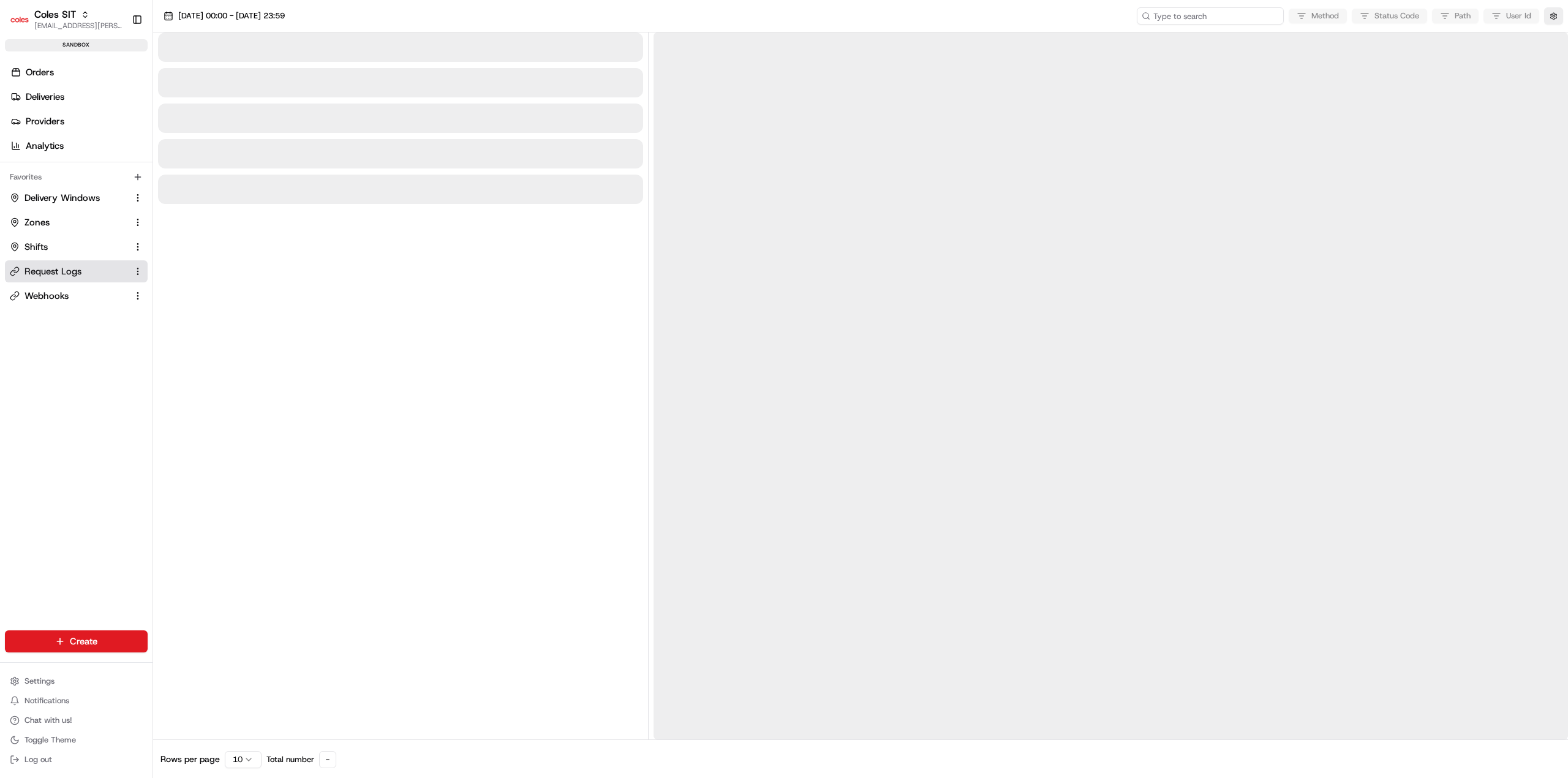 click at bounding box center (1210, 16) 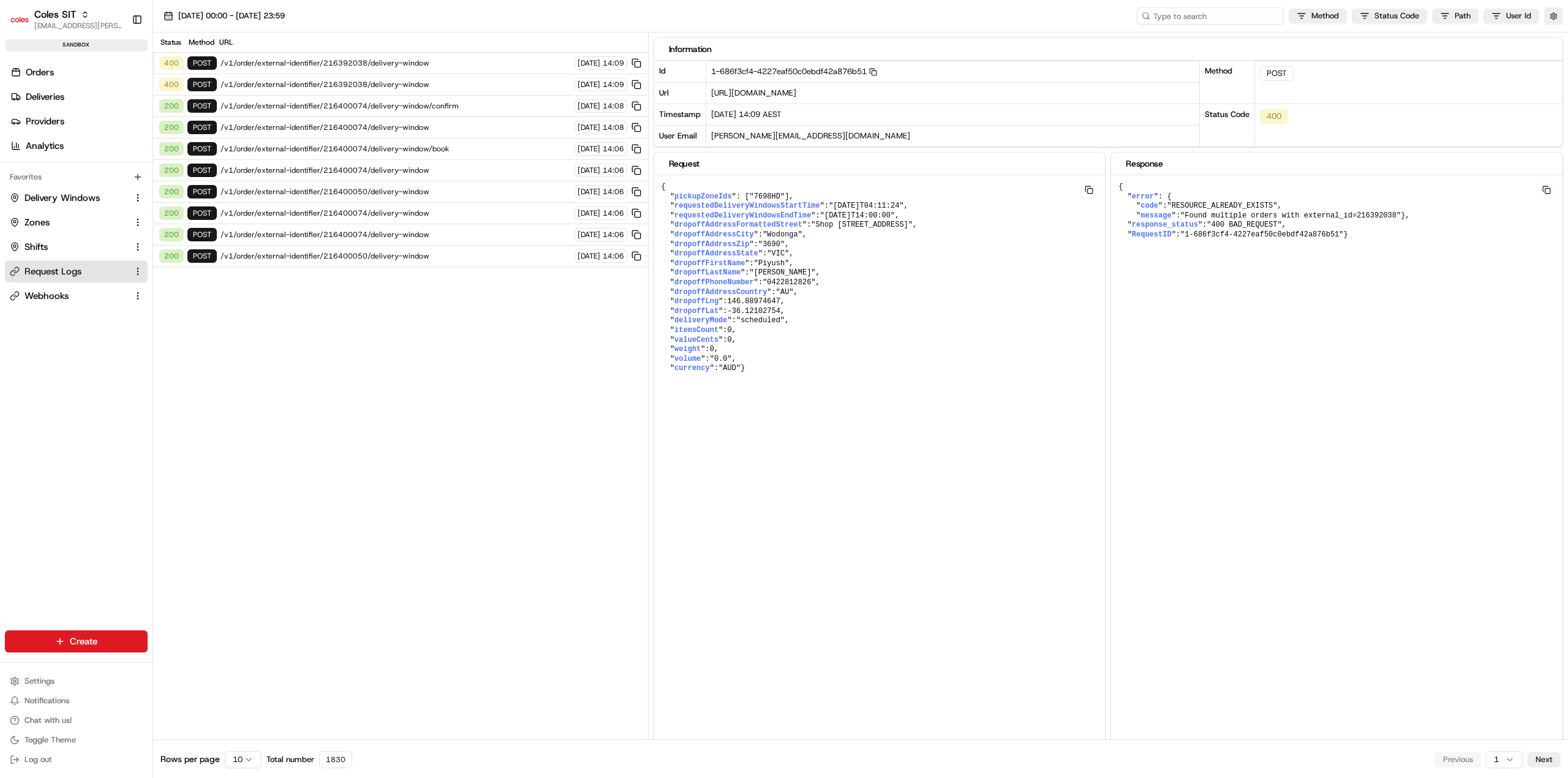 click at bounding box center (1210, 16) 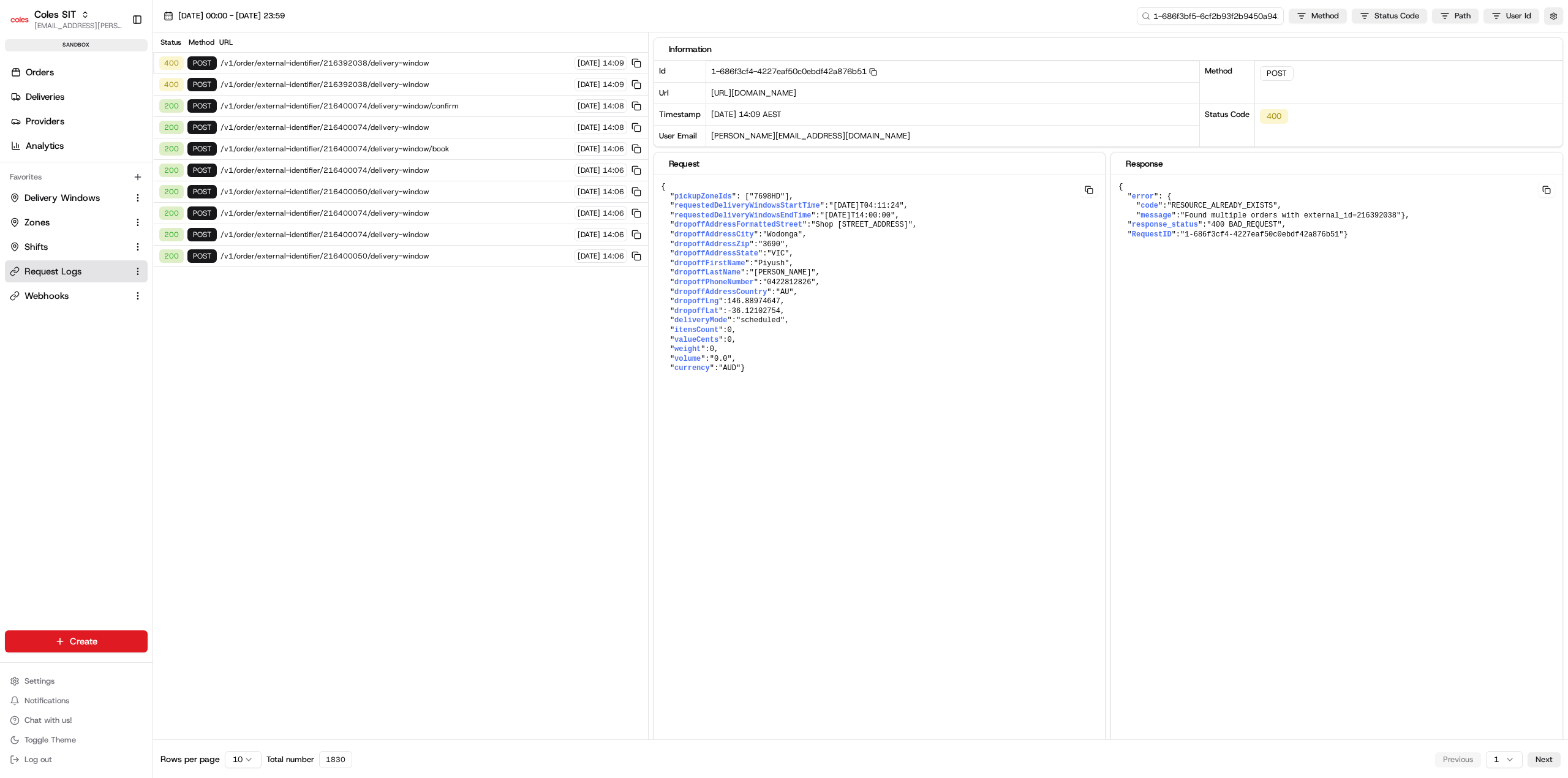 scroll, scrollTop: 0, scrollLeft: 40, axis: horizontal 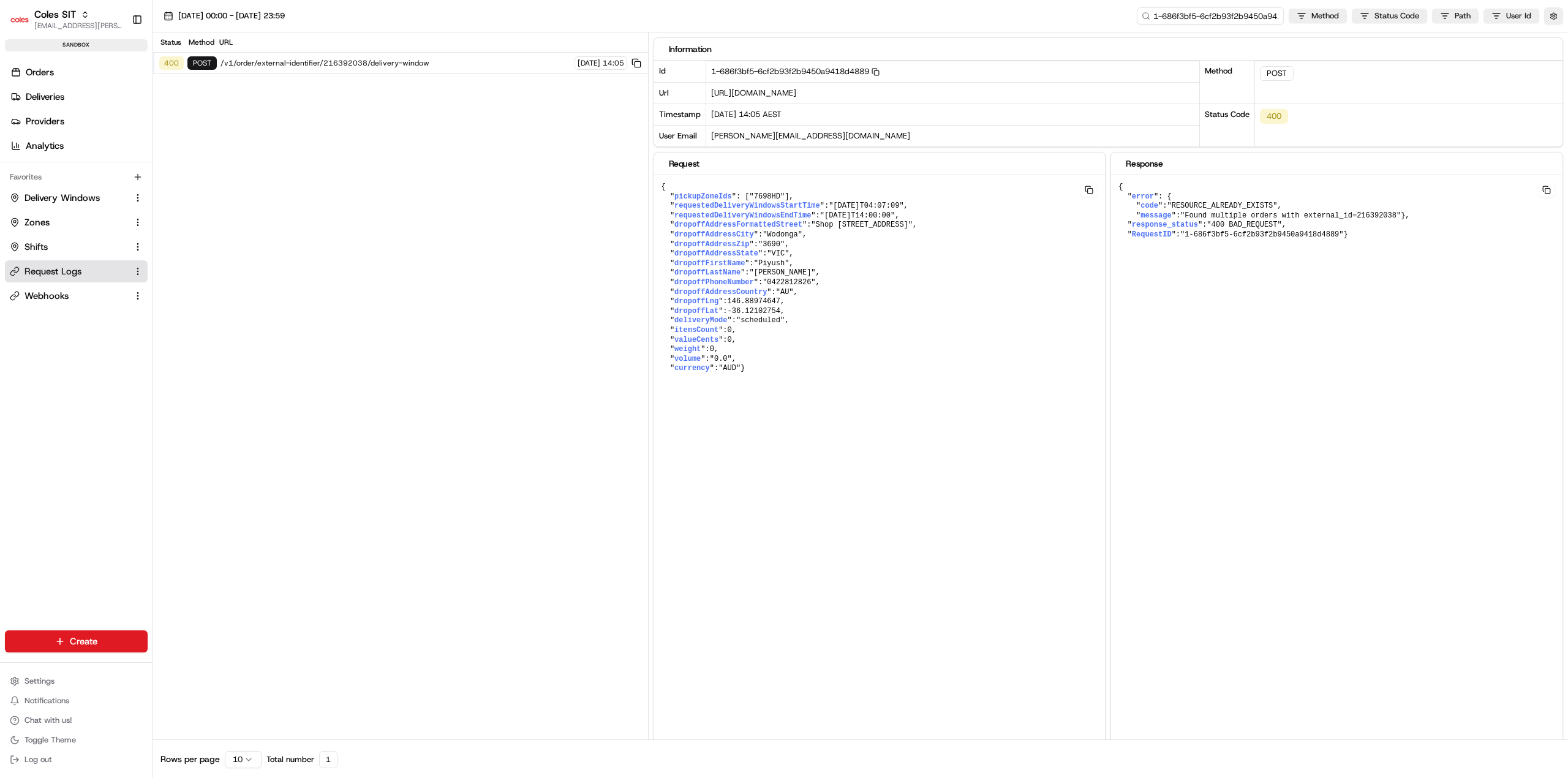 click on "1-686f3bf5-6cf2b93f2b9450a9418d4889" at bounding box center (1210, 16) 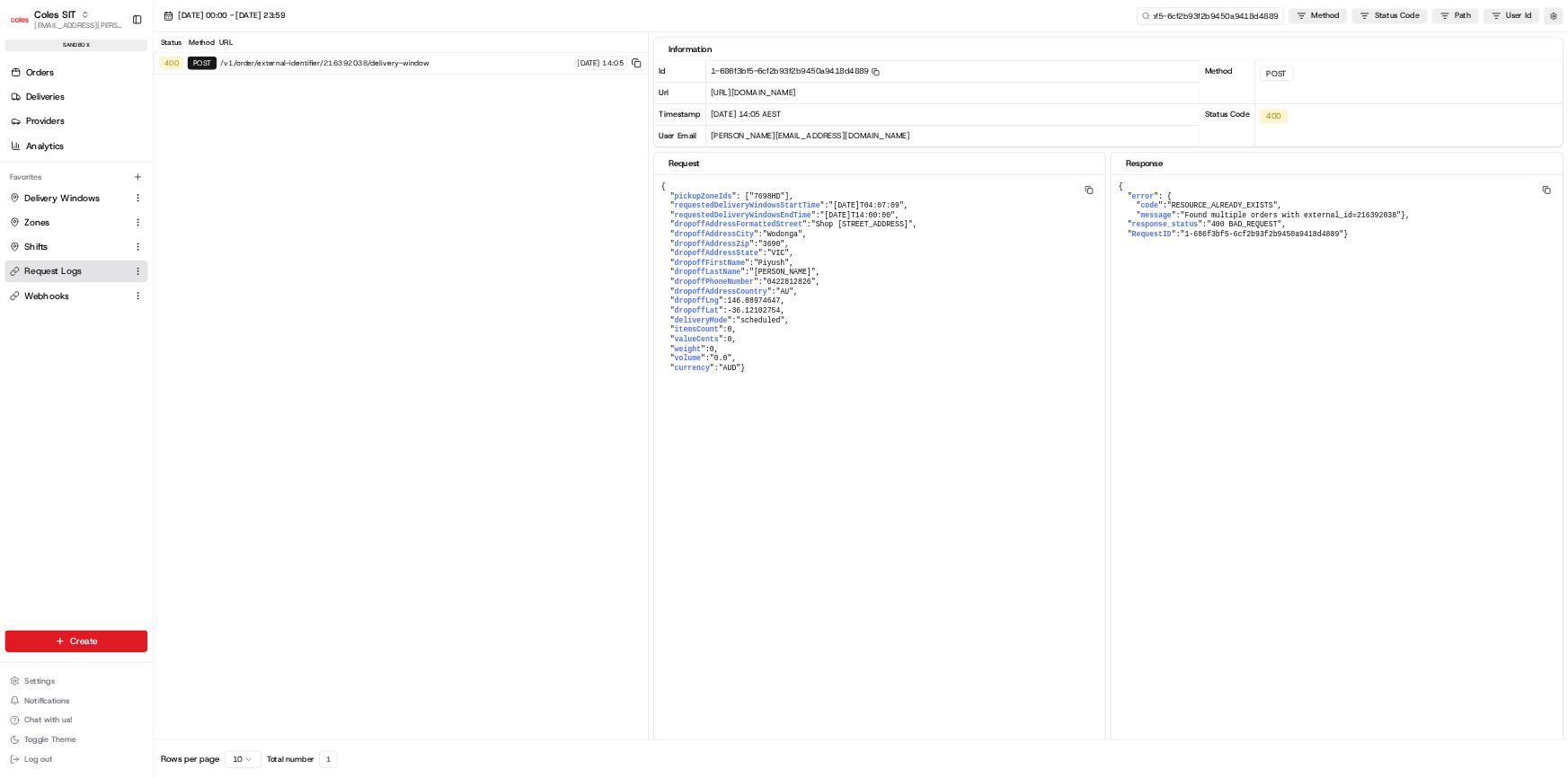 scroll, scrollTop: 0, scrollLeft: 0, axis: both 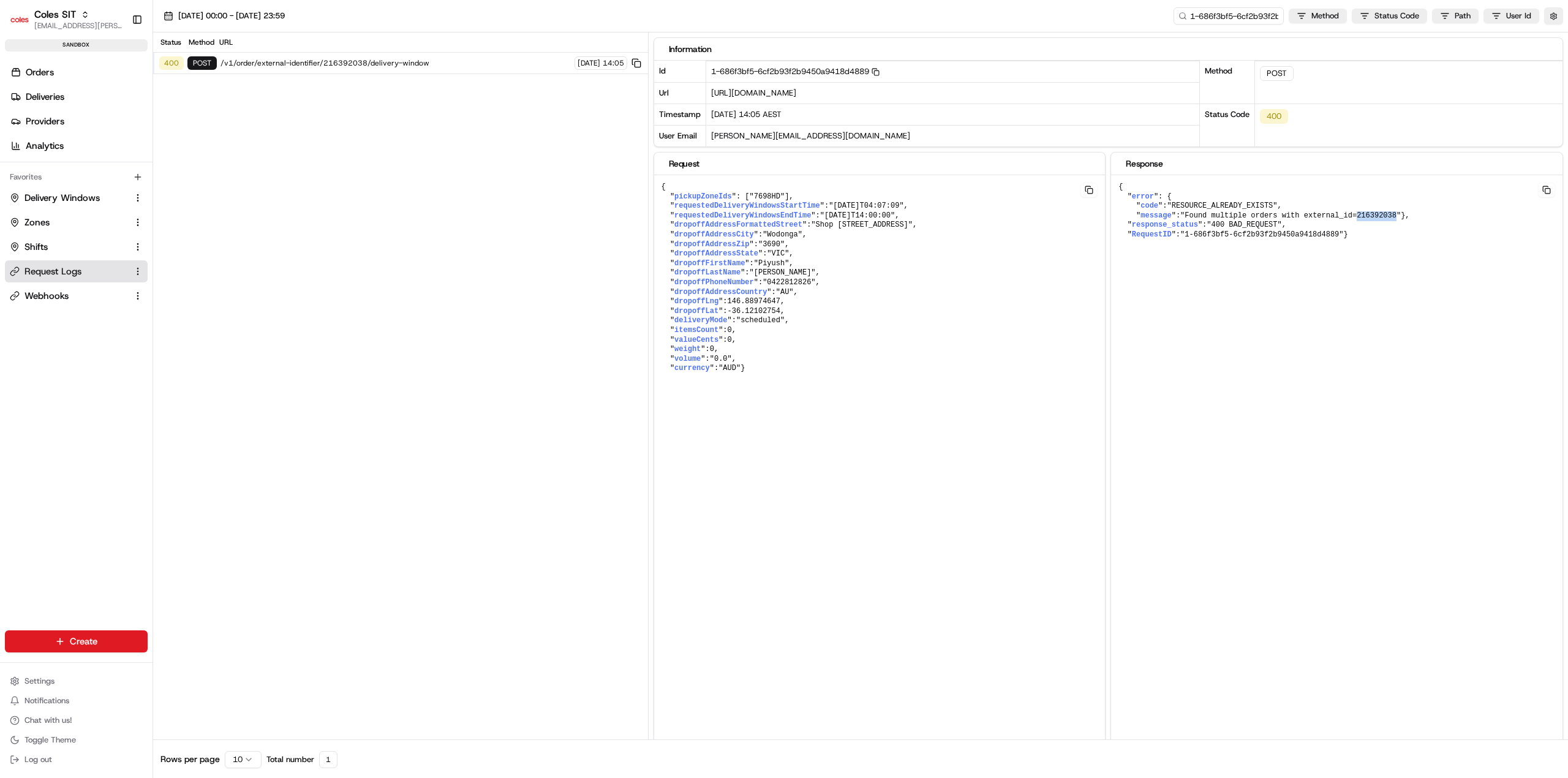 drag, startPoint x: 1341, startPoint y: 216, endPoint x: 1378, endPoint y: 219, distance: 37.121422 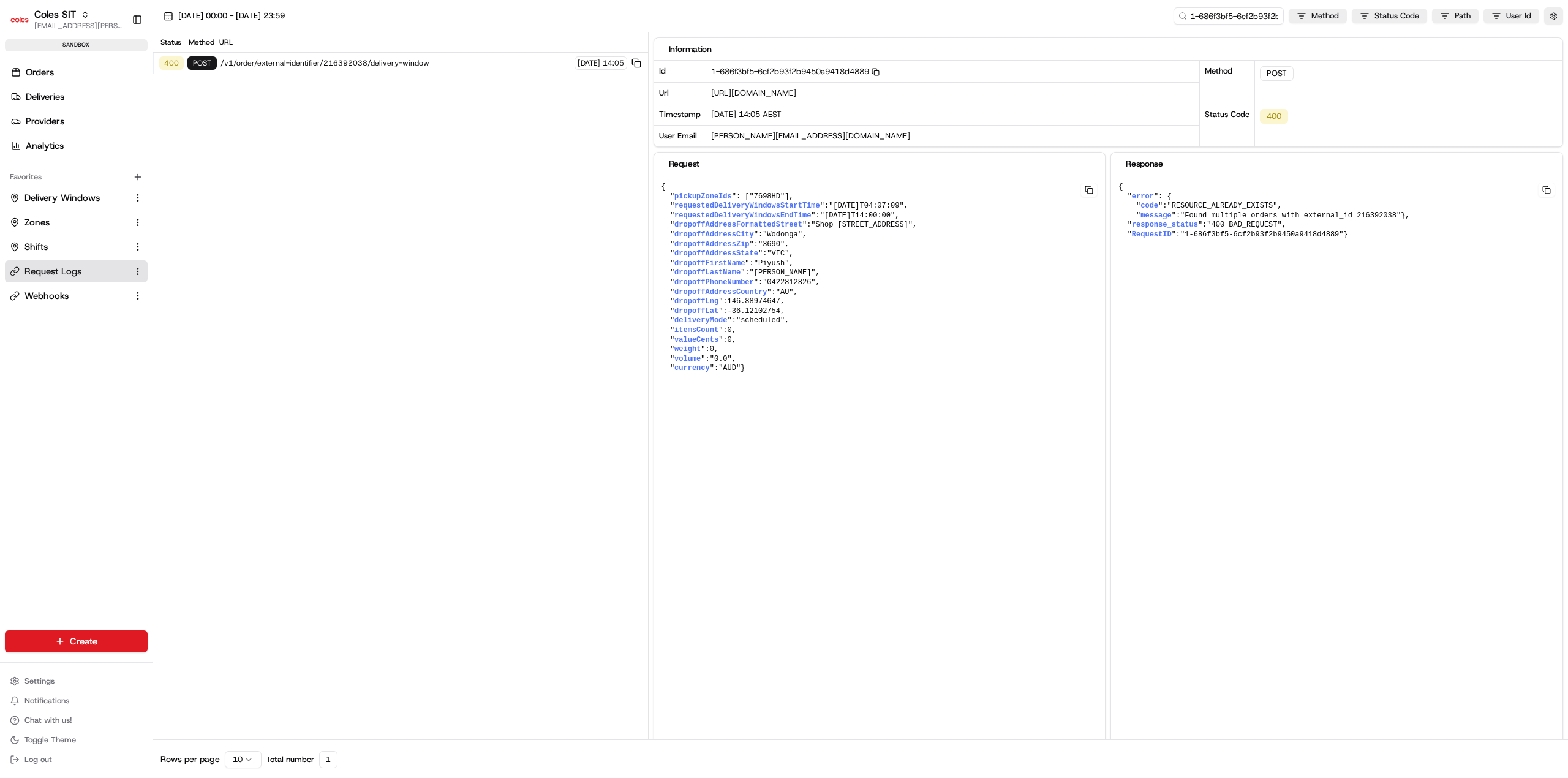 click on "{
" error ": {
" code ":  "RESOURCE_ALREADY_EXISTS" ,
" message ":  "Found multiple orders with external_id=216392038"
},
" response_status ":  "400 BAD_REQUEST" ,
" RequestID ":  "1-686f3bf5-6cf2b93f2b9450a9418d4889"
}" at bounding box center (880, 278) 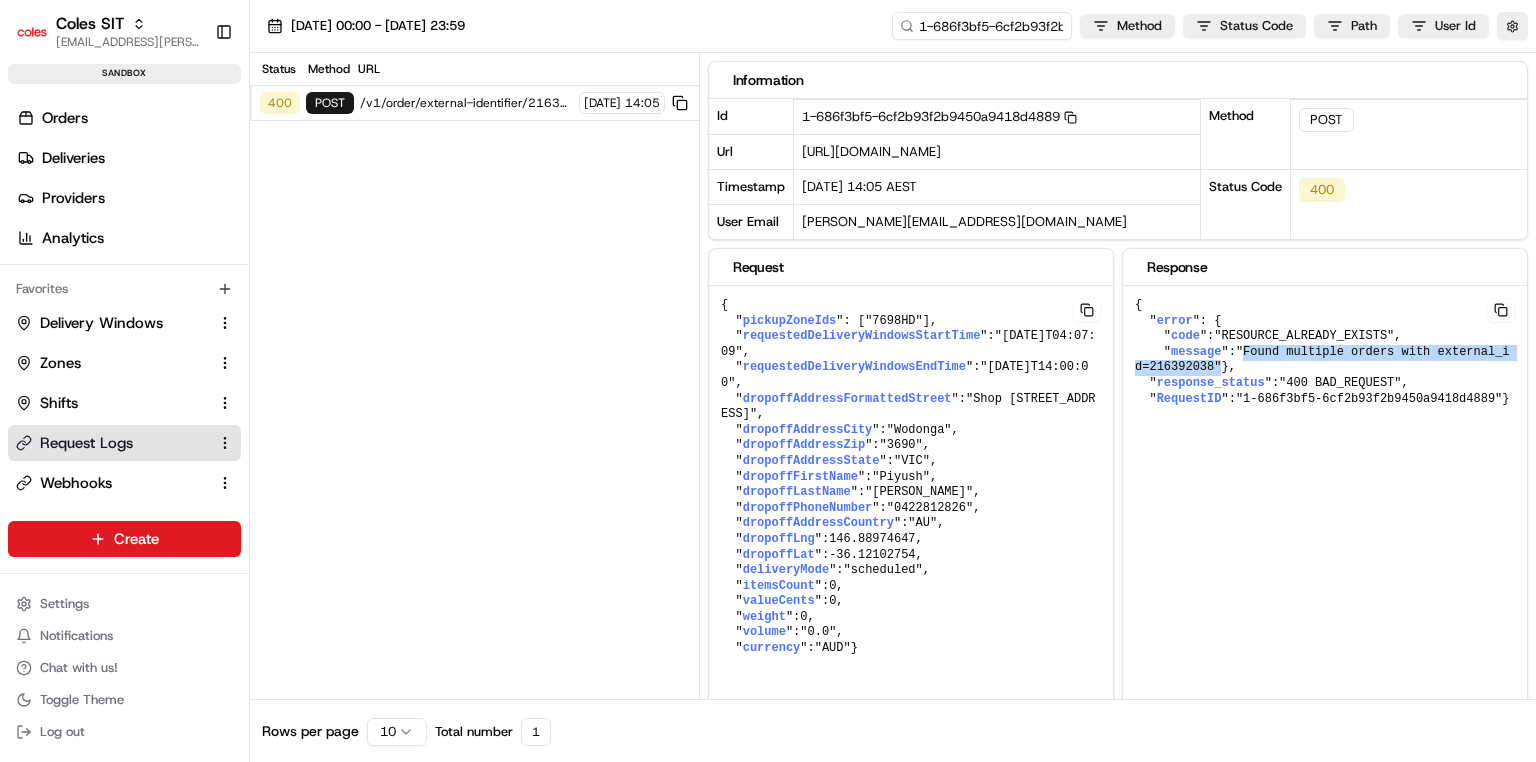 drag, startPoint x: 1239, startPoint y: 350, endPoint x: 1249, endPoint y: 366, distance: 18.867962 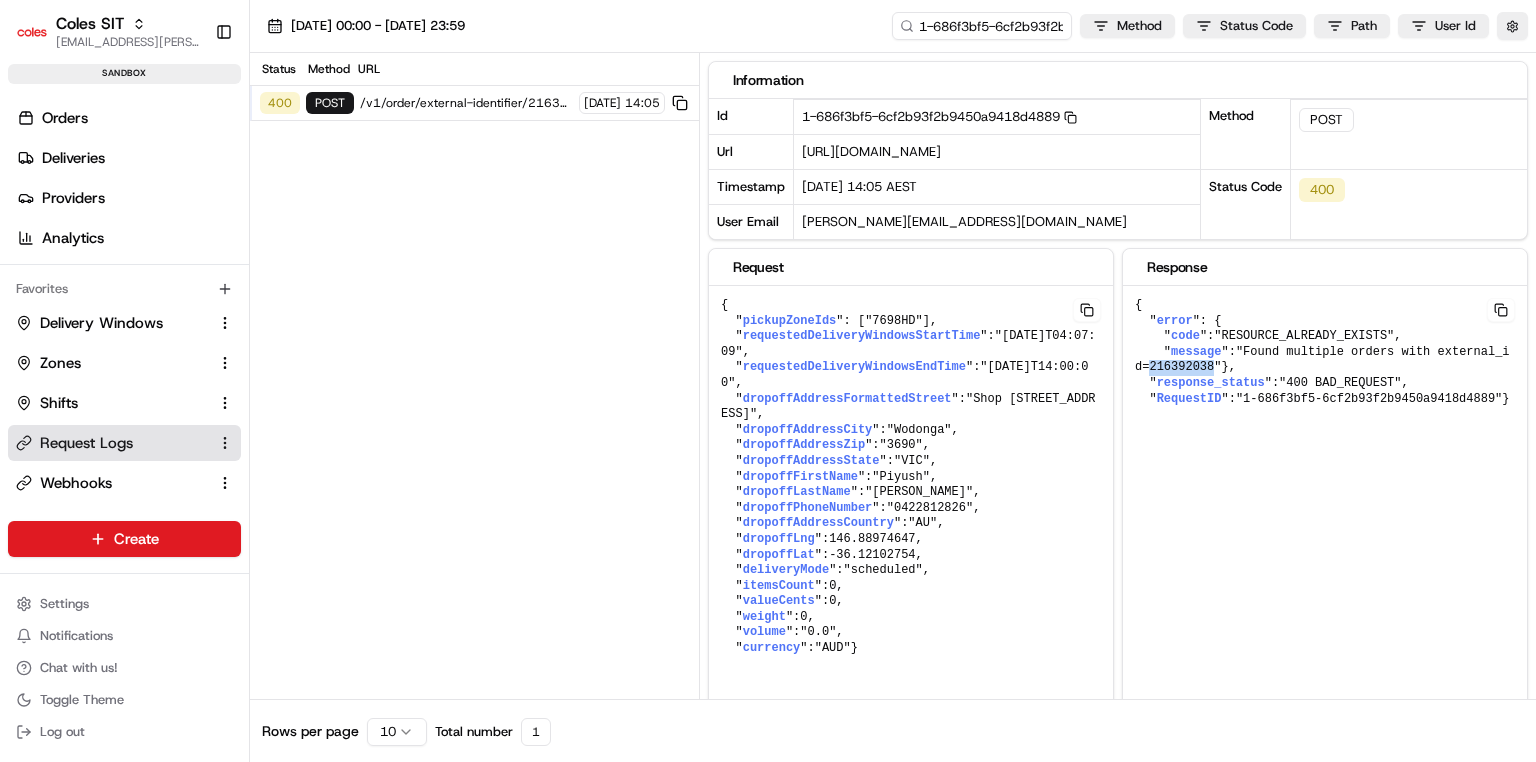 drag, startPoint x: 1497, startPoint y: 348, endPoint x: 1180, endPoint y: 368, distance: 317.63028 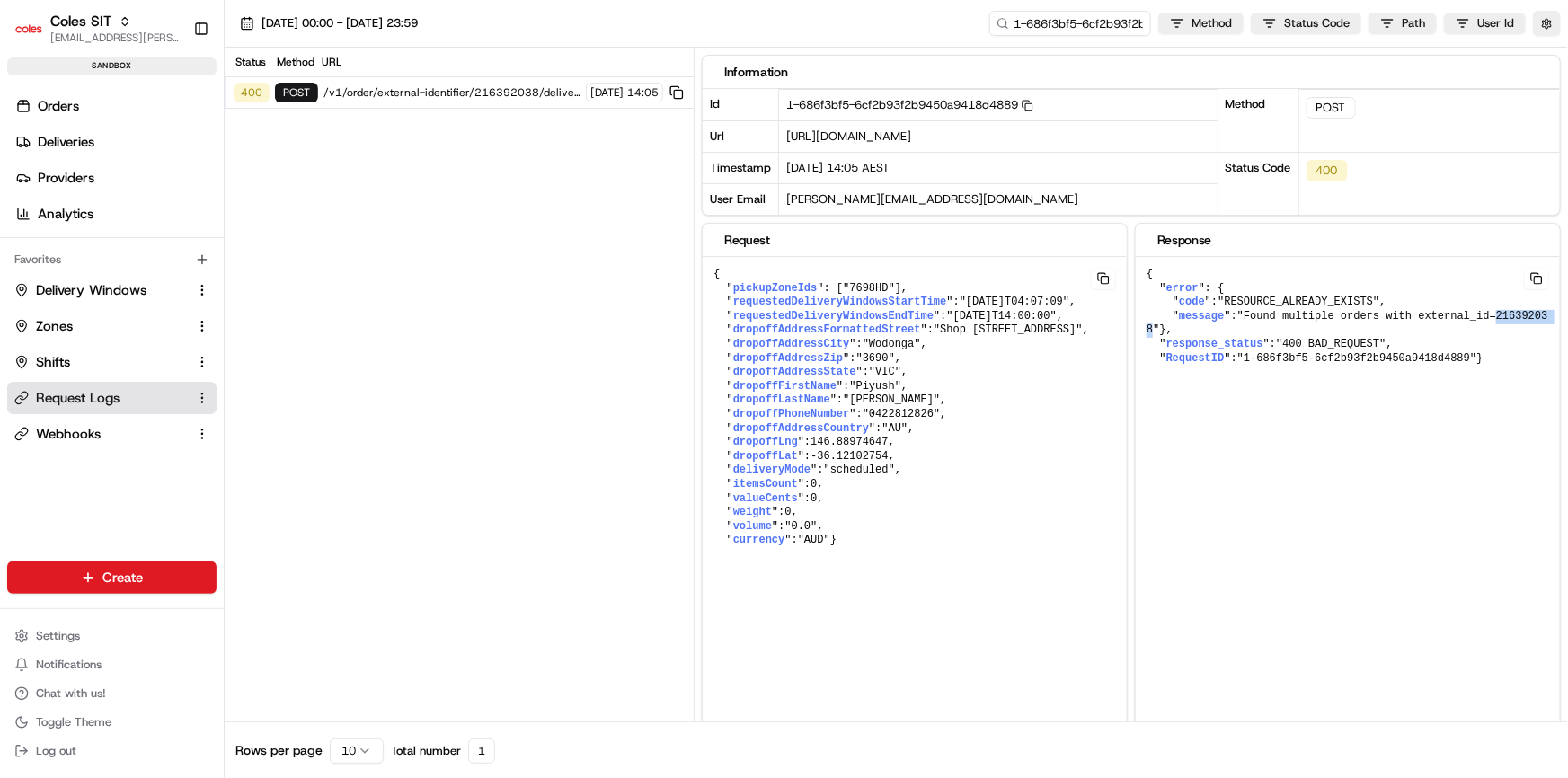 click on ""Found multiple orders with external_id=216392038"" at bounding box center (1347, 323) 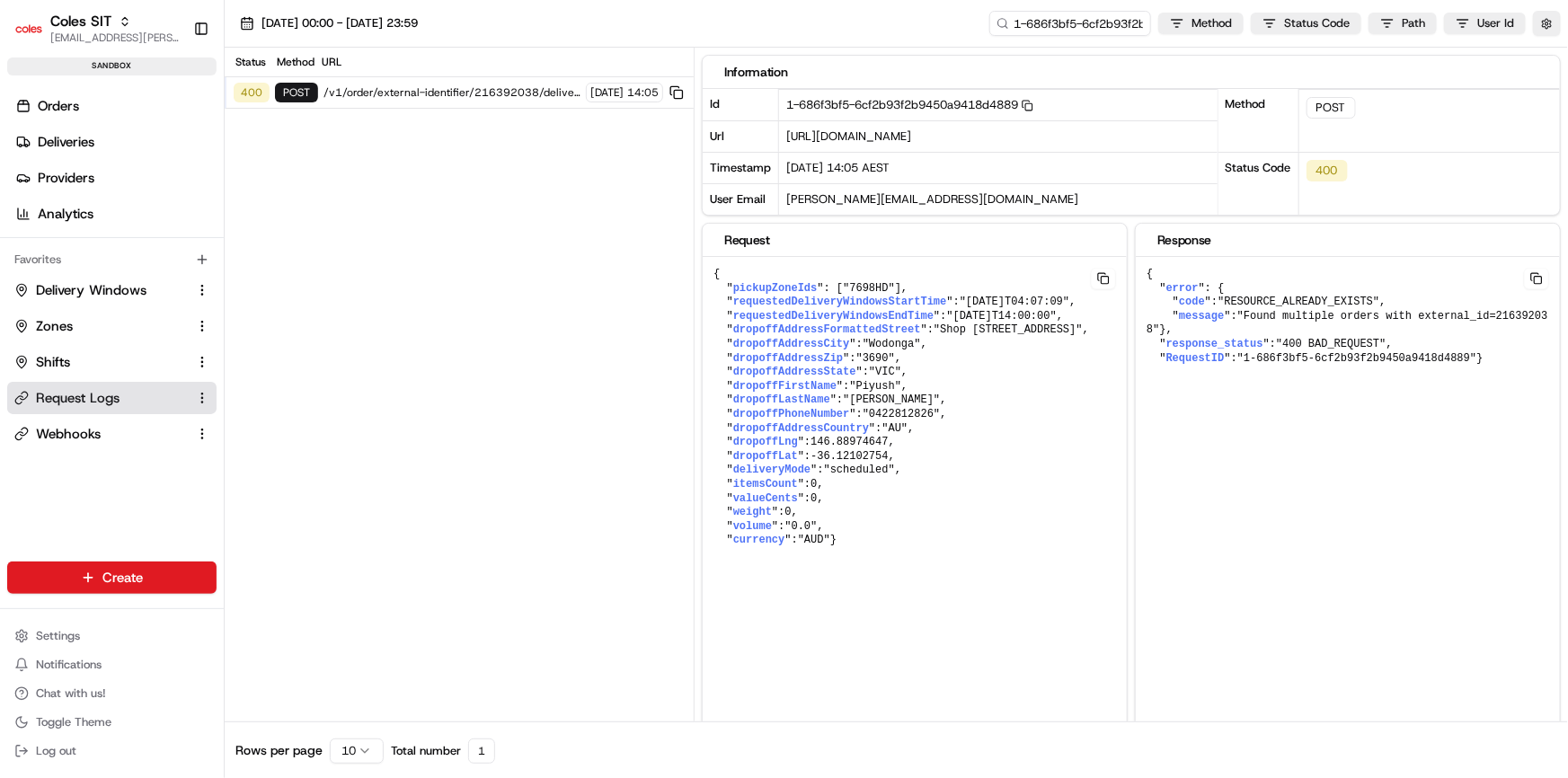 click on ""Found multiple orders with external_id=216392038"" at bounding box center [1347, 323] 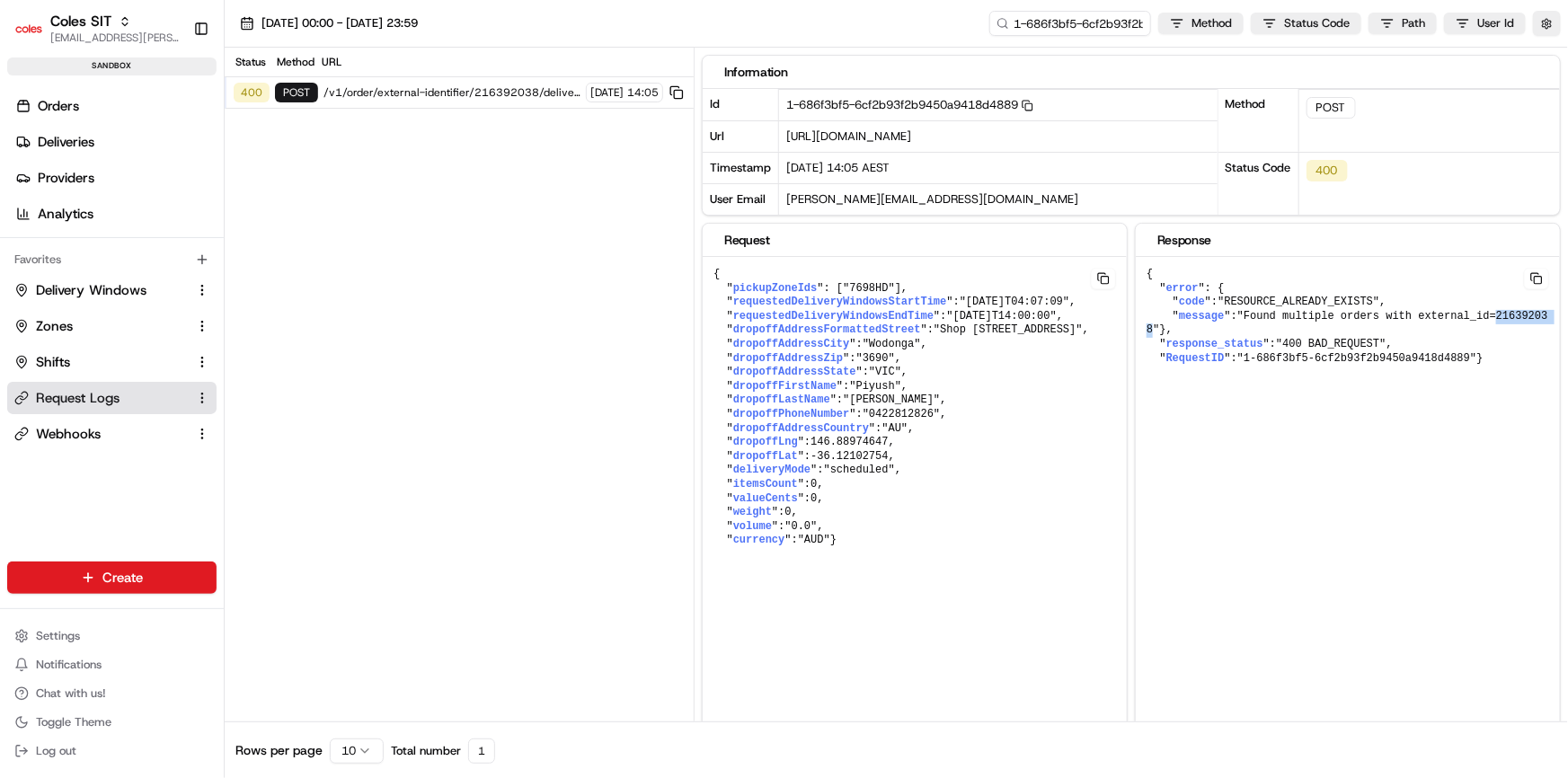 click on ""Found multiple orders with external_id=216392038"" at bounding box center [1347, 323] 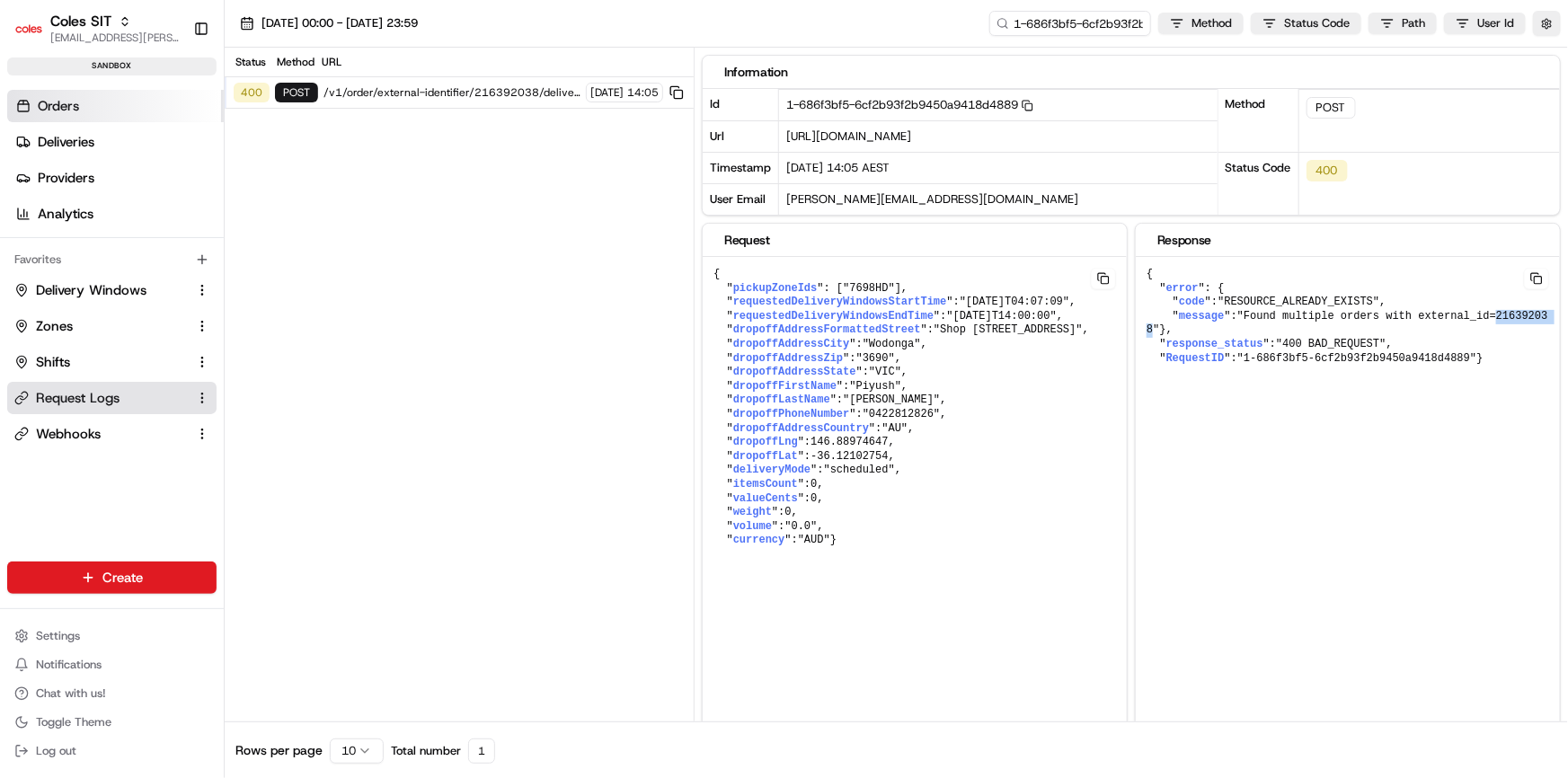 click on "Orders" at bounding box center (58, 106) 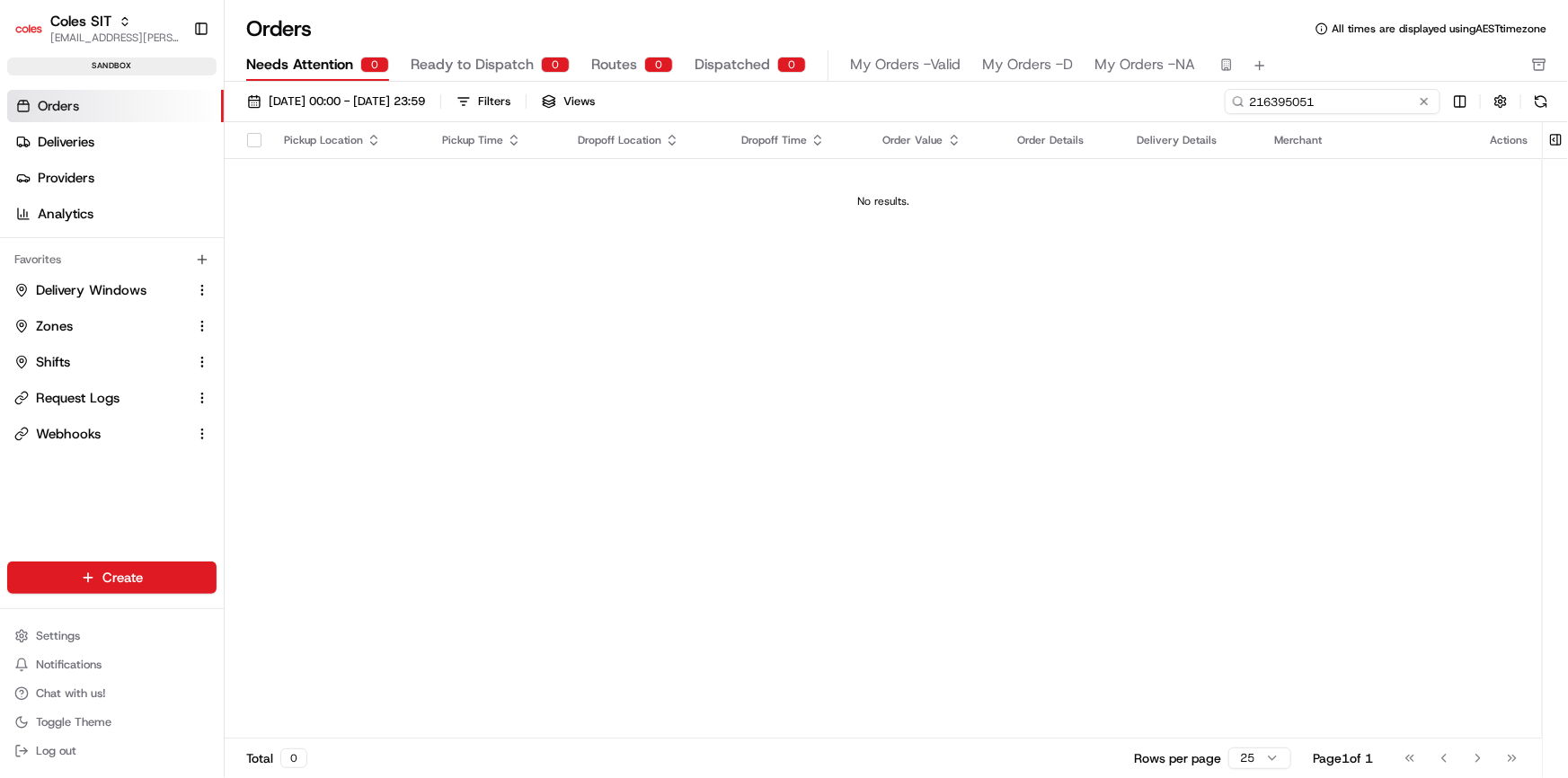 click on "216395051" at bounding box center [1333, 102] 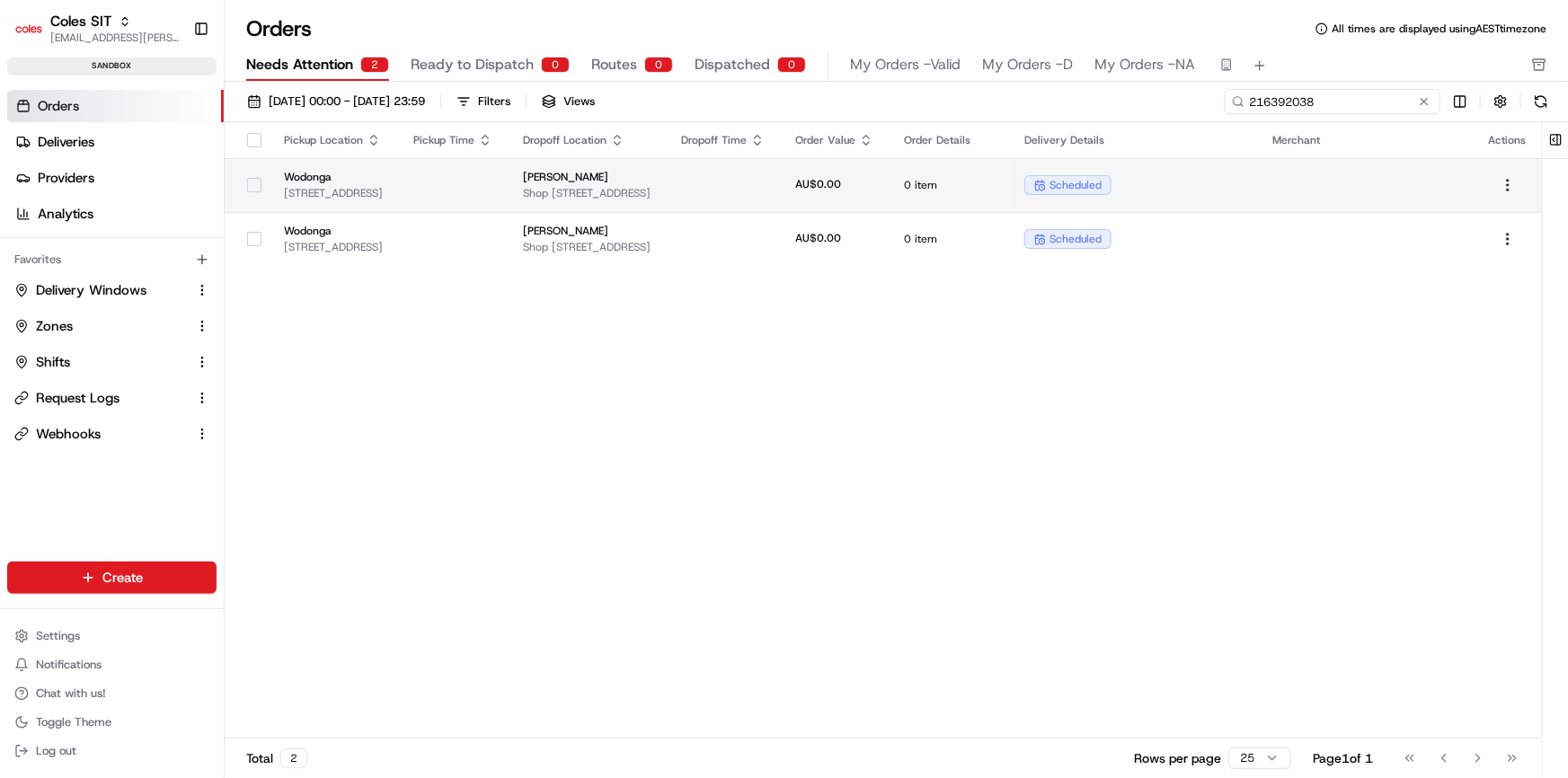 type on "216392038" 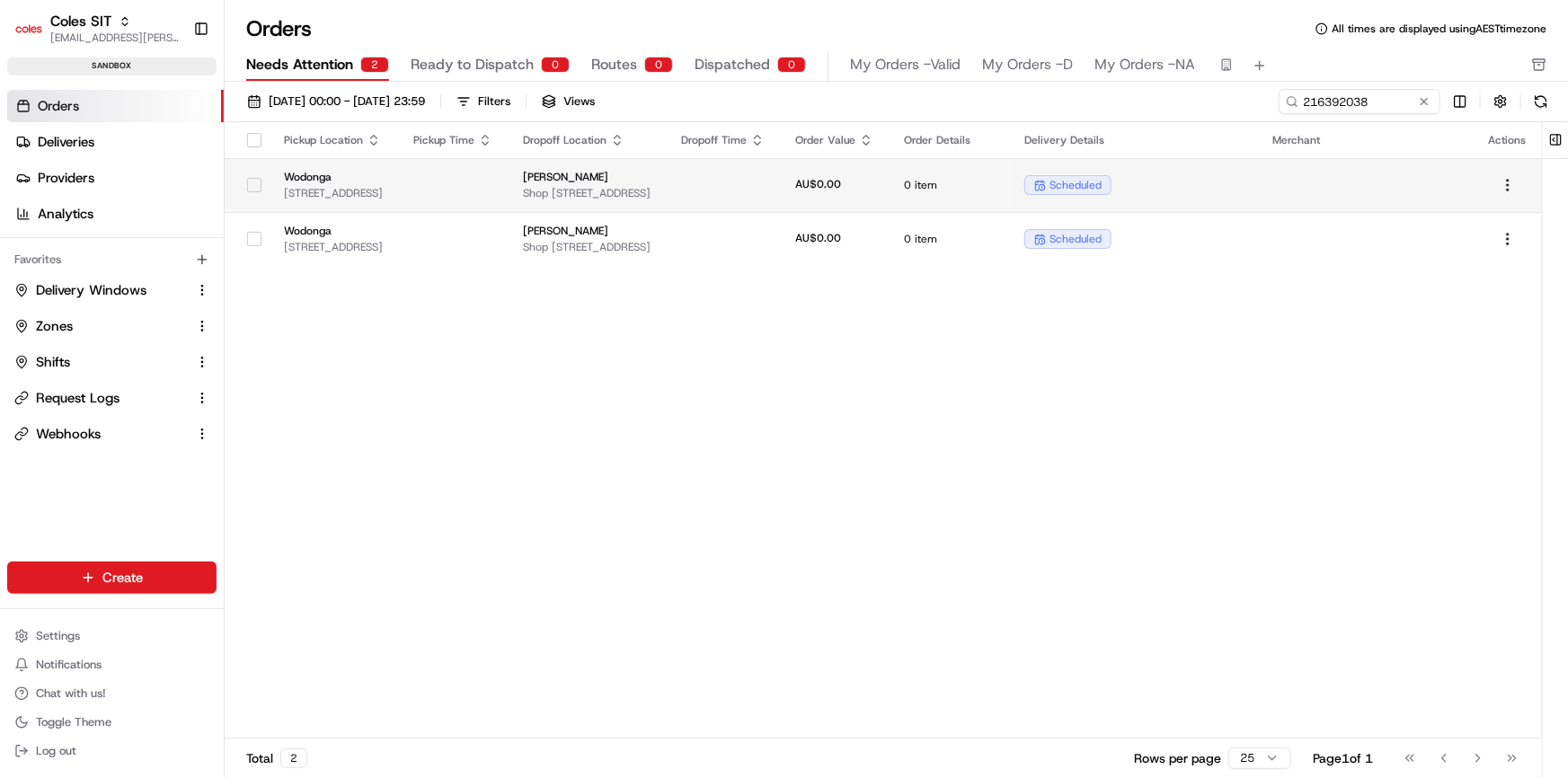 click at bounding box center [454, 185] 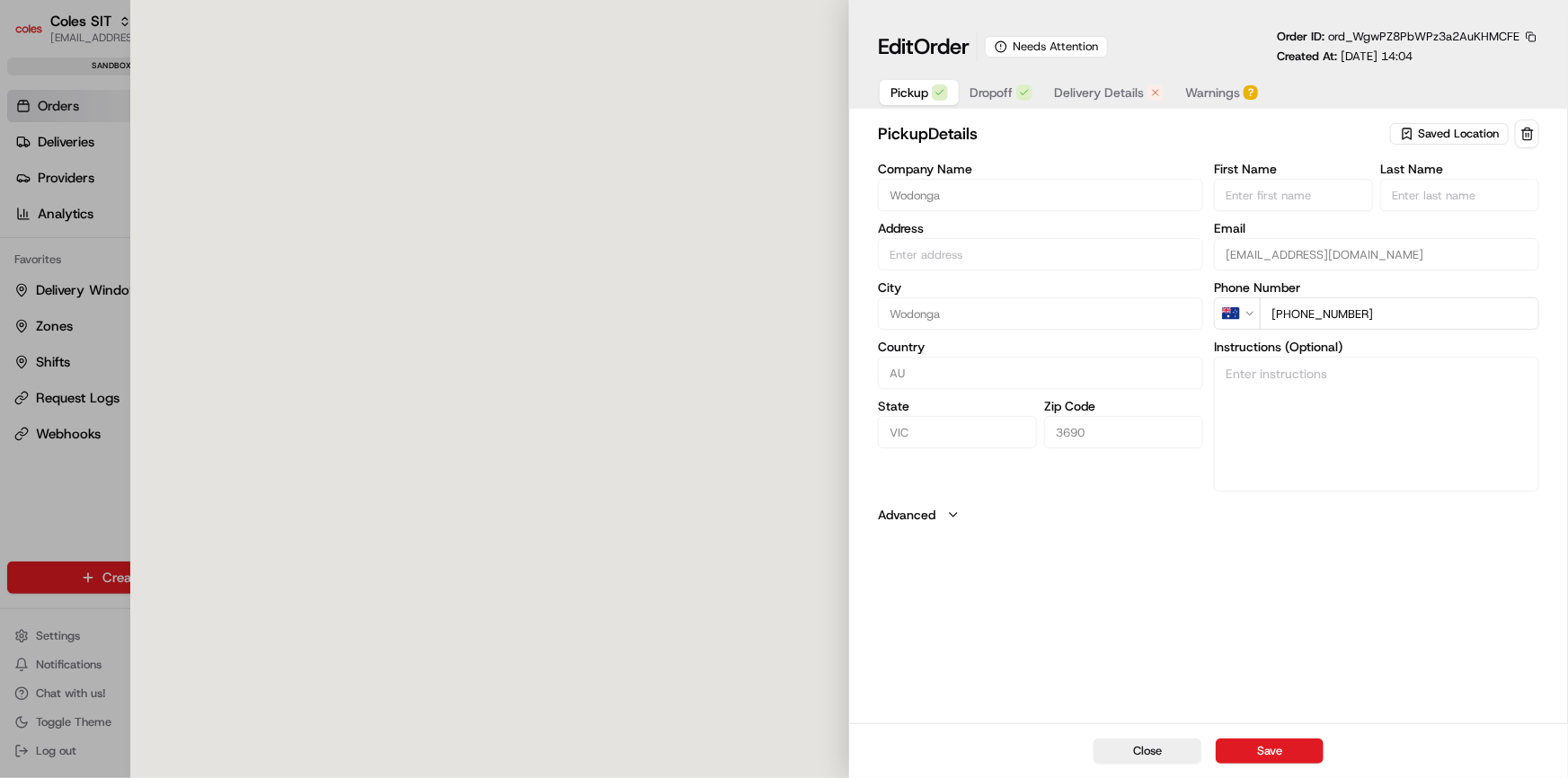 type on "[STREET_ADDRESS]" 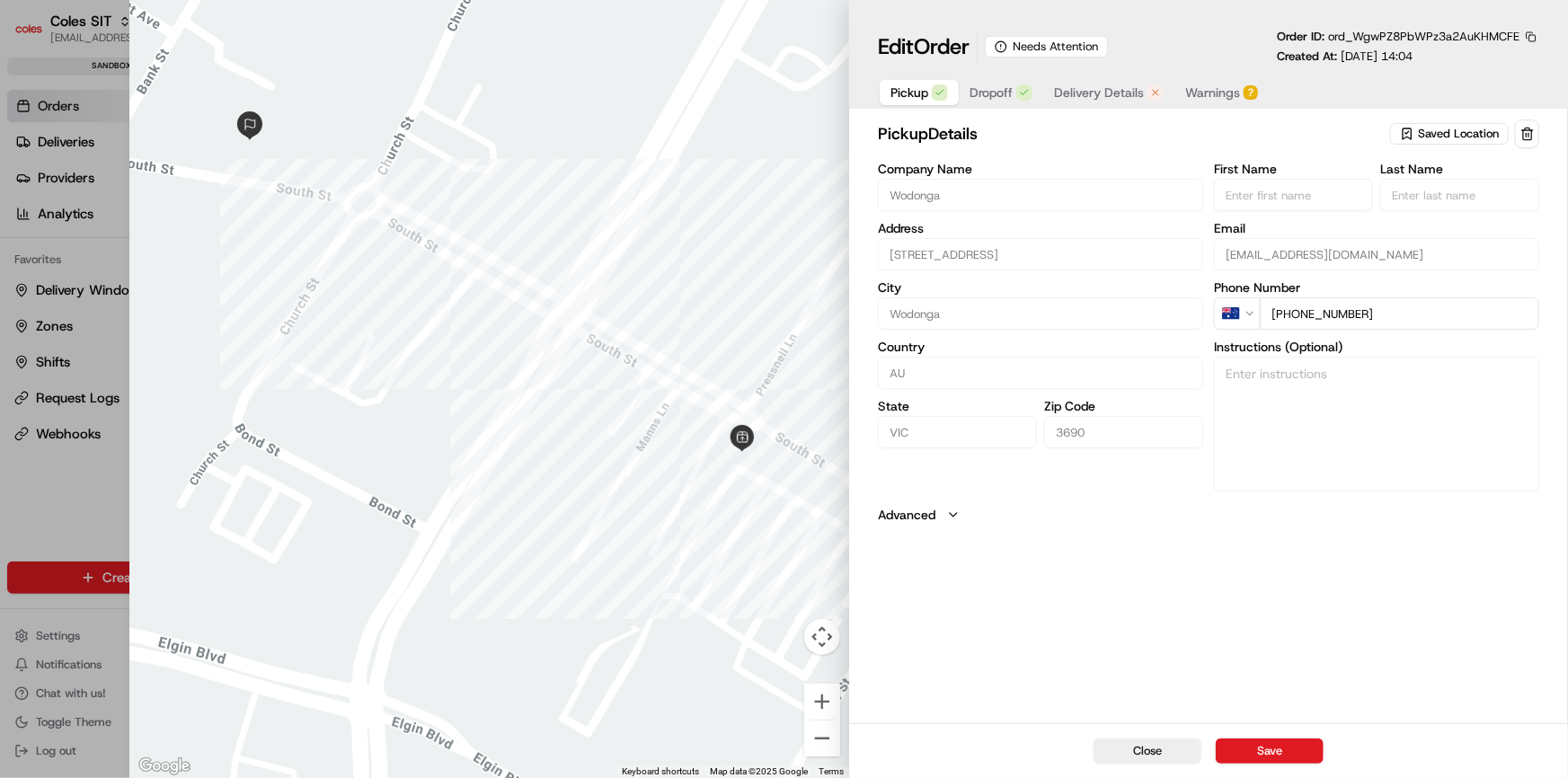 click at bounding box center [1531, 37] 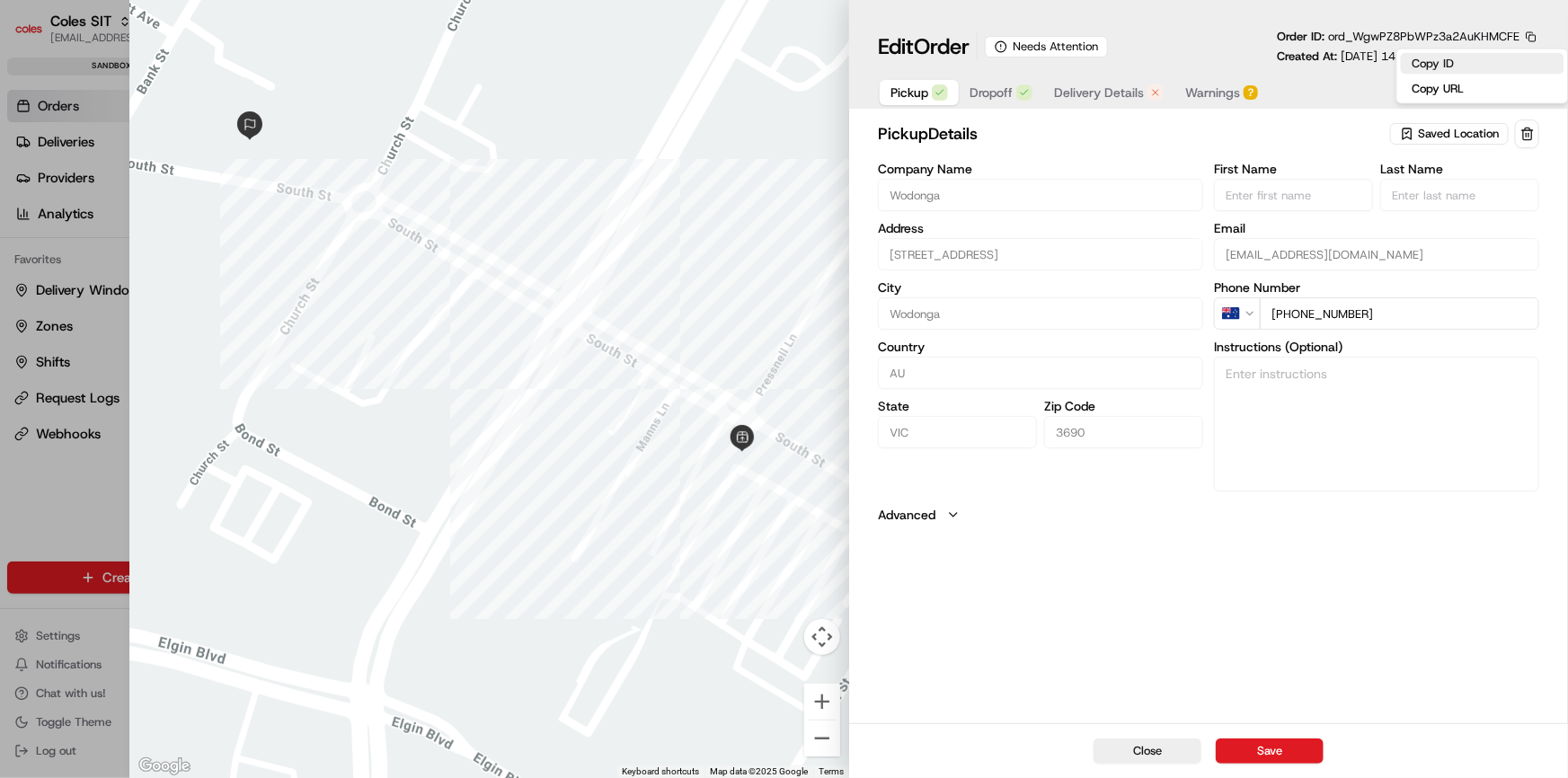 click on "Copy ID" at bounding box center [1483, 64] 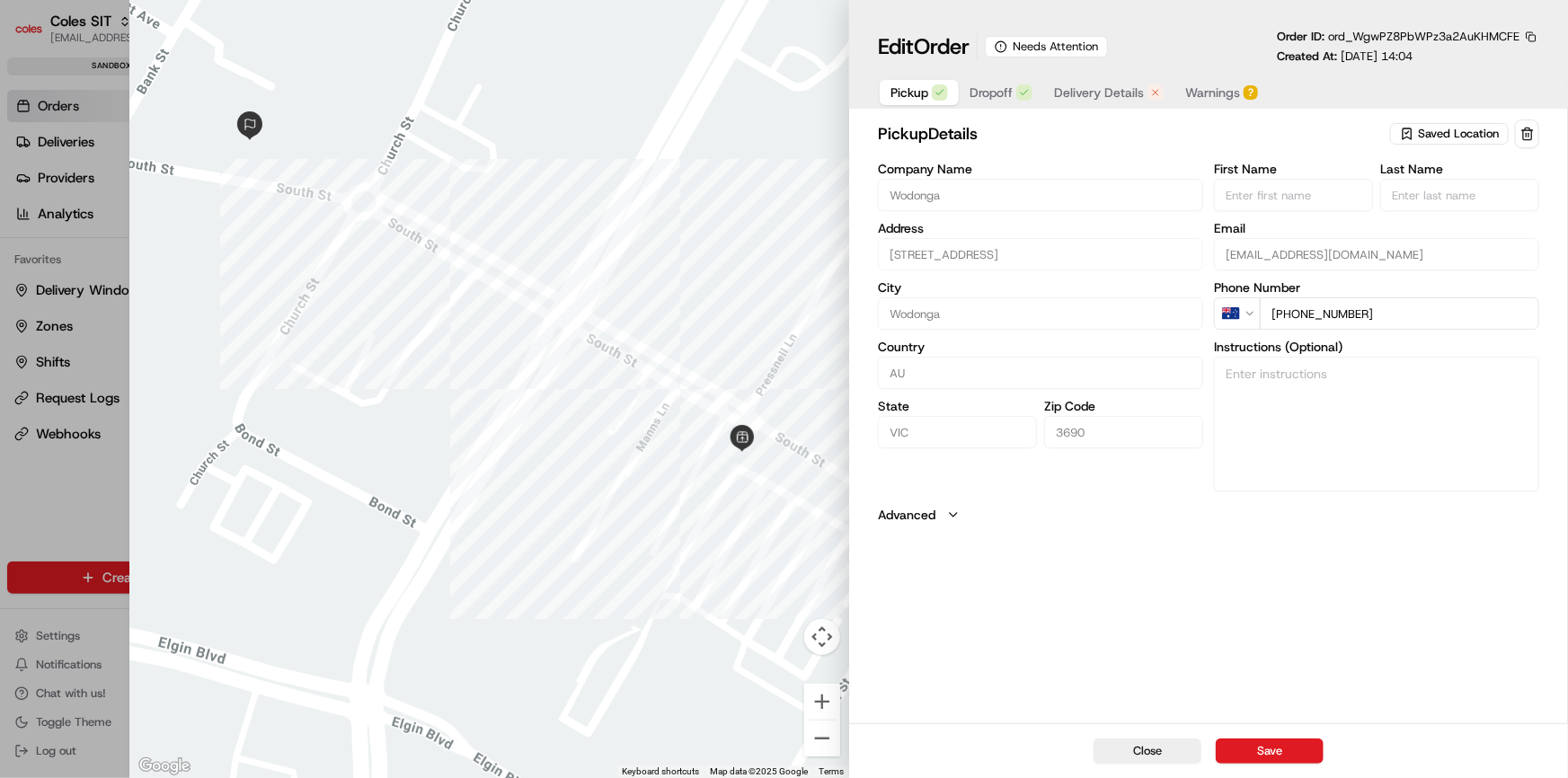click at bounding box center (784, 389) 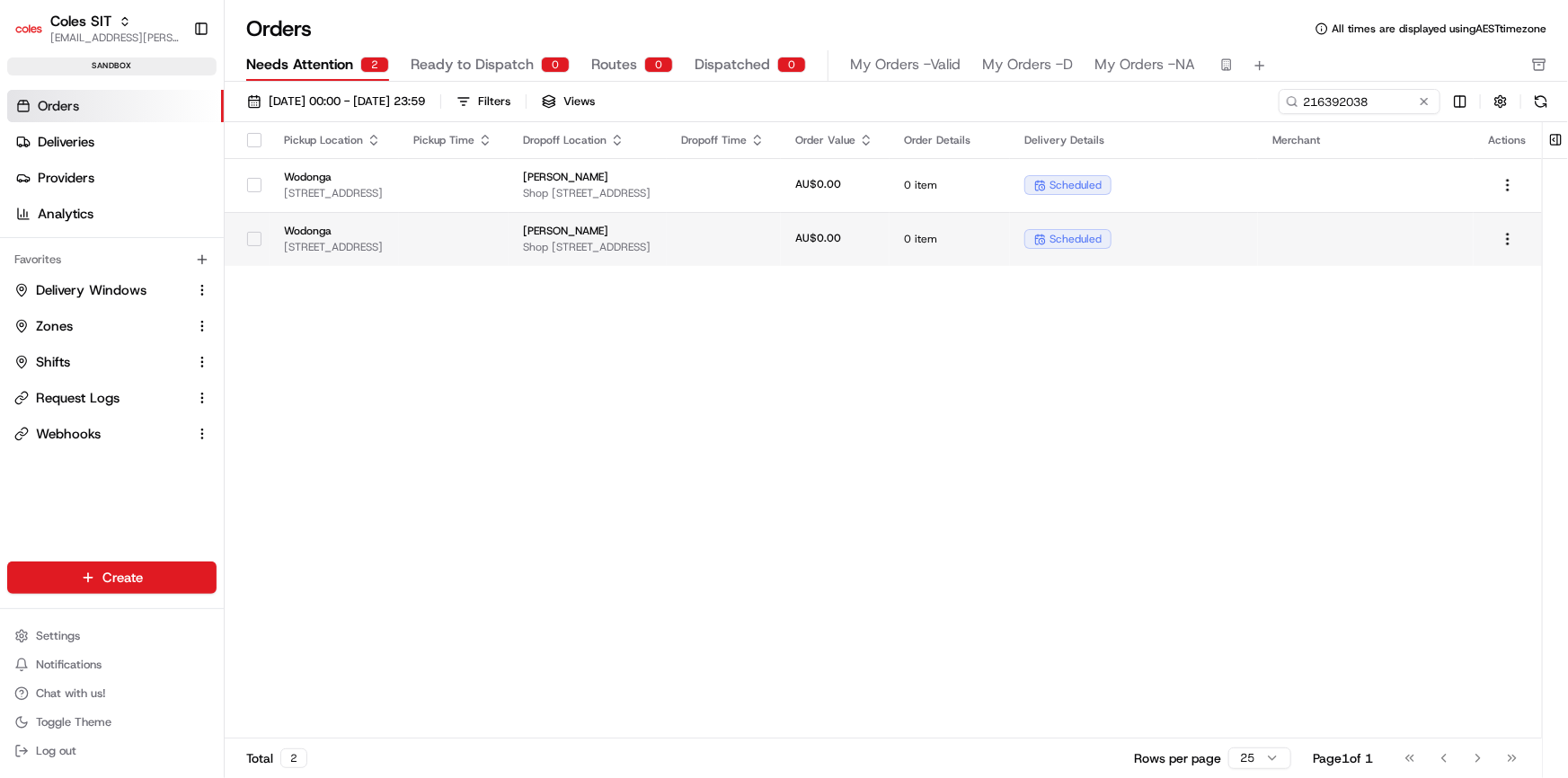 click on "Wodonga" at bounding box center [334, 231] 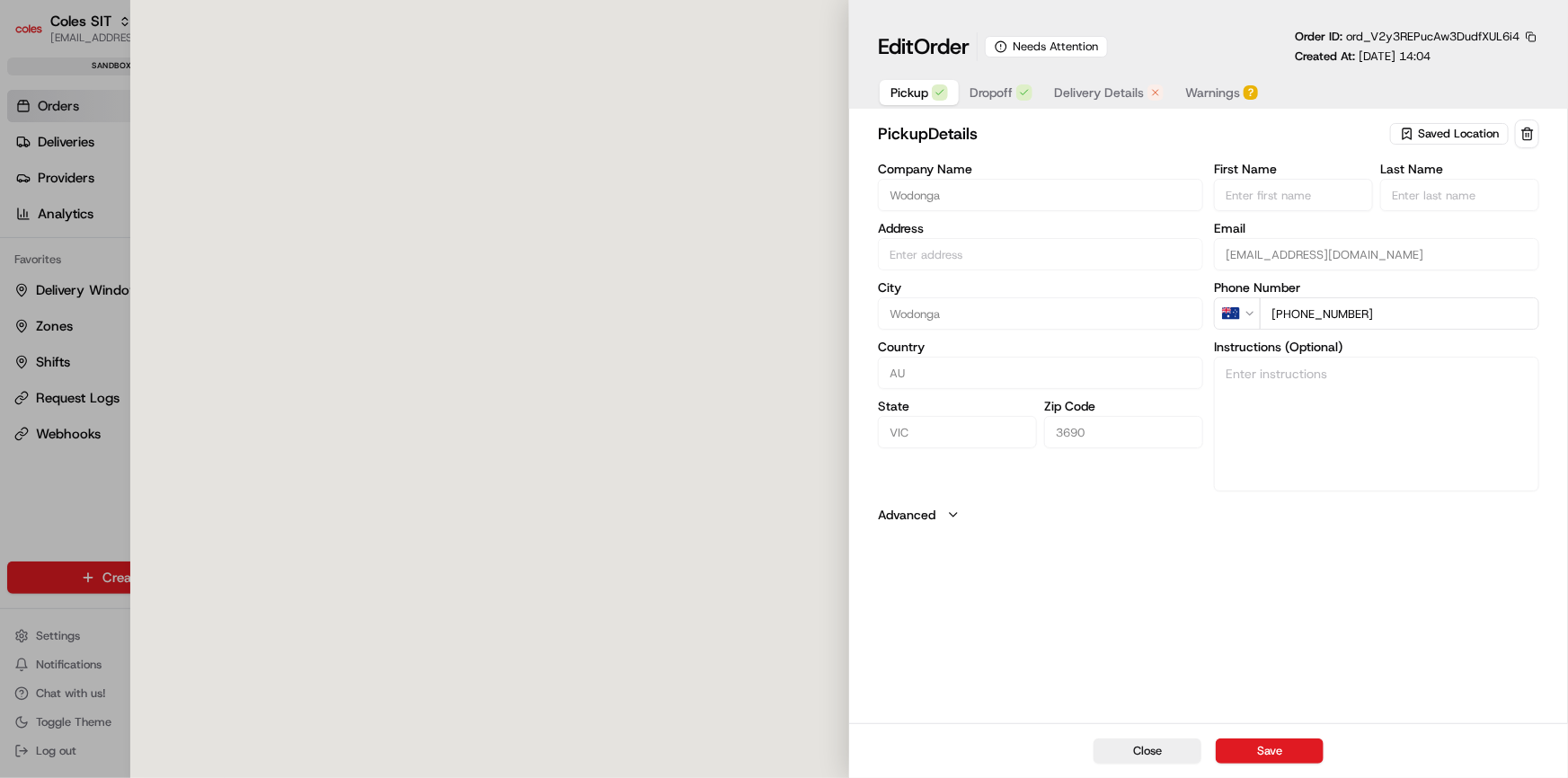 type on "[STREET_ADDRESS]" 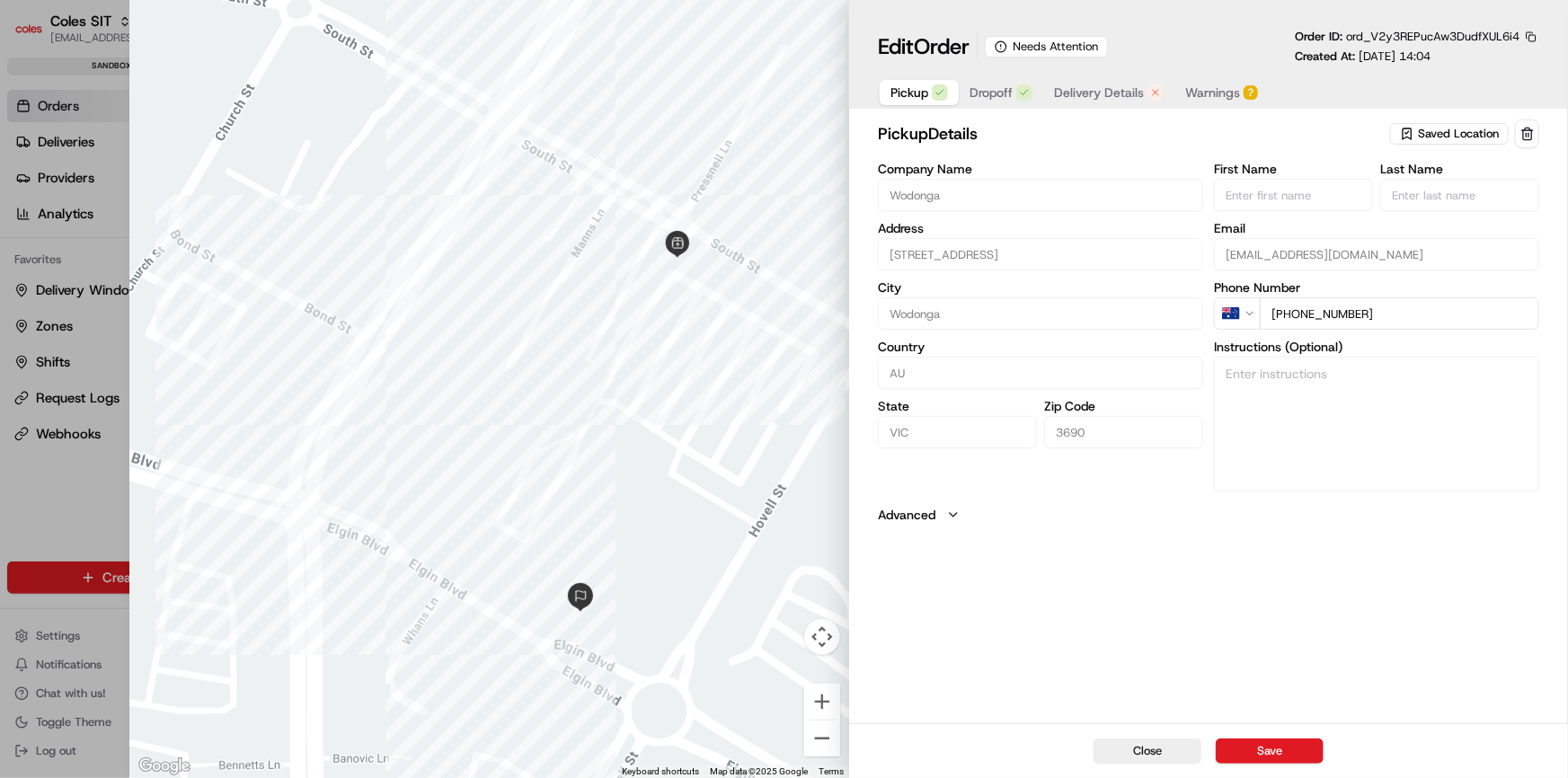 click at bounding box center (784, 389) 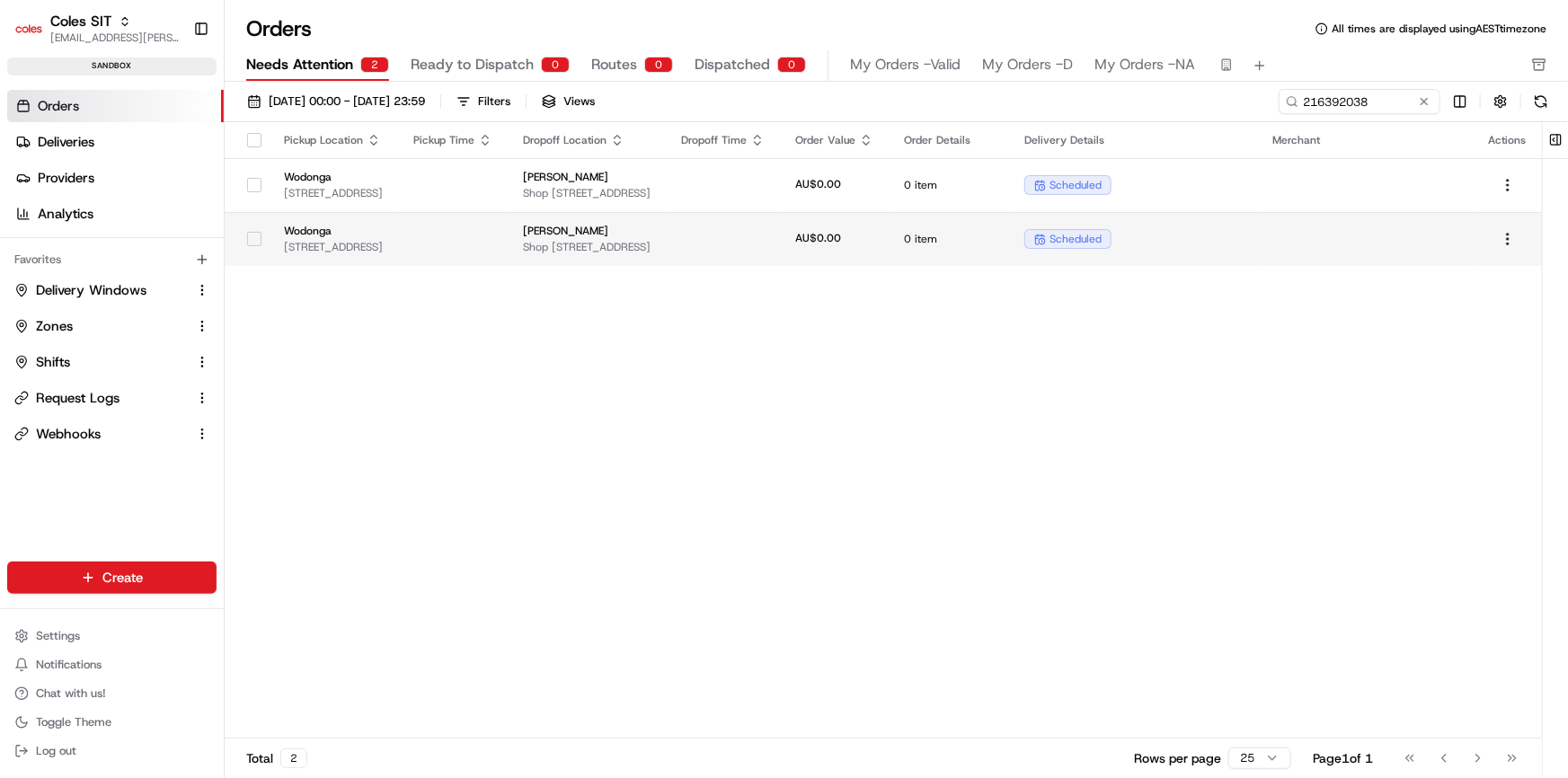 click on "Wodonga [STREET_ADDRESS]" at bounding box center [334, 239] 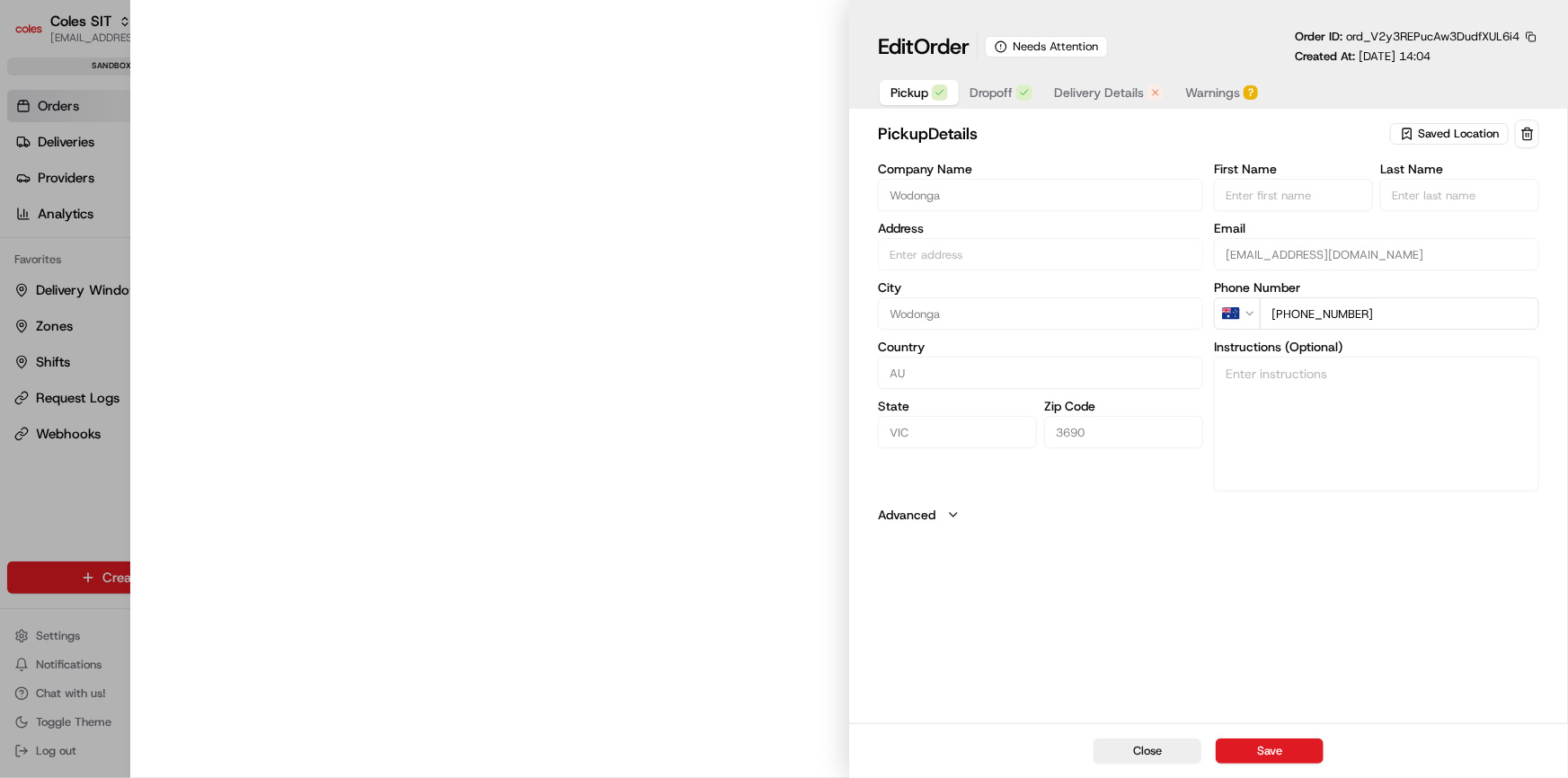 type on "[STREET_ADDRESS]" 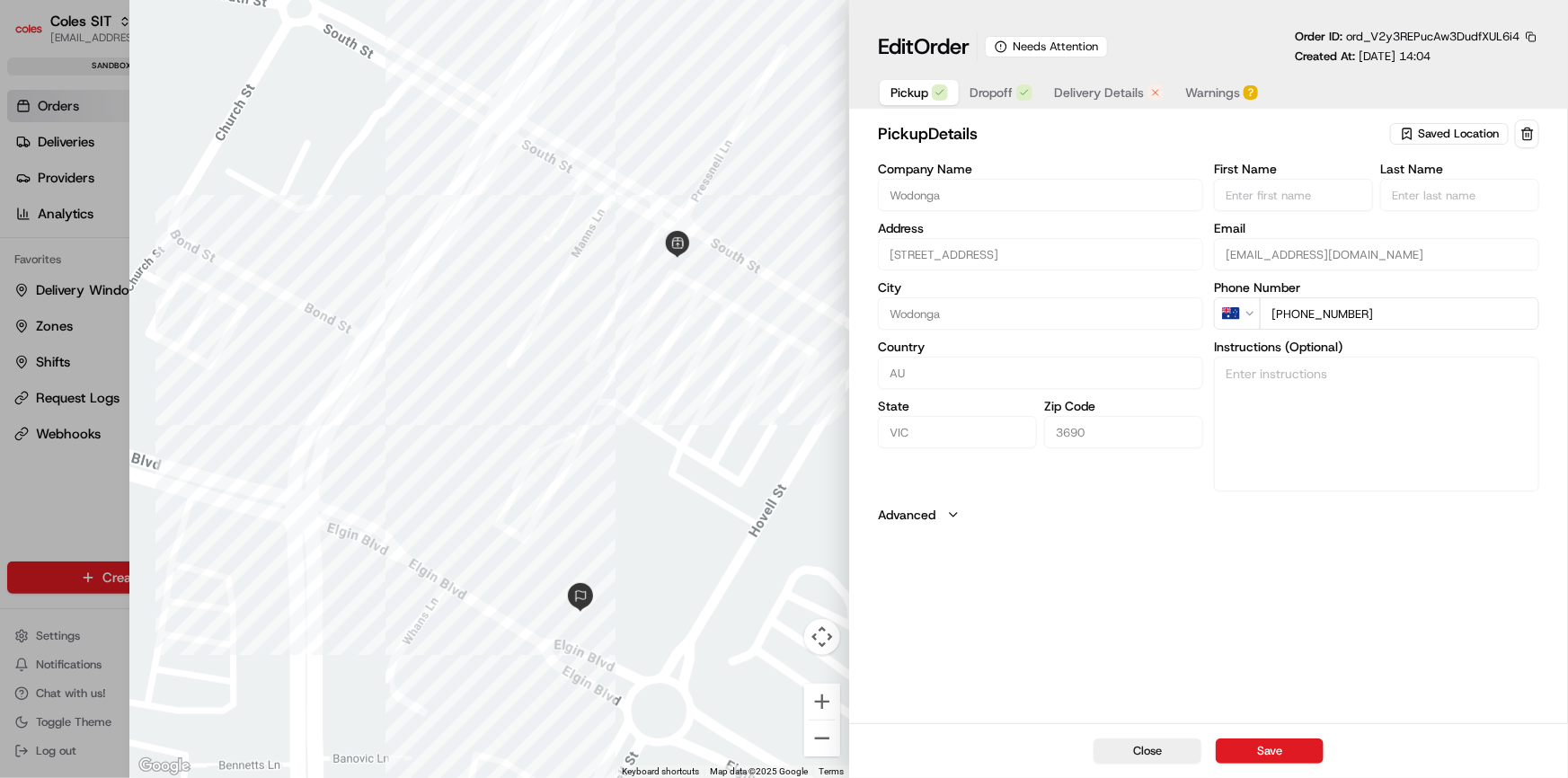 drag, startPoint x: 101, startPoint y: 526, endPoint x: 348, endPoint y: 356, distance: 299.8483 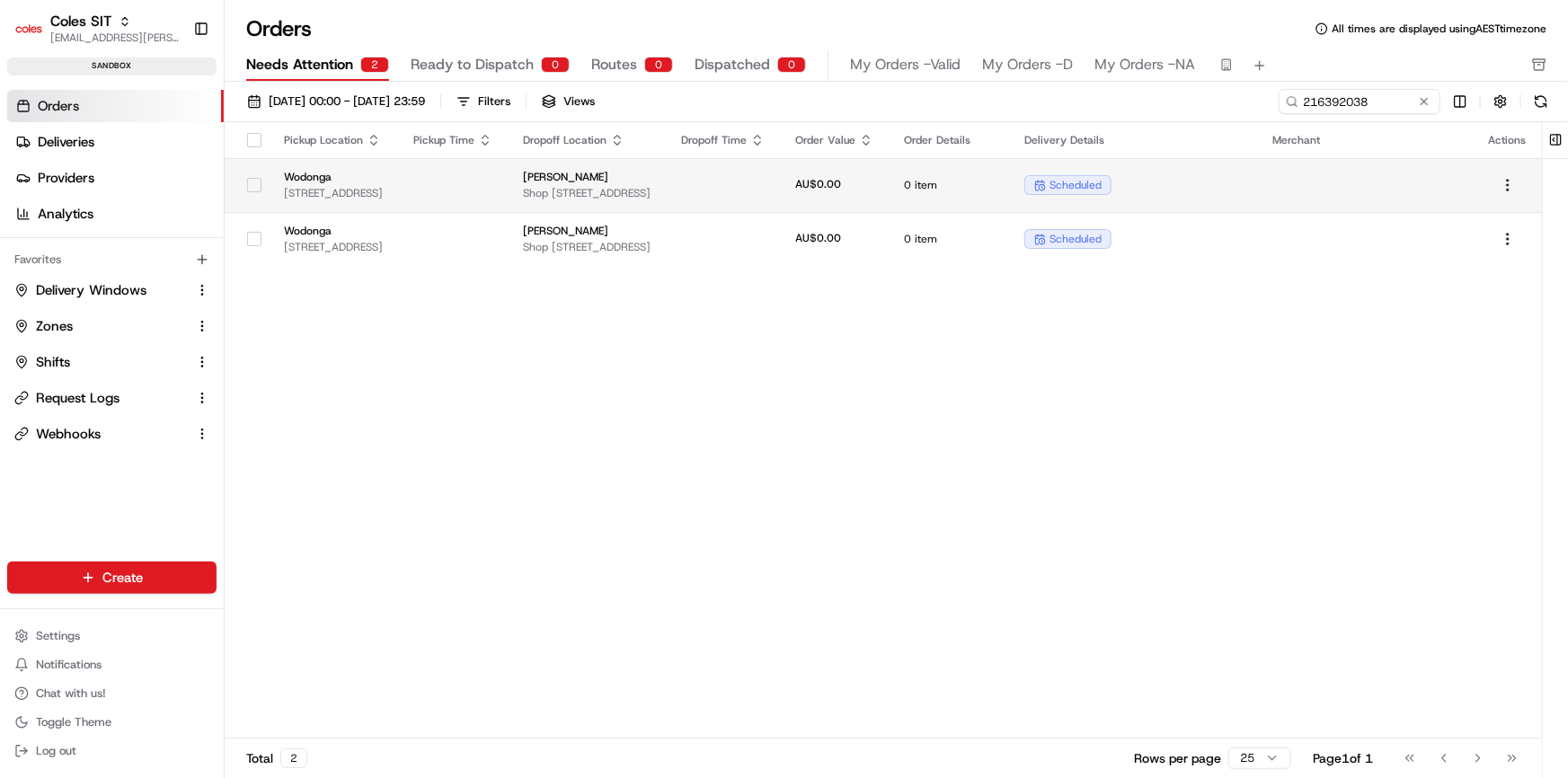 click on "[STREET_ADDRESS]" at bounding box center (334, 193) 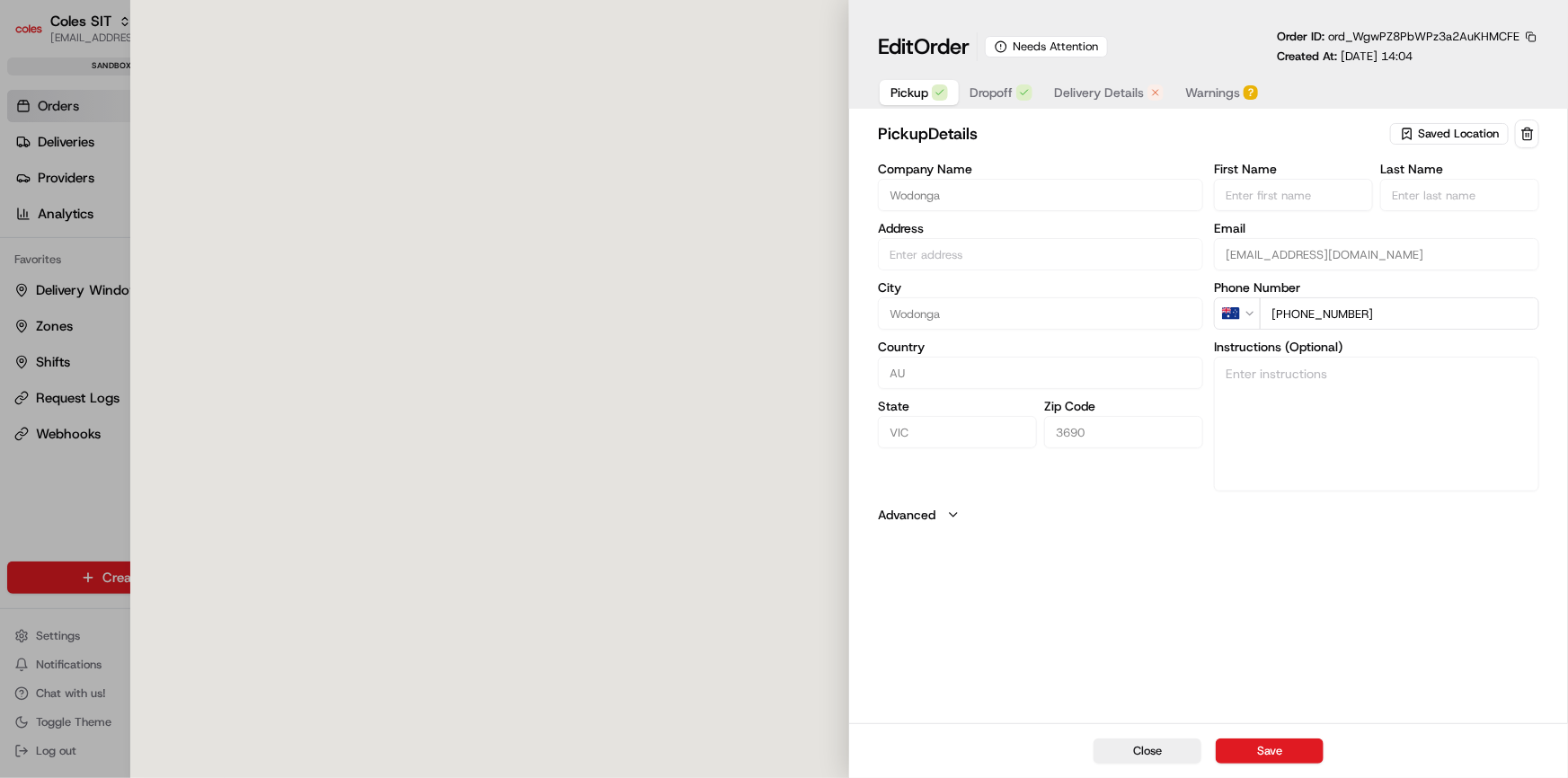type on "[STREET_ADDRESS]" 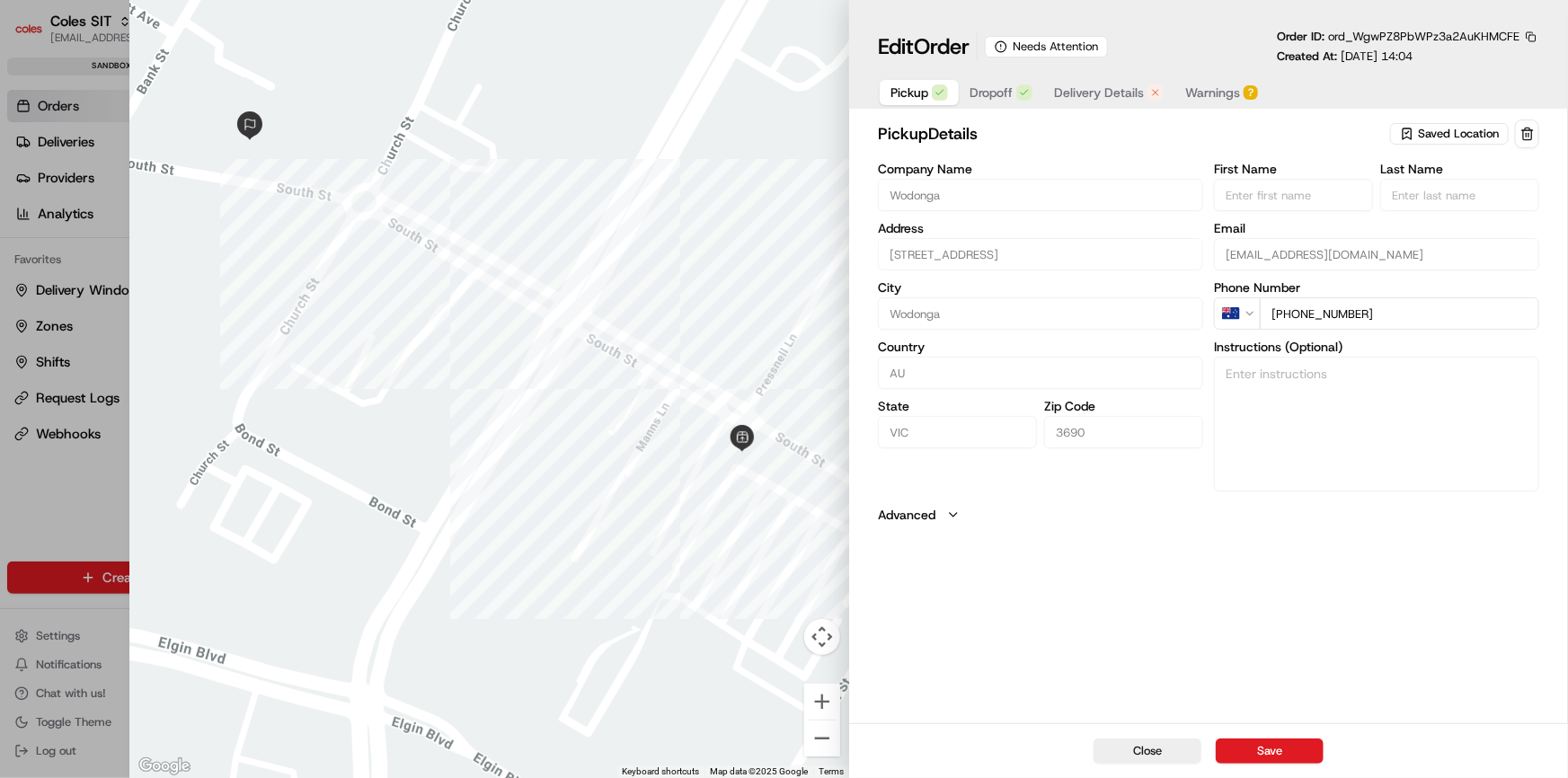 click at bounding box center [784, 389] 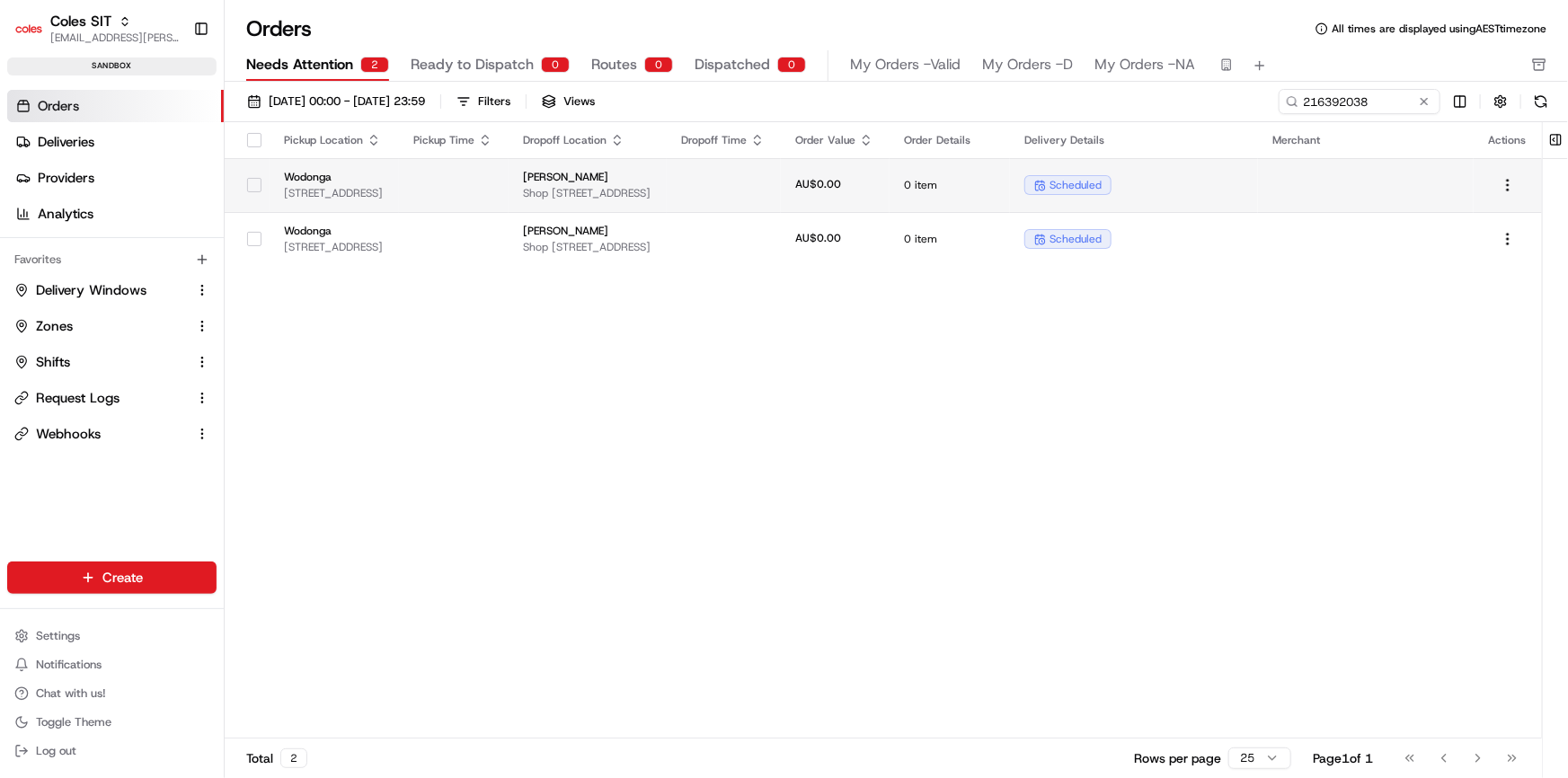 click at bounding box center (454, 185) 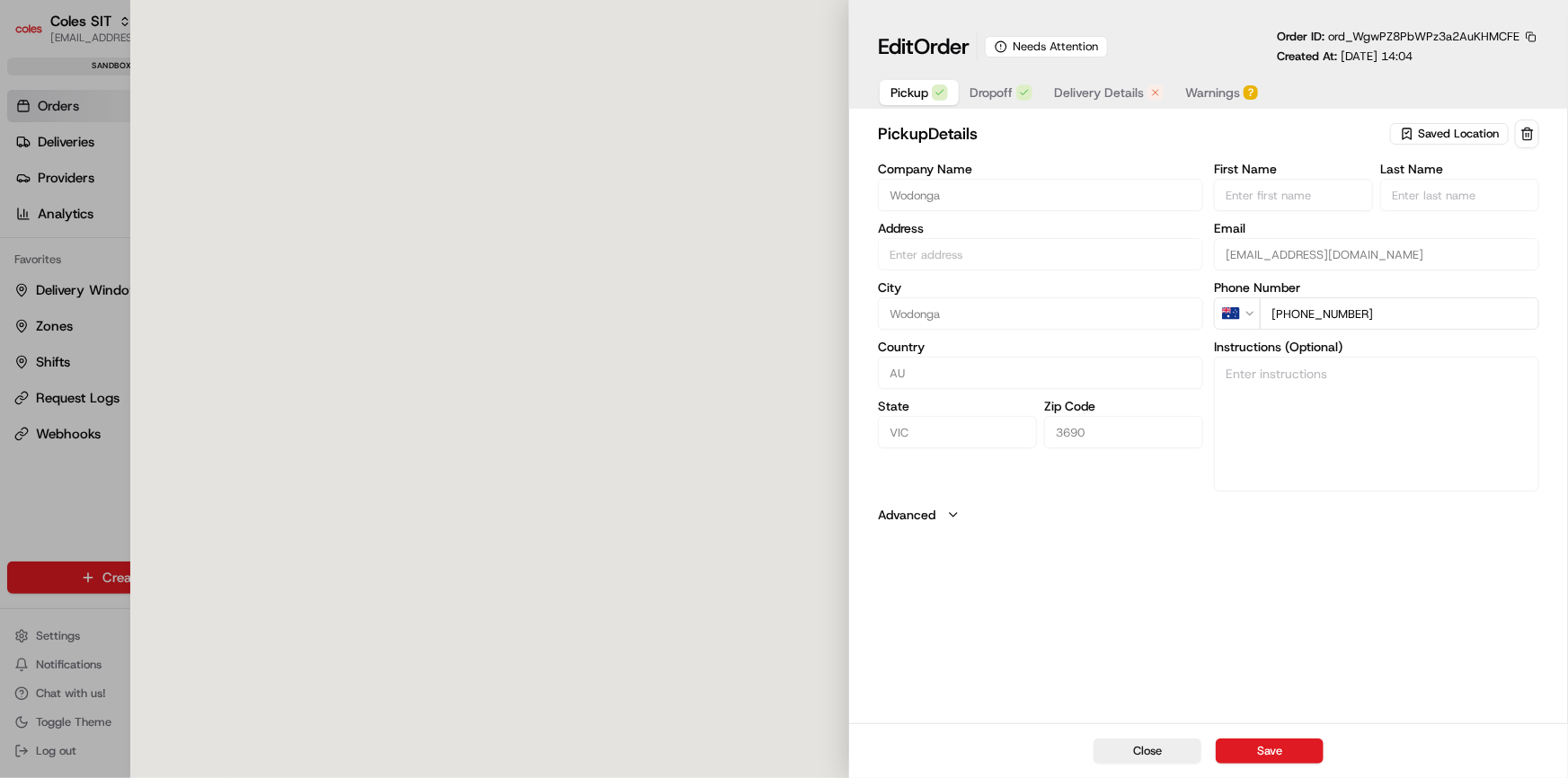 type on "[STREET_ADDRESS]" 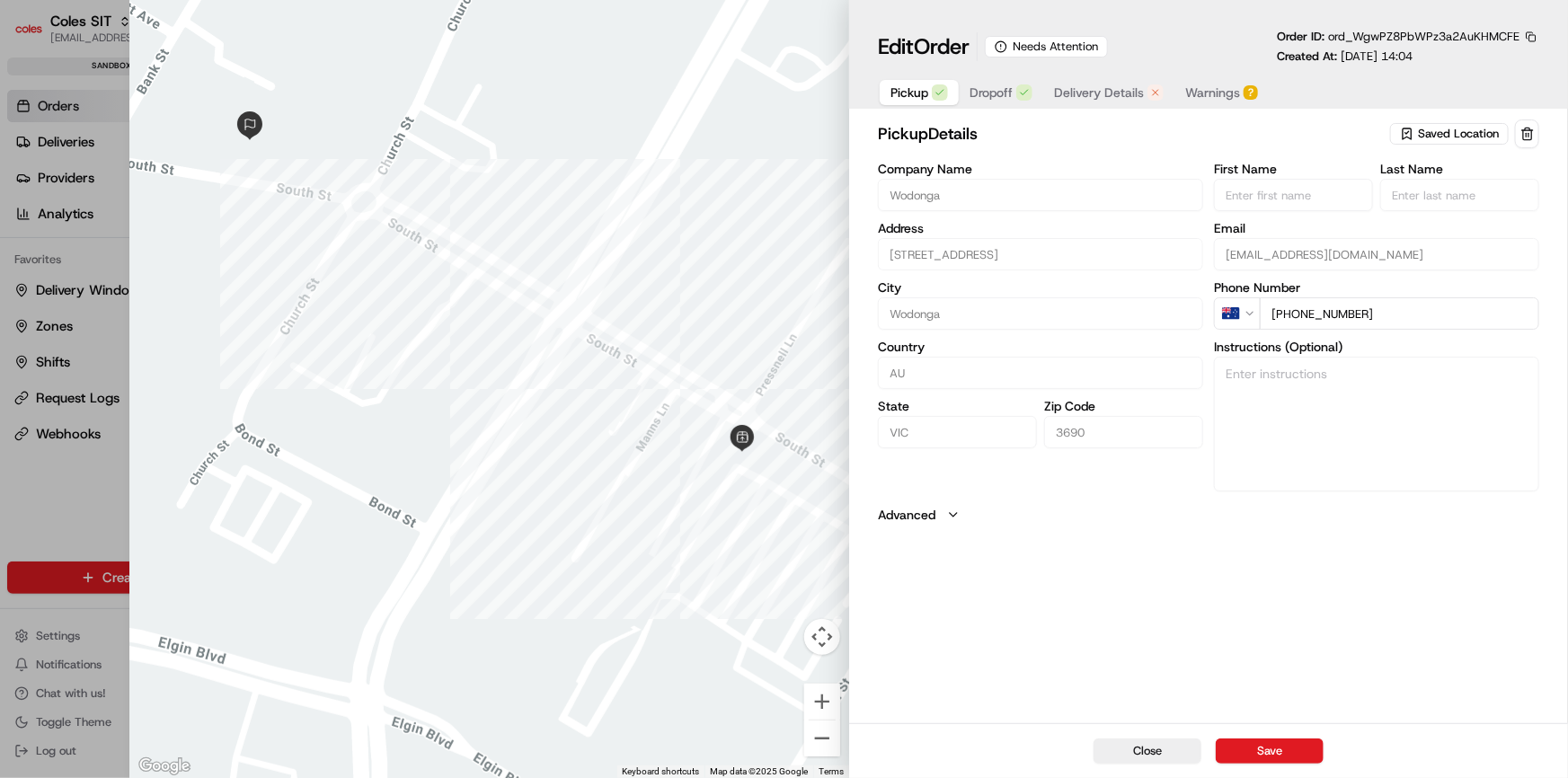 click on "Delivery Details" at bounding box center (1099, 93) 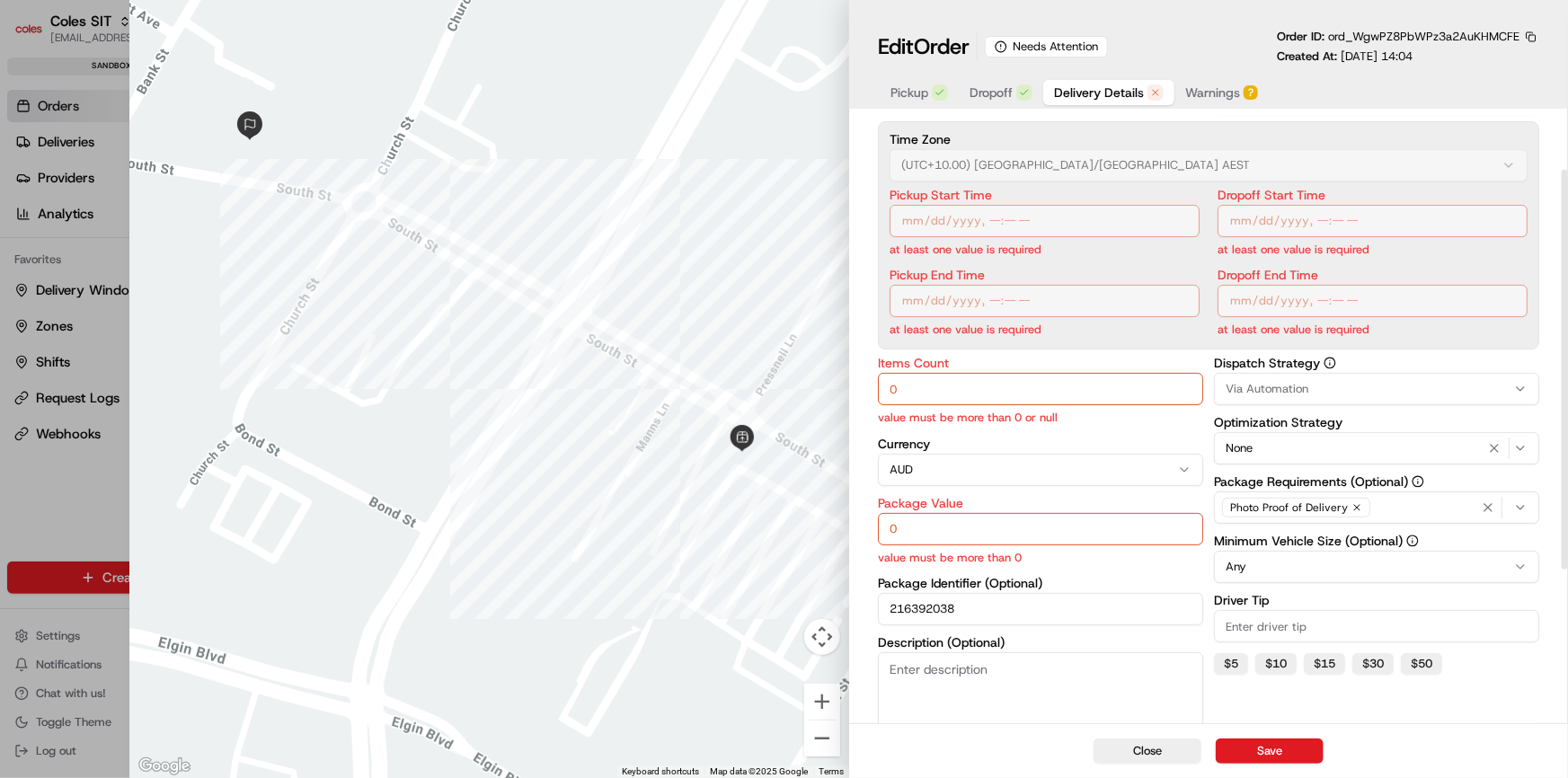 scroll, scrollTop: 81, scrollLeft: 0, axis: vertical 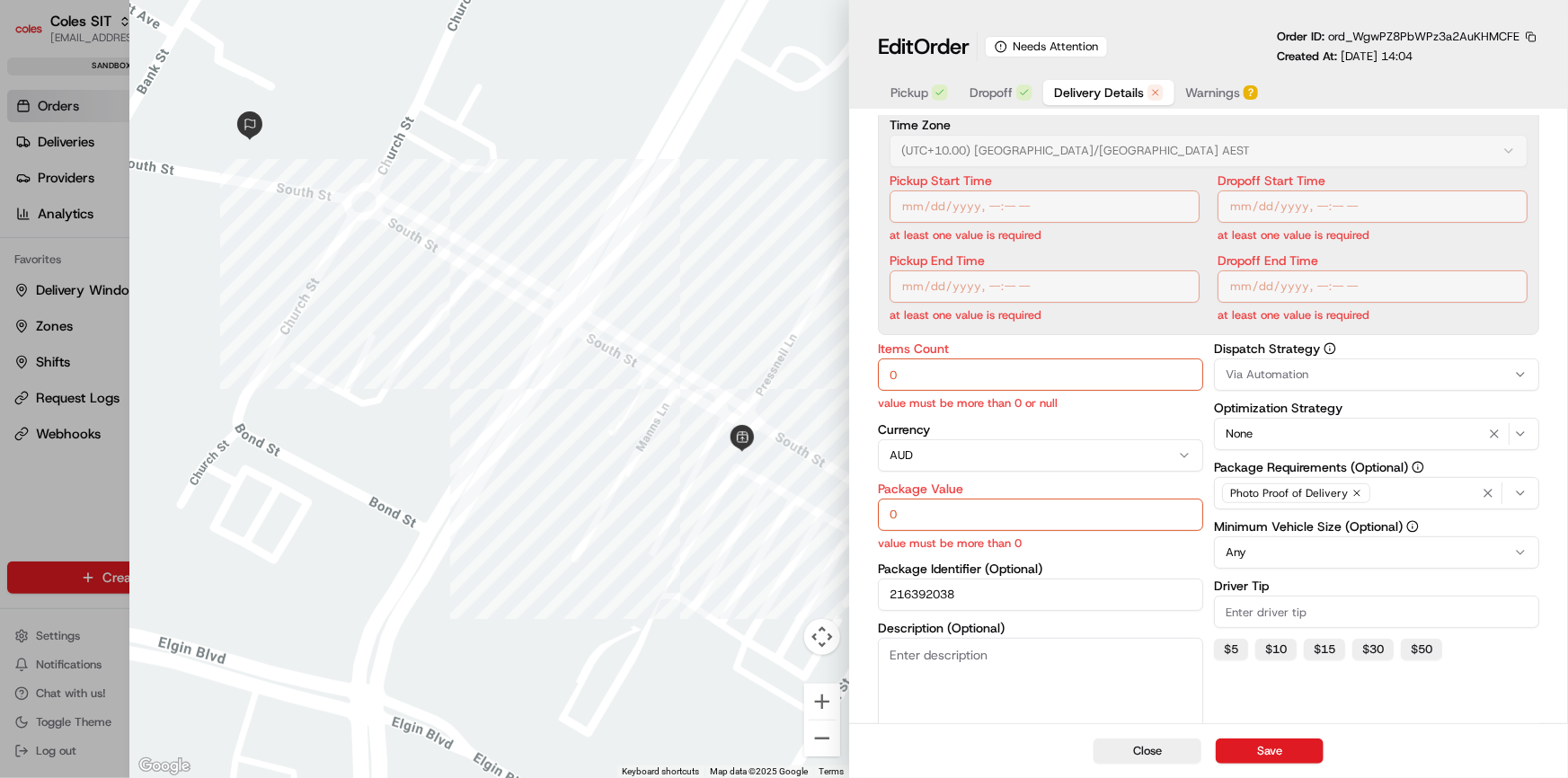 click at bounding box center (784, 389) 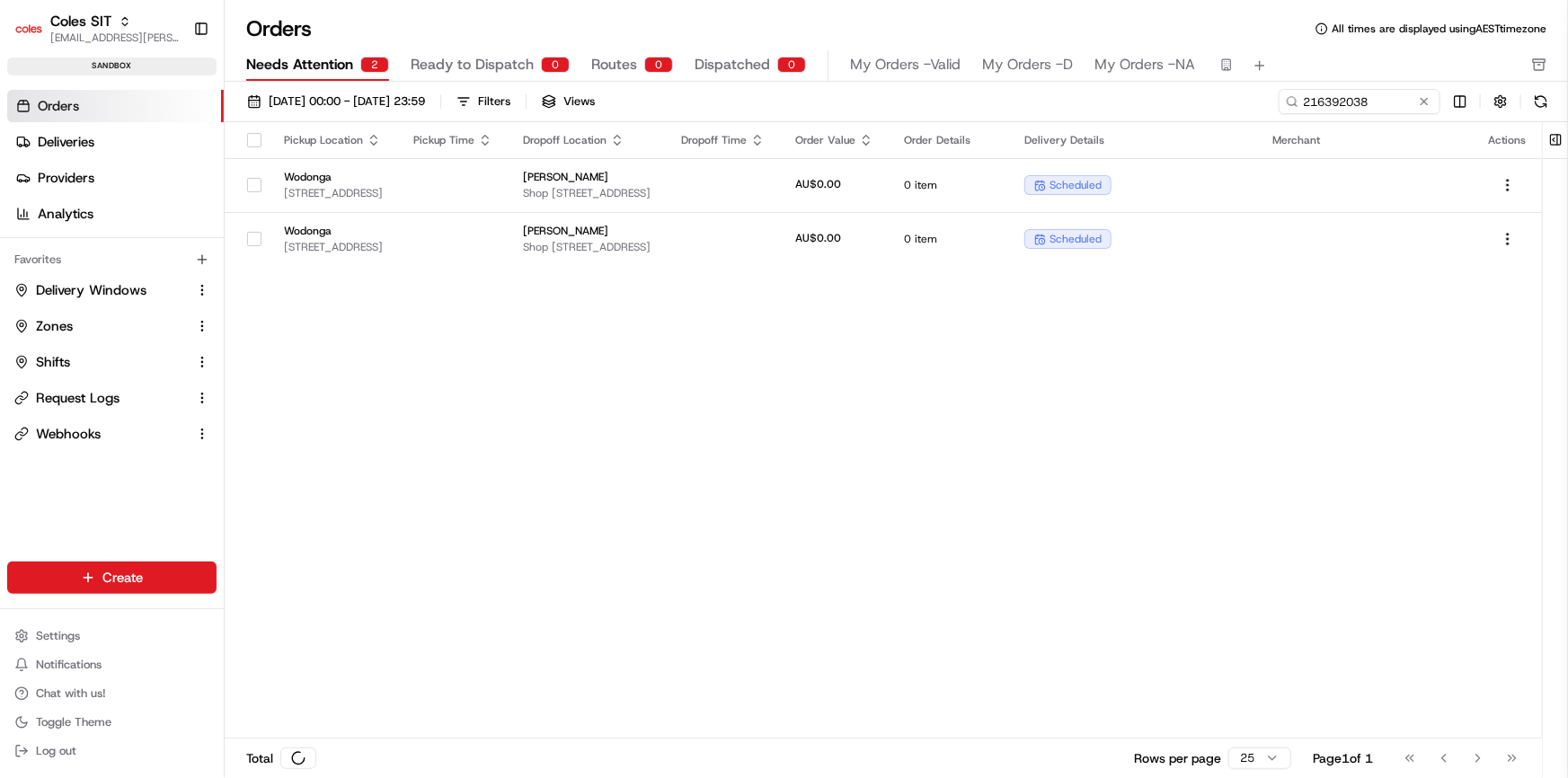 scroll, scrollTop: 0, scrollLeft: 0, axis: both 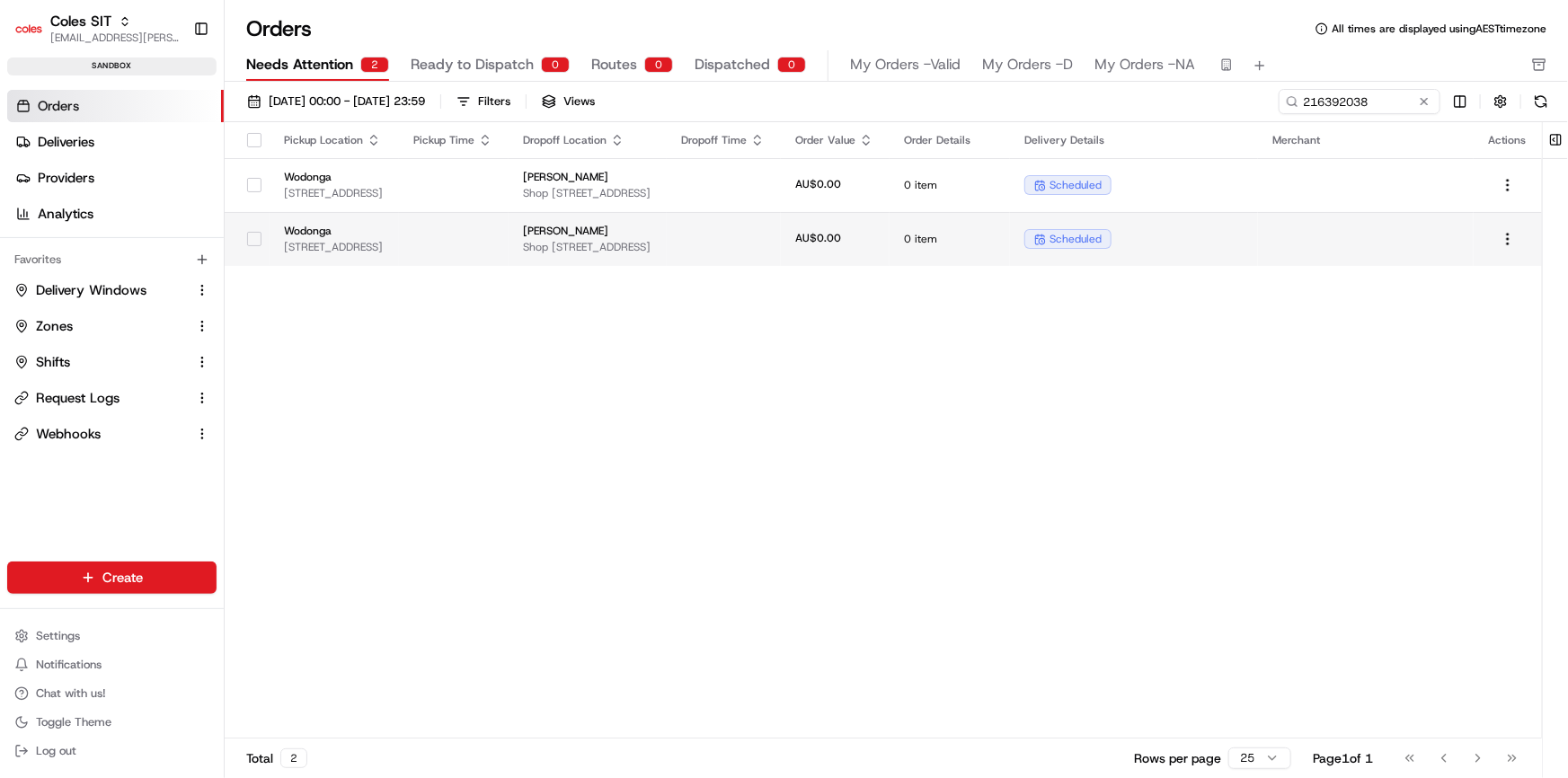 click at bounding box center [454, 239] 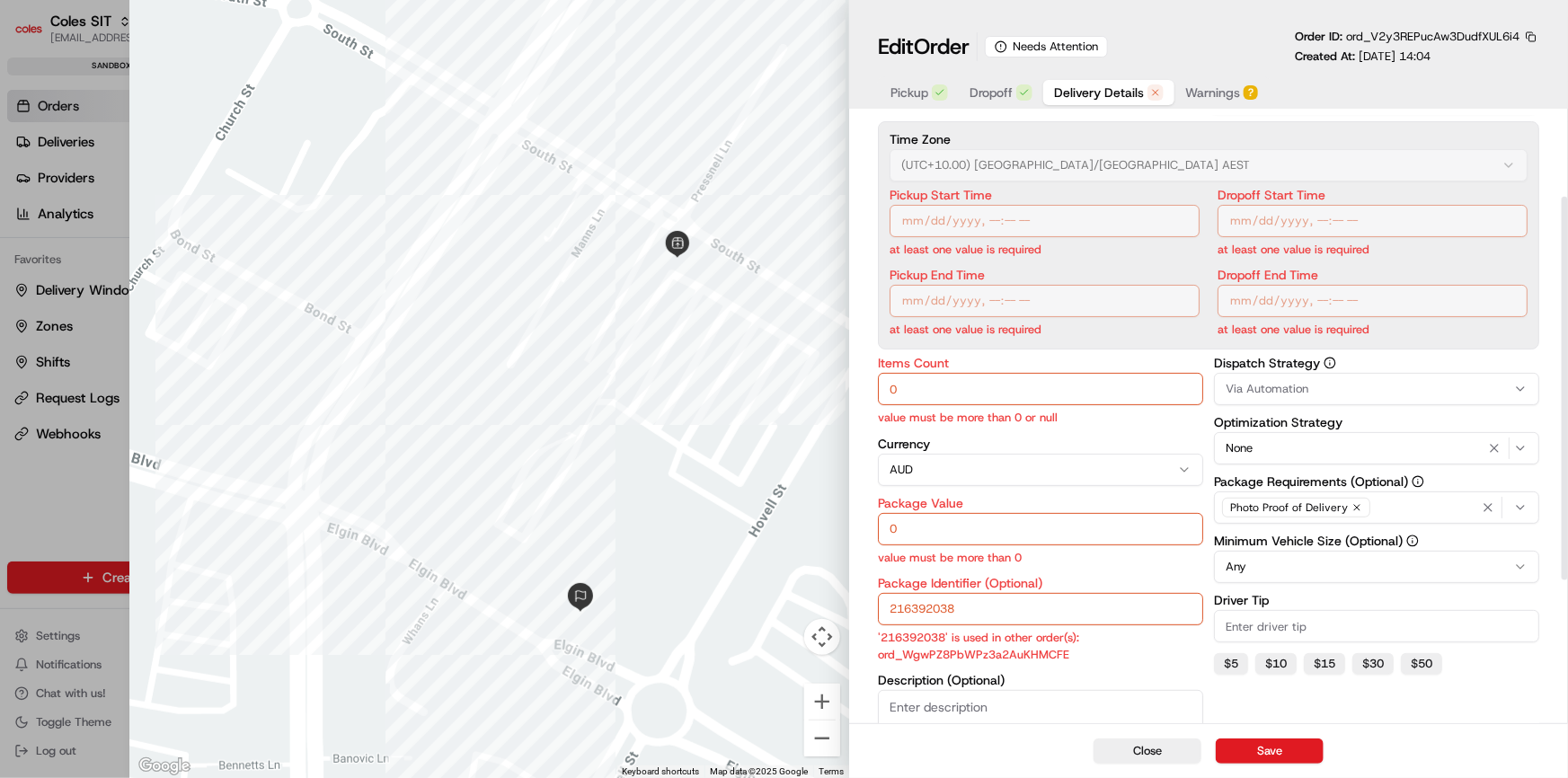 scroll, scrollTop: 163, scrollLeft: 0, axis: vertical 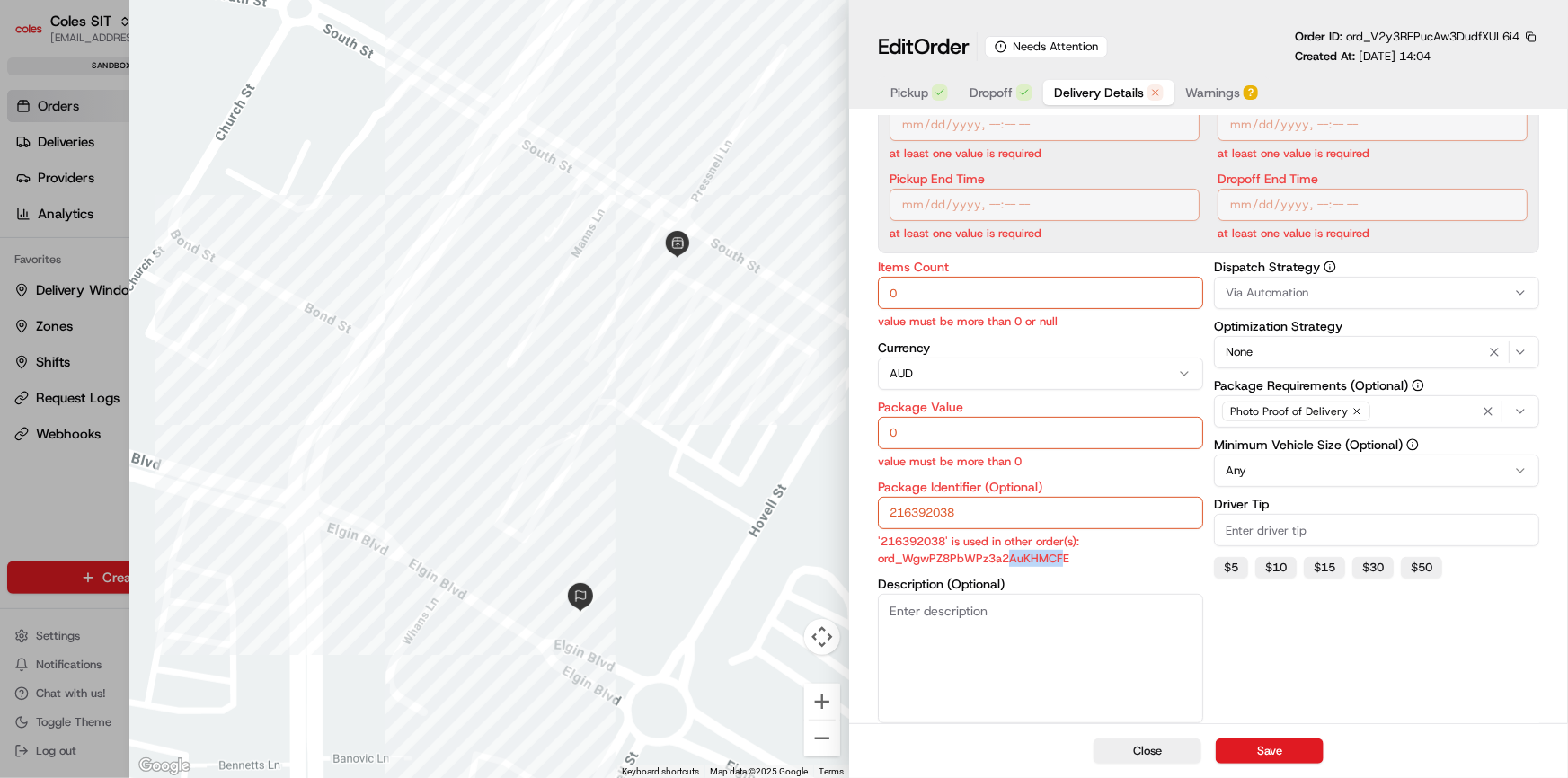 drag, startPoint x: 1012, startPoint y: 559, endPoint x: 1060, endPoint y: 556, distance: 48.09366 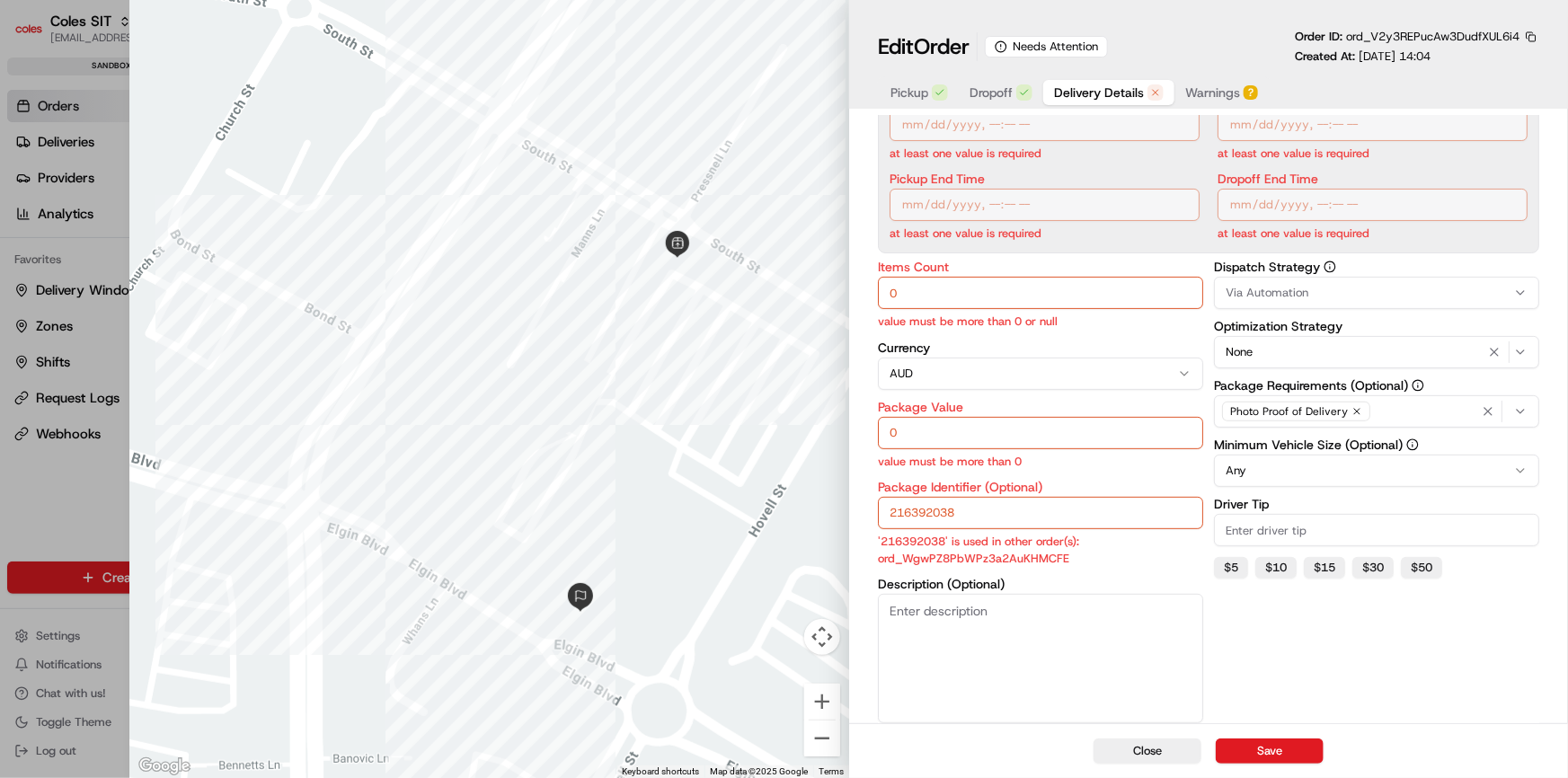 drag, startPoint x: 891, startPoint y: 511, endPoint x: 958, endPoint y: 515, distance: 67.1193 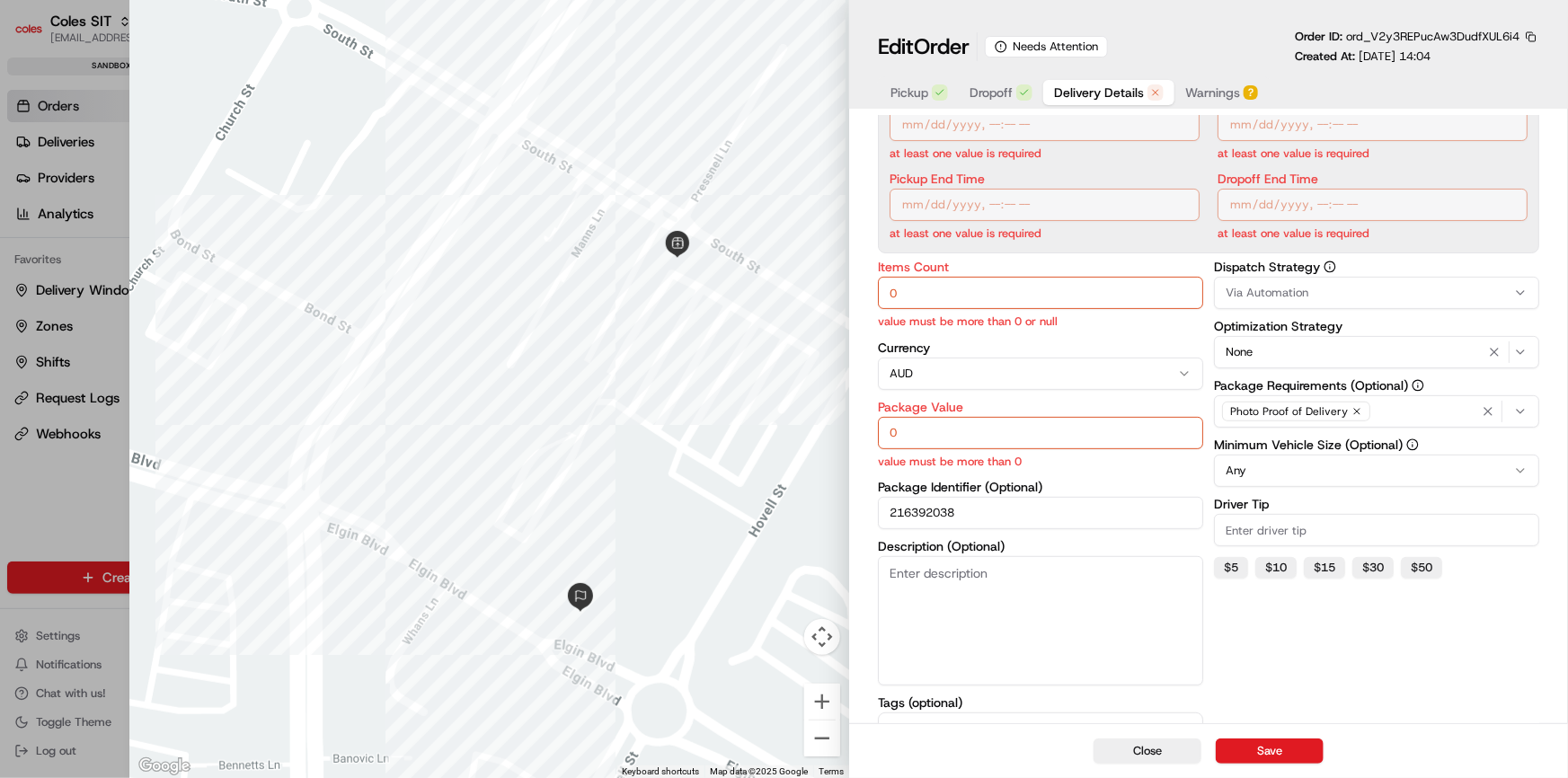 drag, startPoint x: 881, startPoint y: 543, endPoint x: 929, endPoint y: 544, distance: 48.010416 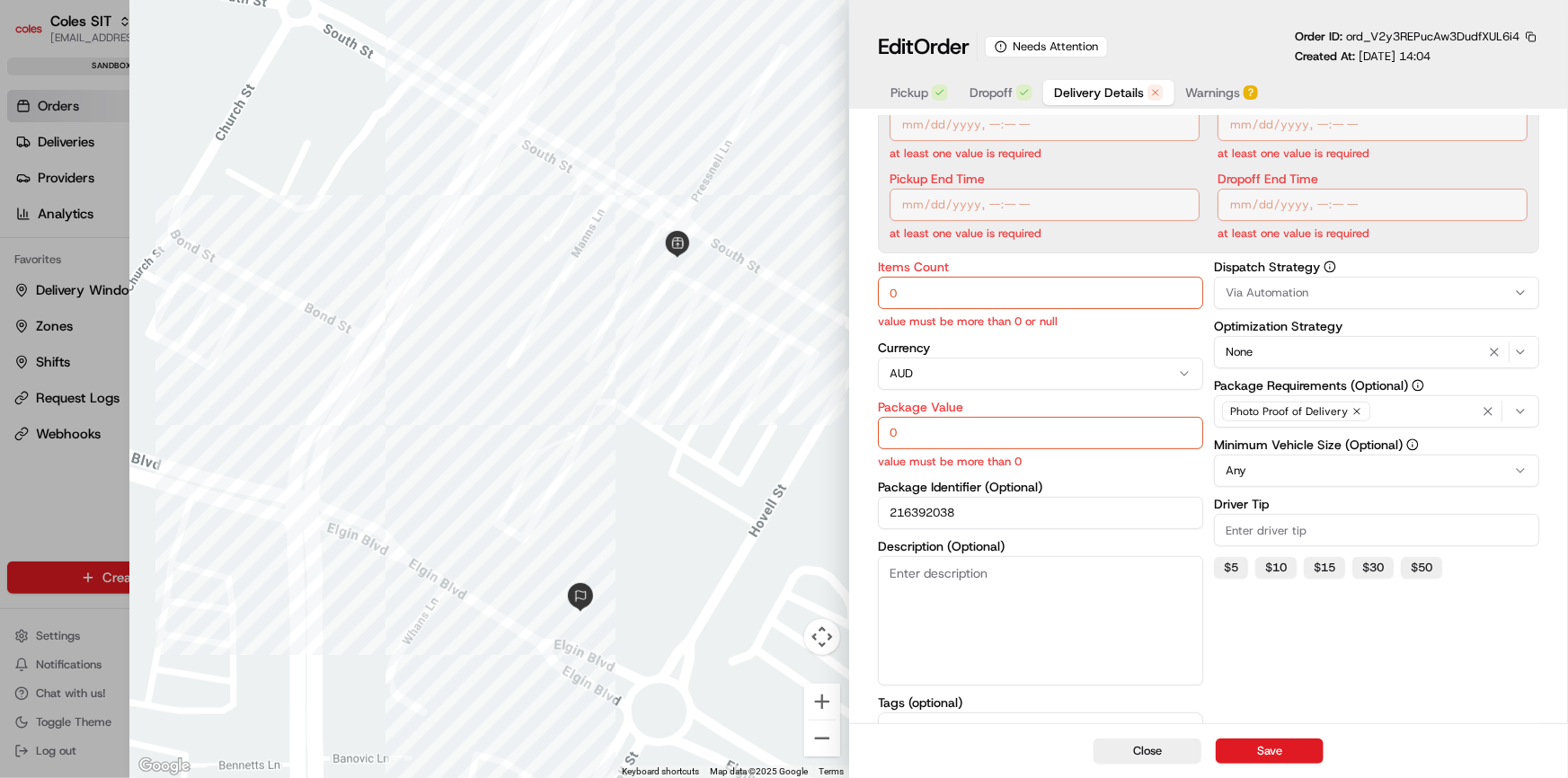 drag, startPoint x: 1338, startPoint y: 617, endPoint x: 1250, endPoint y: 599, distance: 89.82 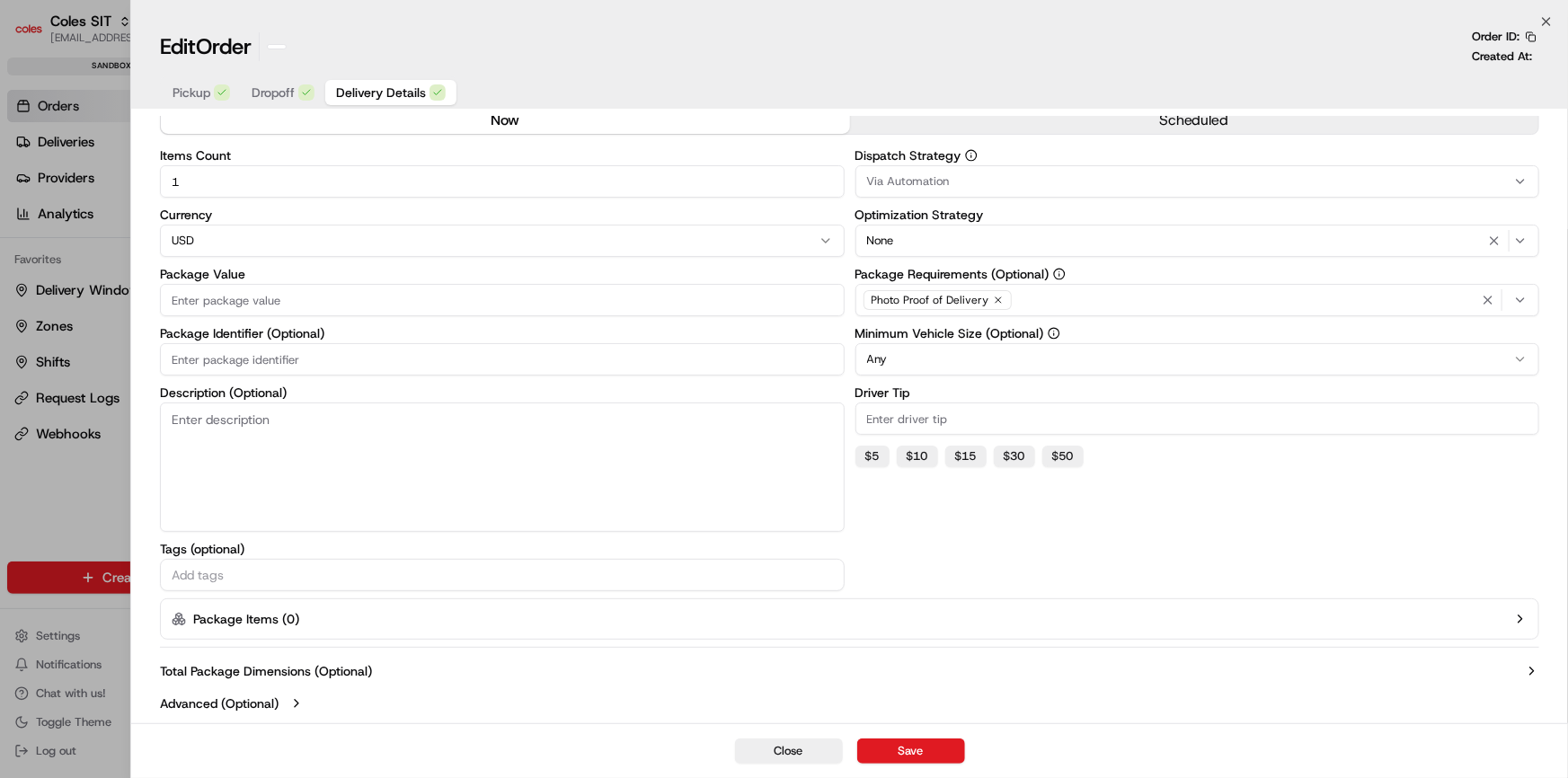 scroll, scrollTop: 45, scrollLeft: 0, axis: vertical 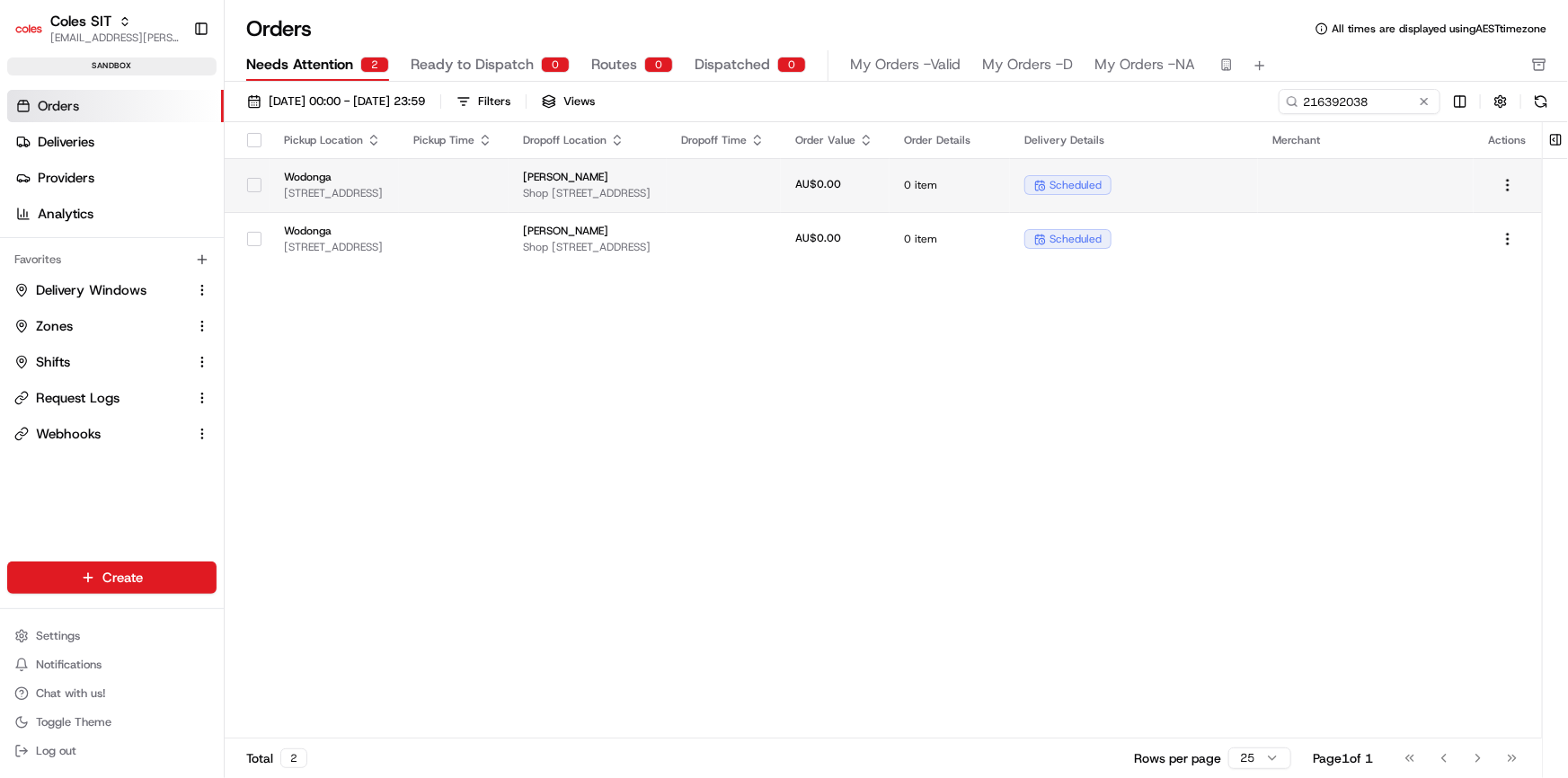 click at bounding box center [454, 185] 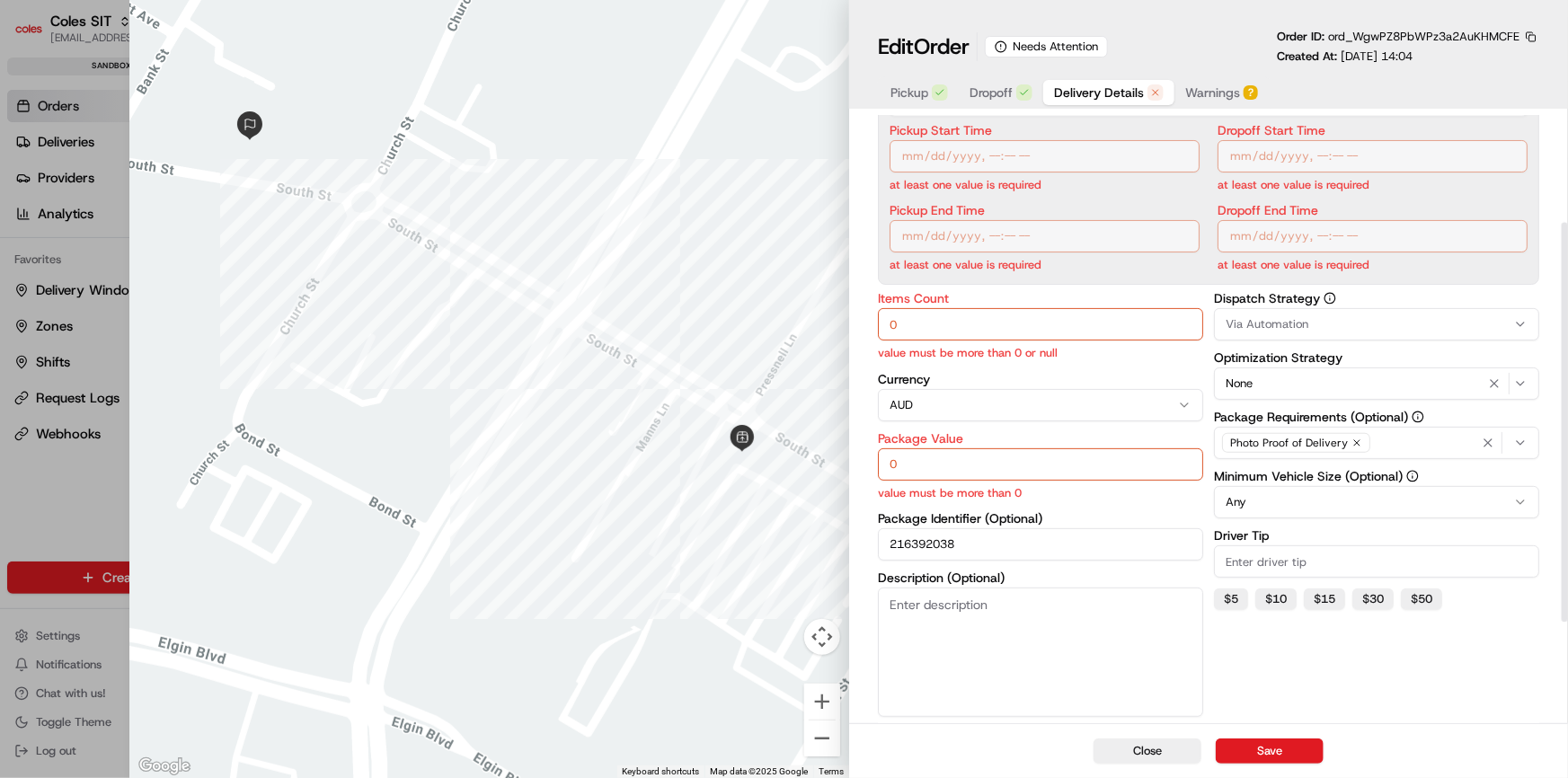 scroll, scrollTop: 244, scrollLeft: 0, axis: vertical 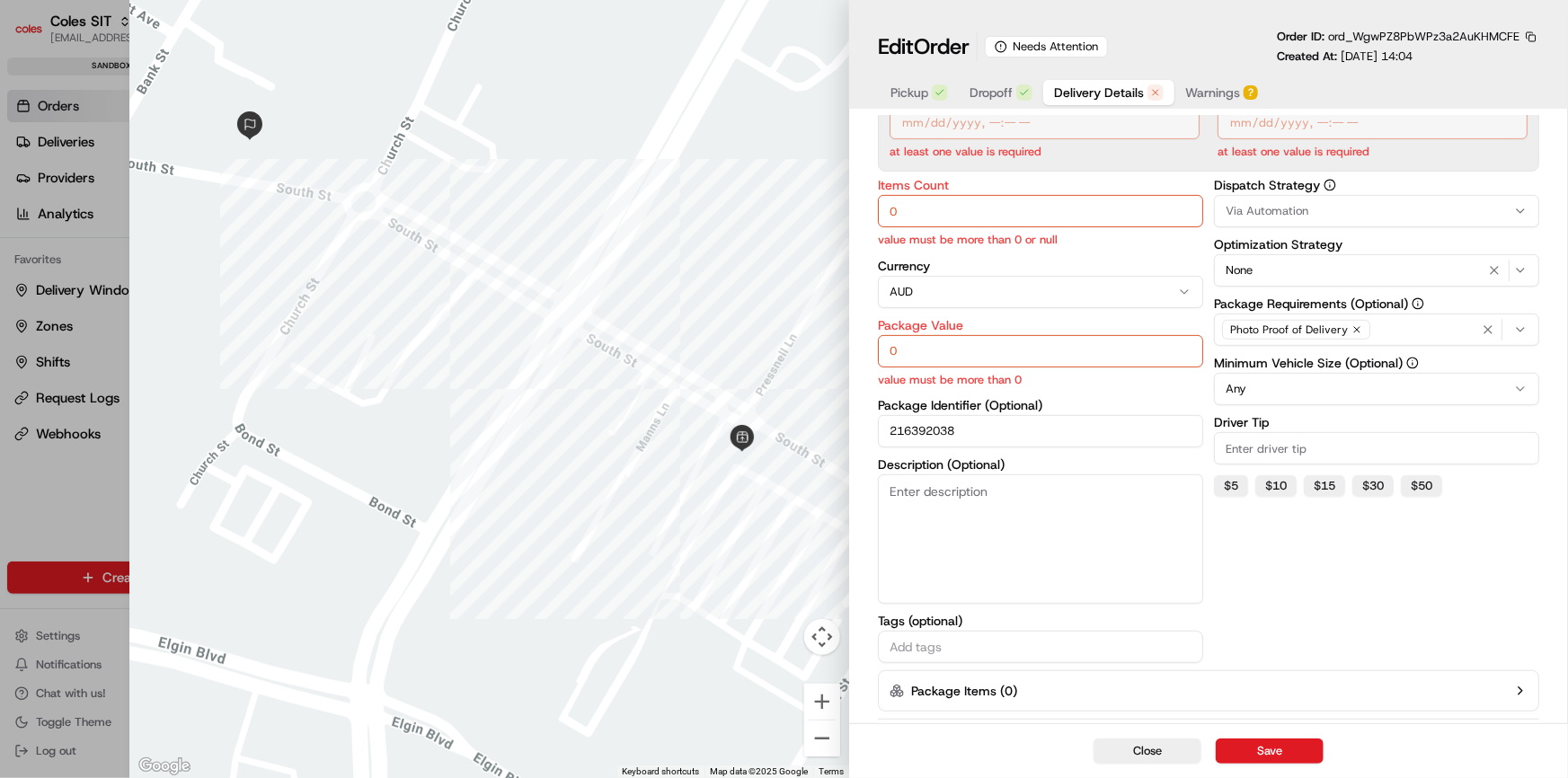 click at bounding box center [784, 389] 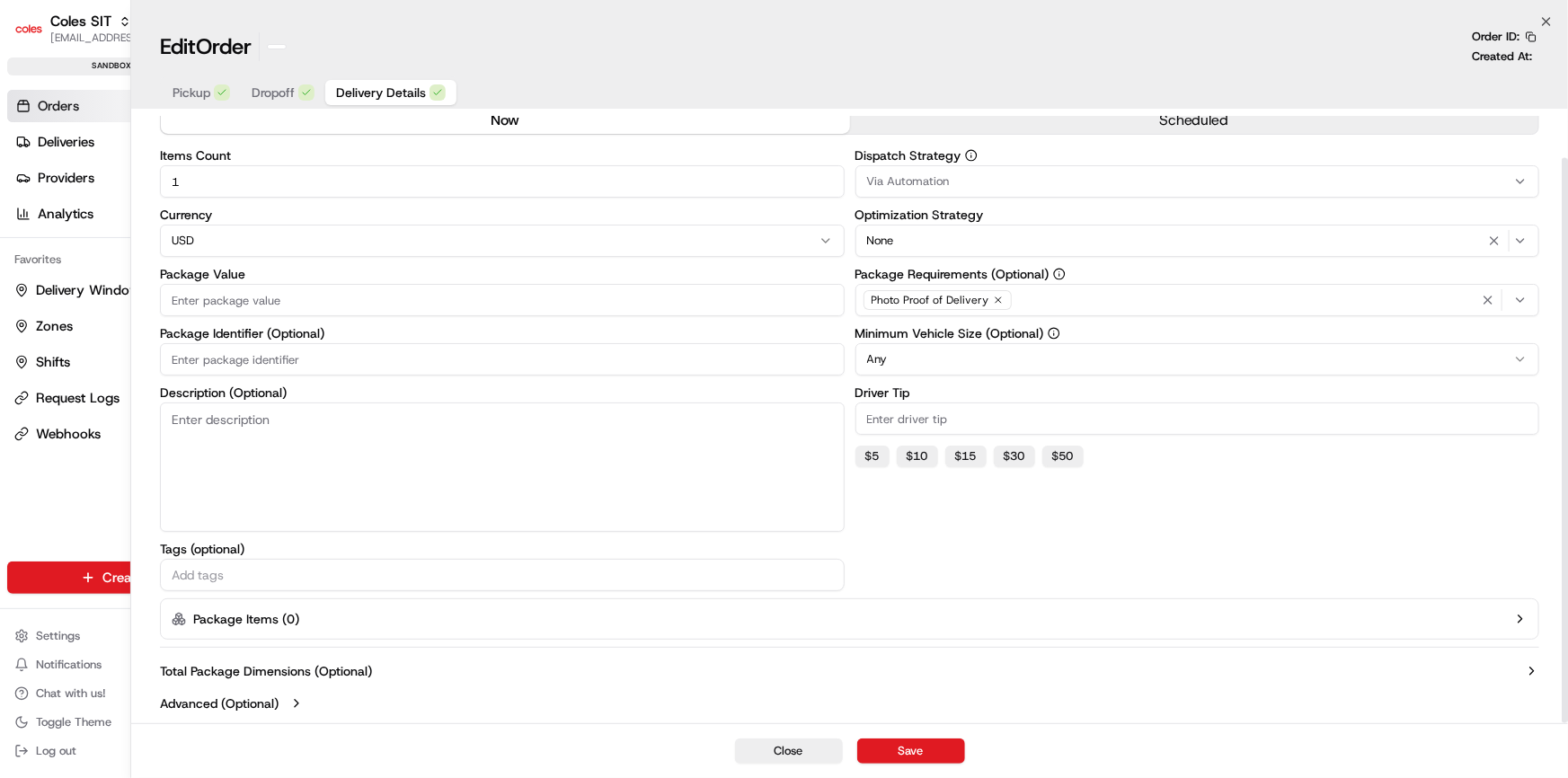 click on "USD" at bounding box center [501, 241] 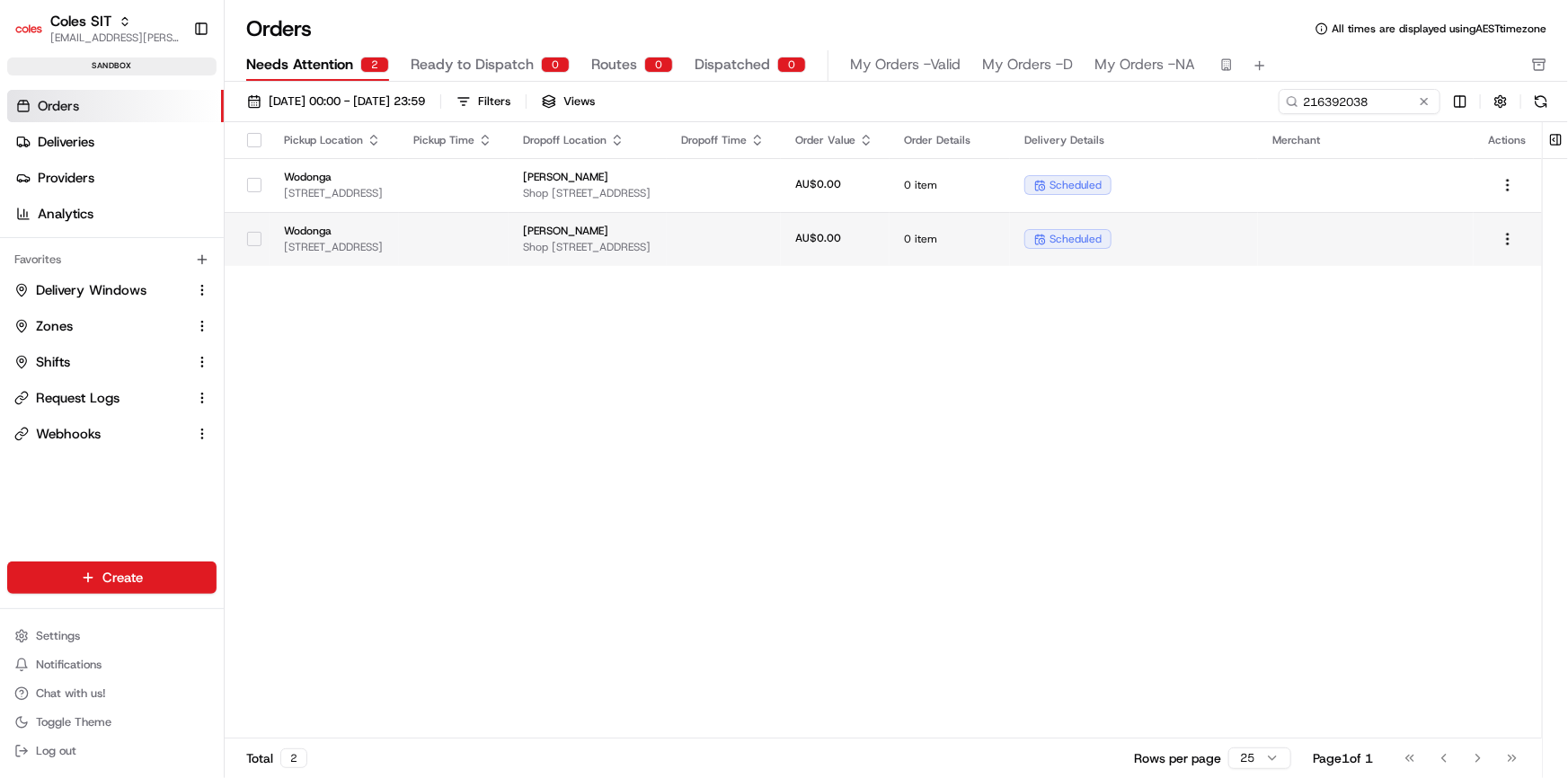 click on "Wodonga [STREET_ADDRESS]" at bounding box center (334, 239) 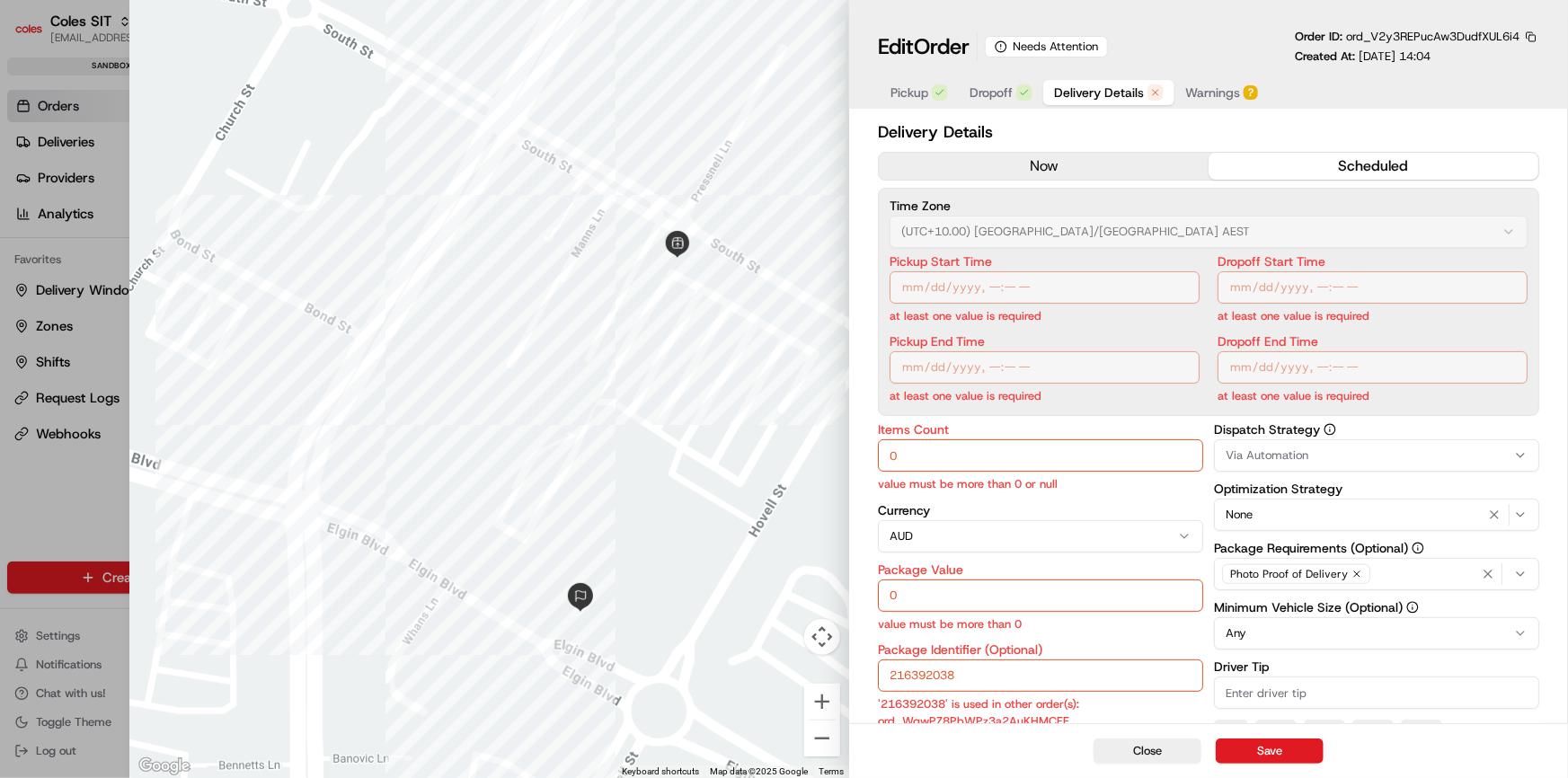 scroll, scrollTop: 81, scrollLeft: 0, axis: vertical 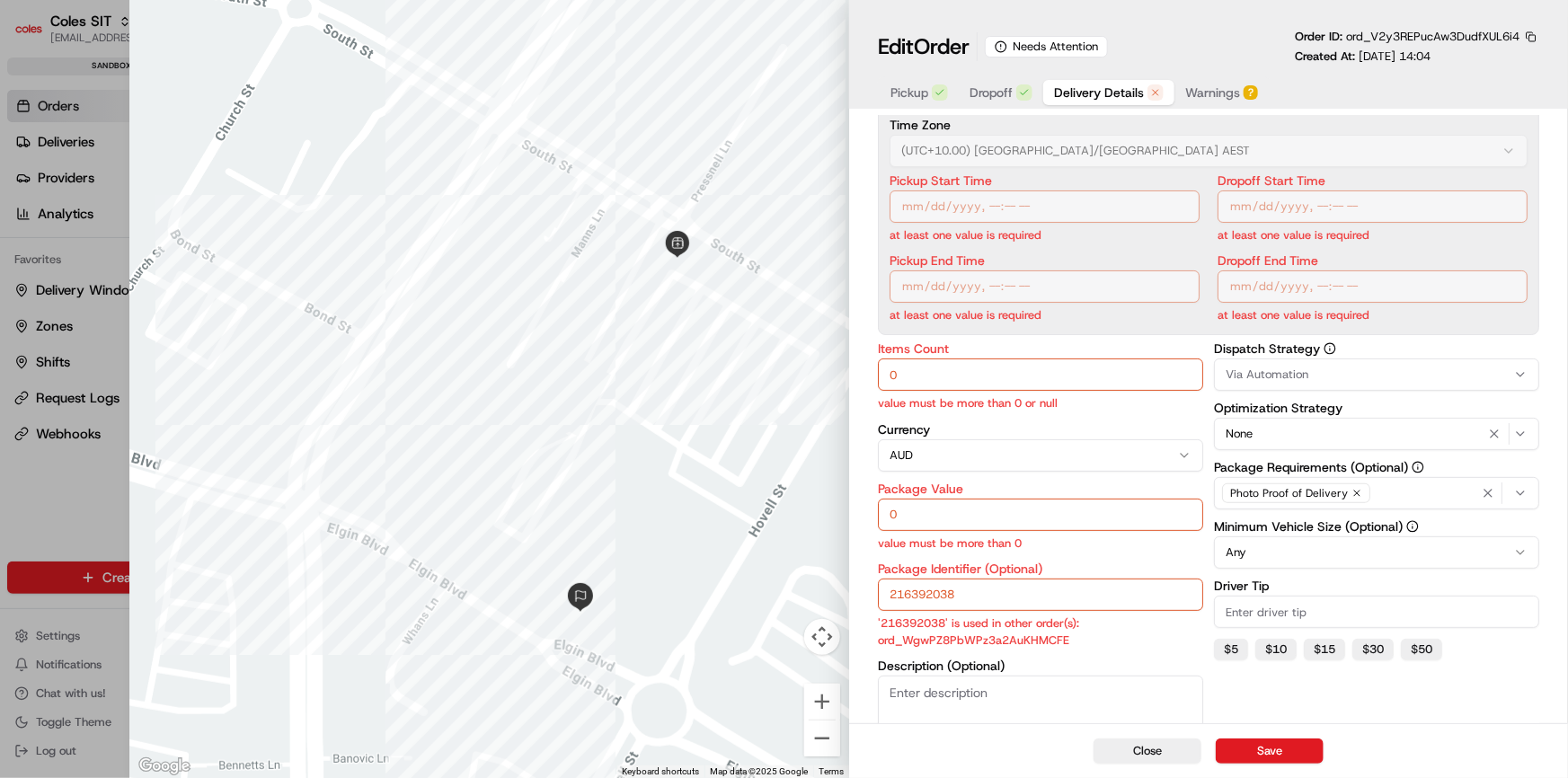 click at bounding box center (784, 389) 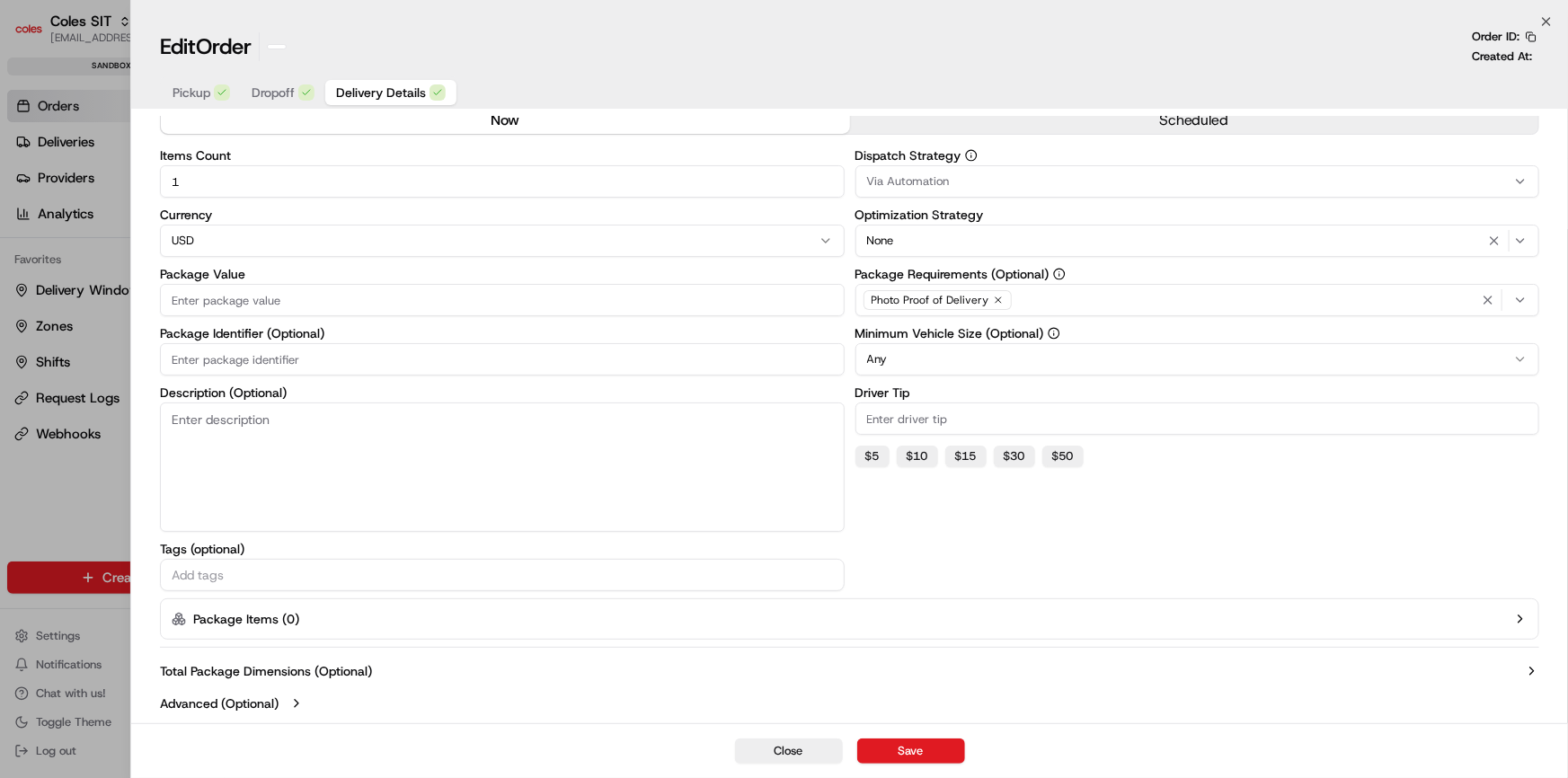 scroll, scrollTop: 45, scrollLeft: 0, axis: vertical 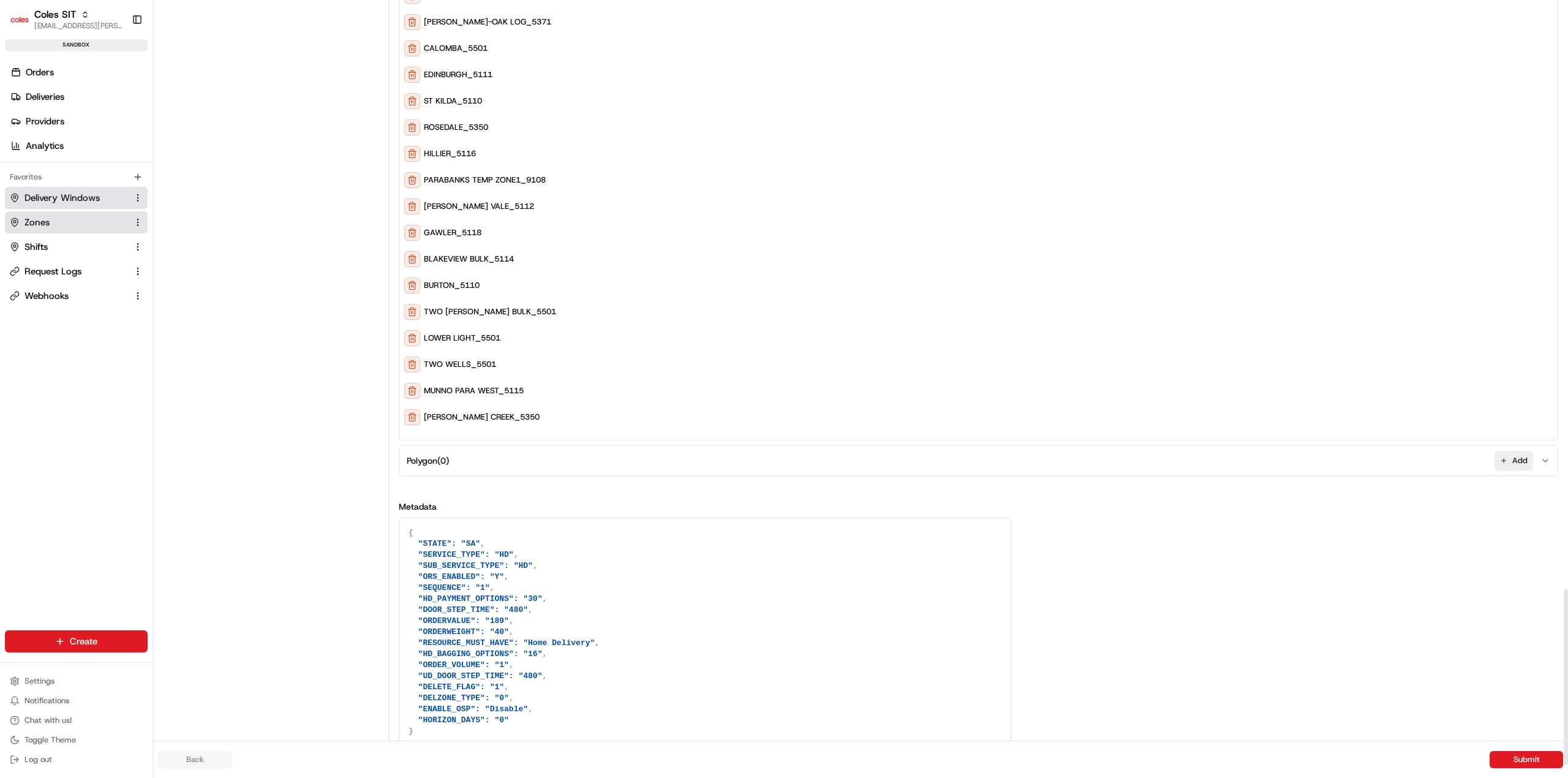 click on "Delivery Windows" at bounding box center [62, 198] 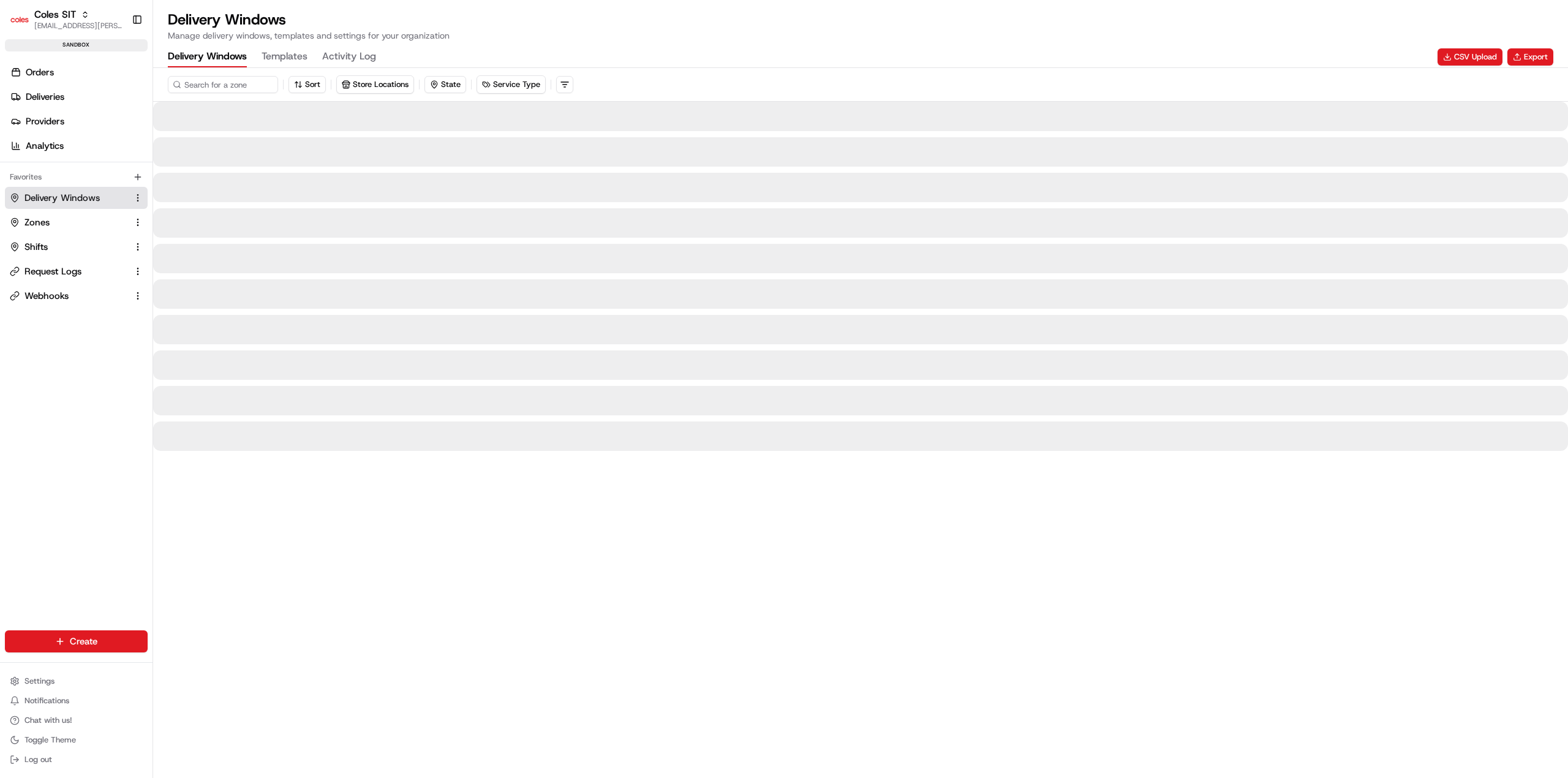 scroll, scrollTop: 0, scrollLeft: 0, axis: both 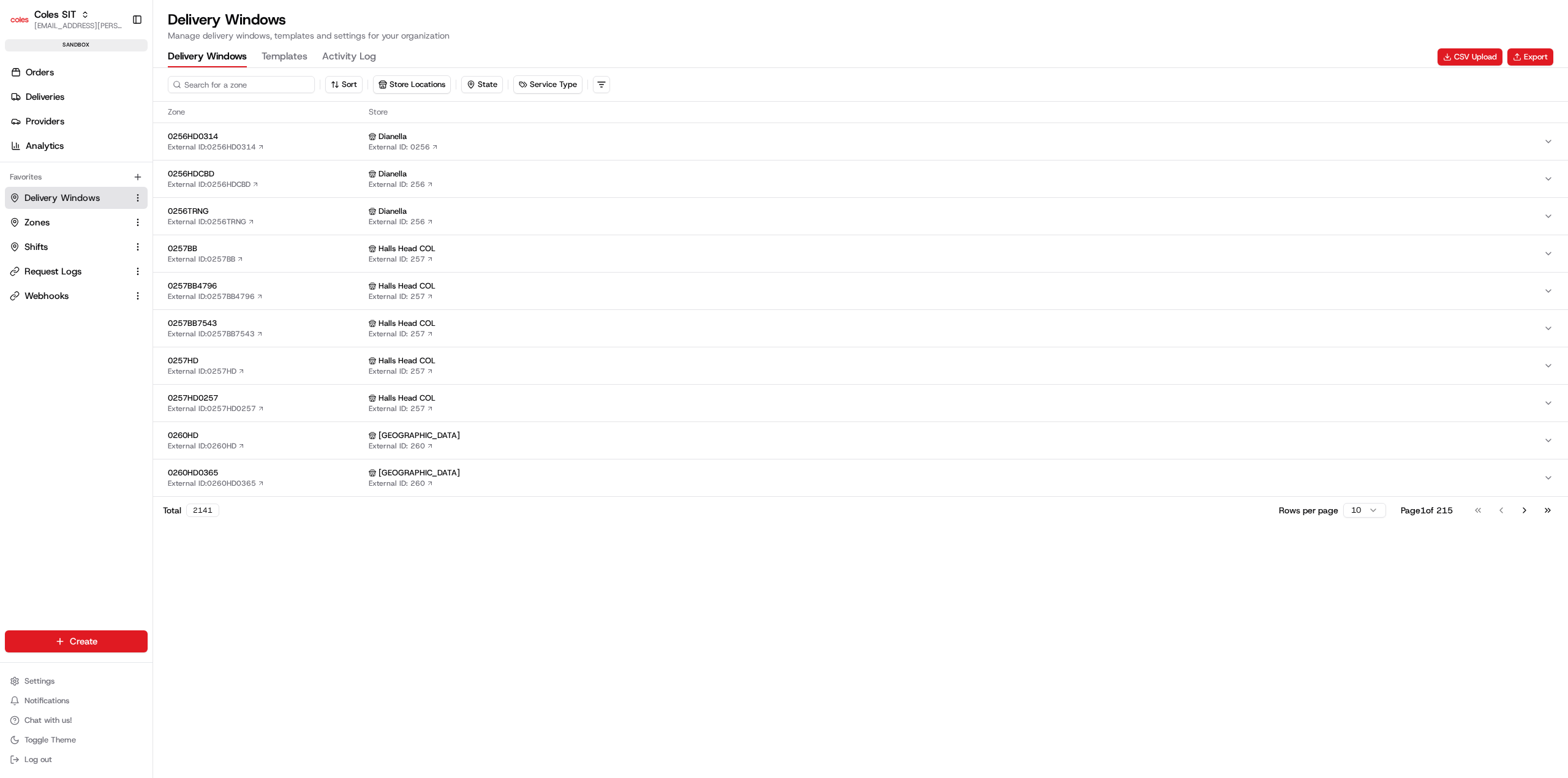 click at bounding box center [241, 85] 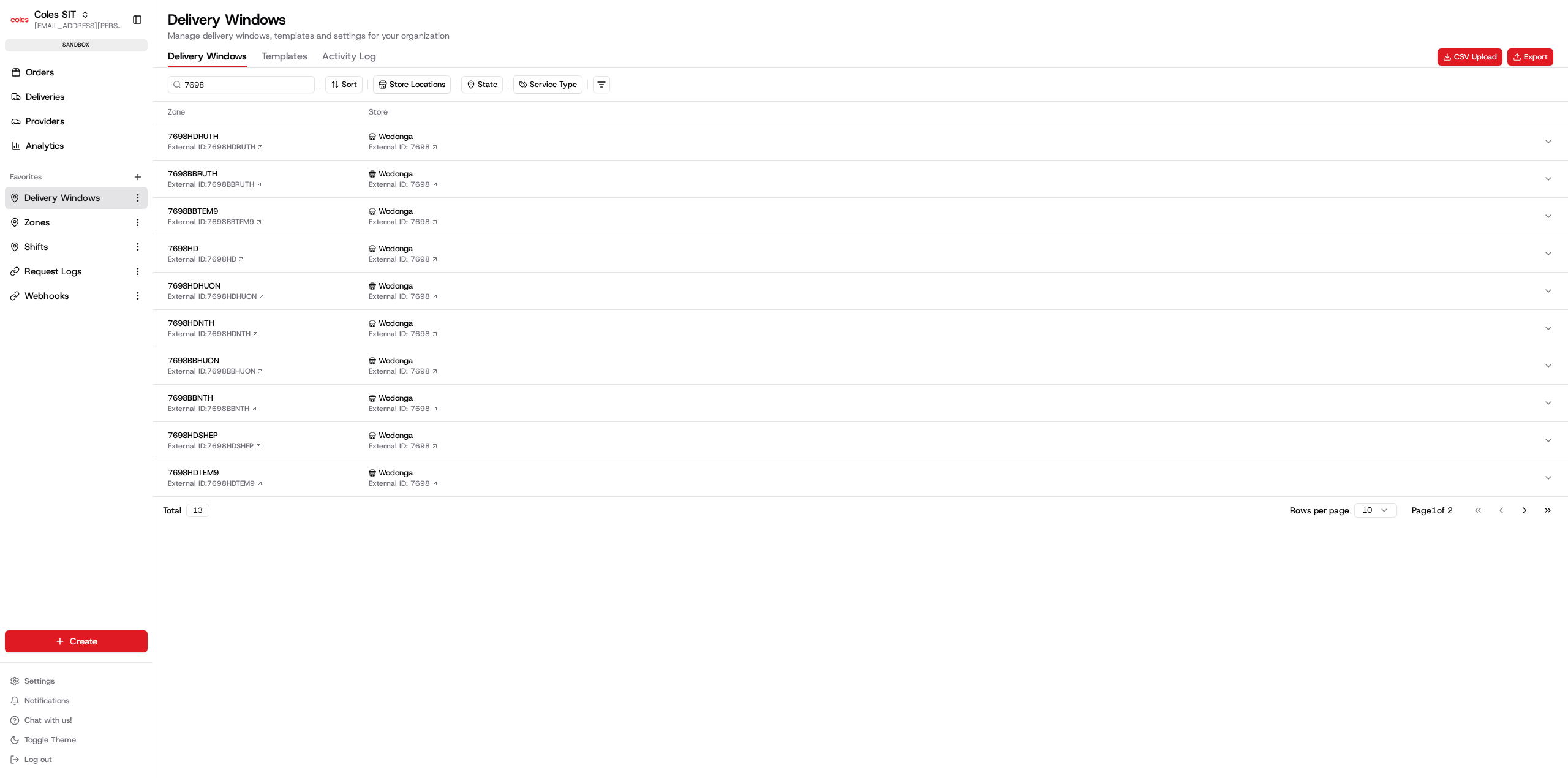type on "7698" 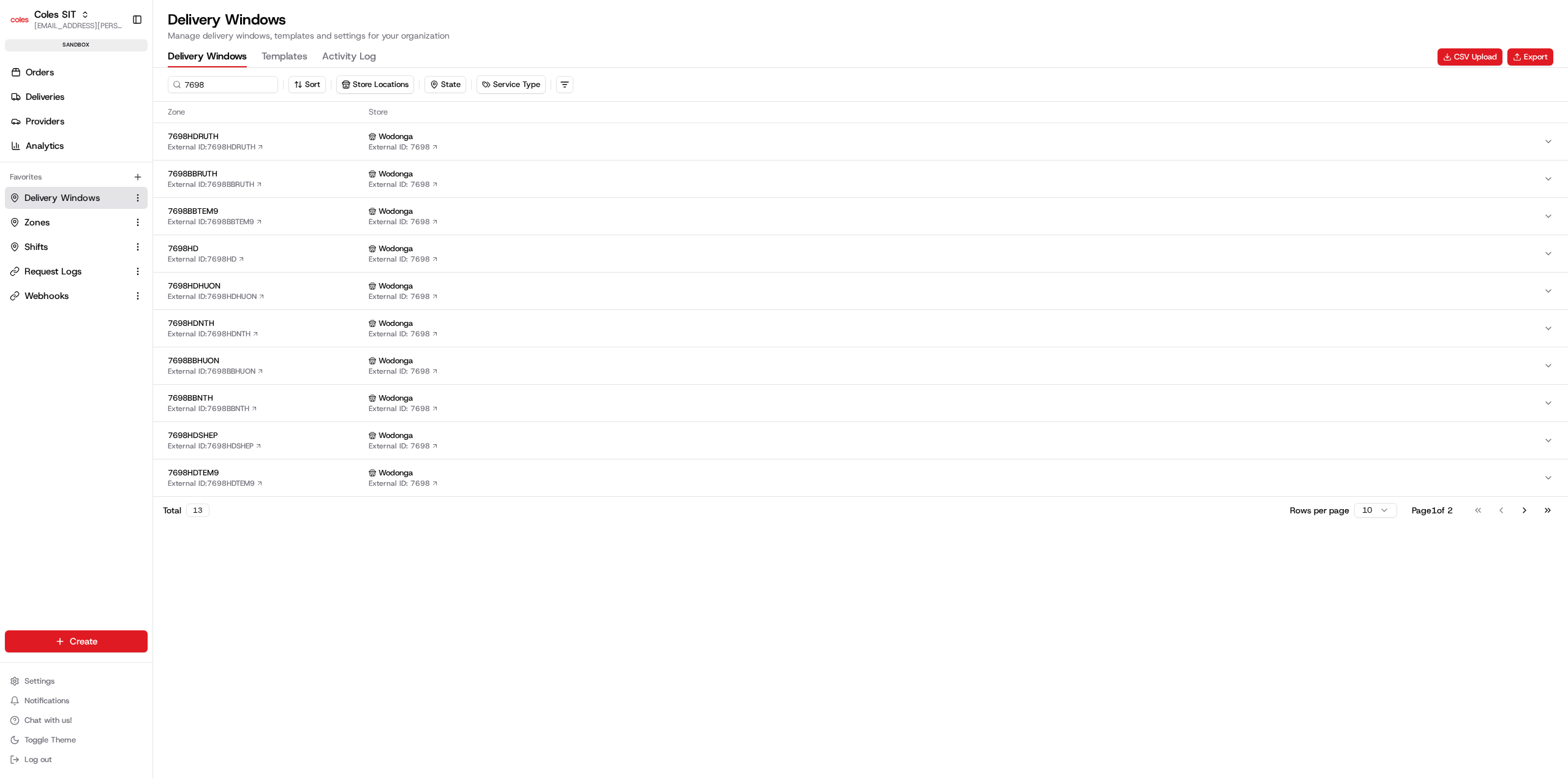 click on "7698HD External ID:  7698HD" at bounding box center (266, 254) 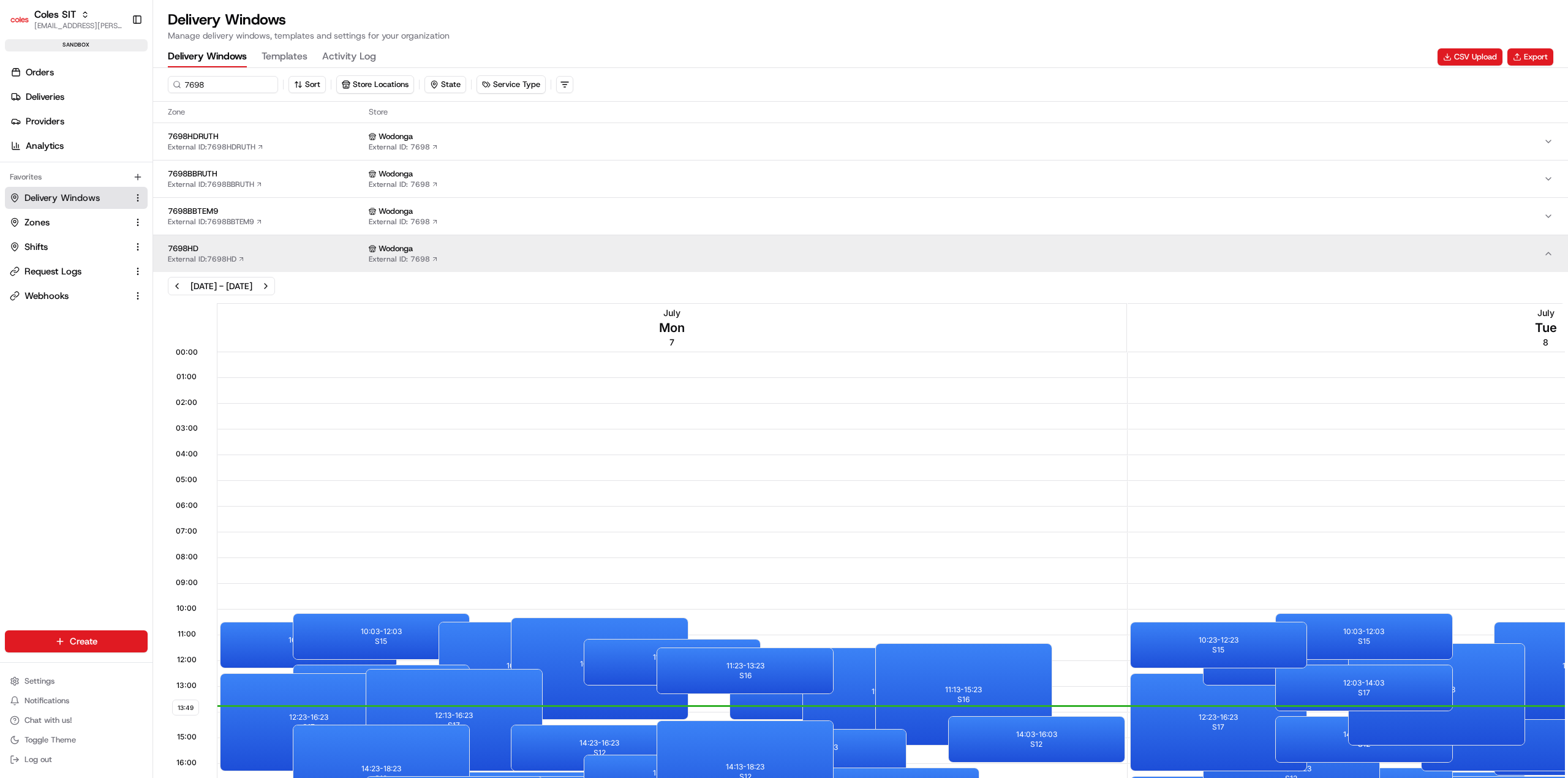 scroll, scrollTop: 1, scrollLeft: 0, axis: vertical 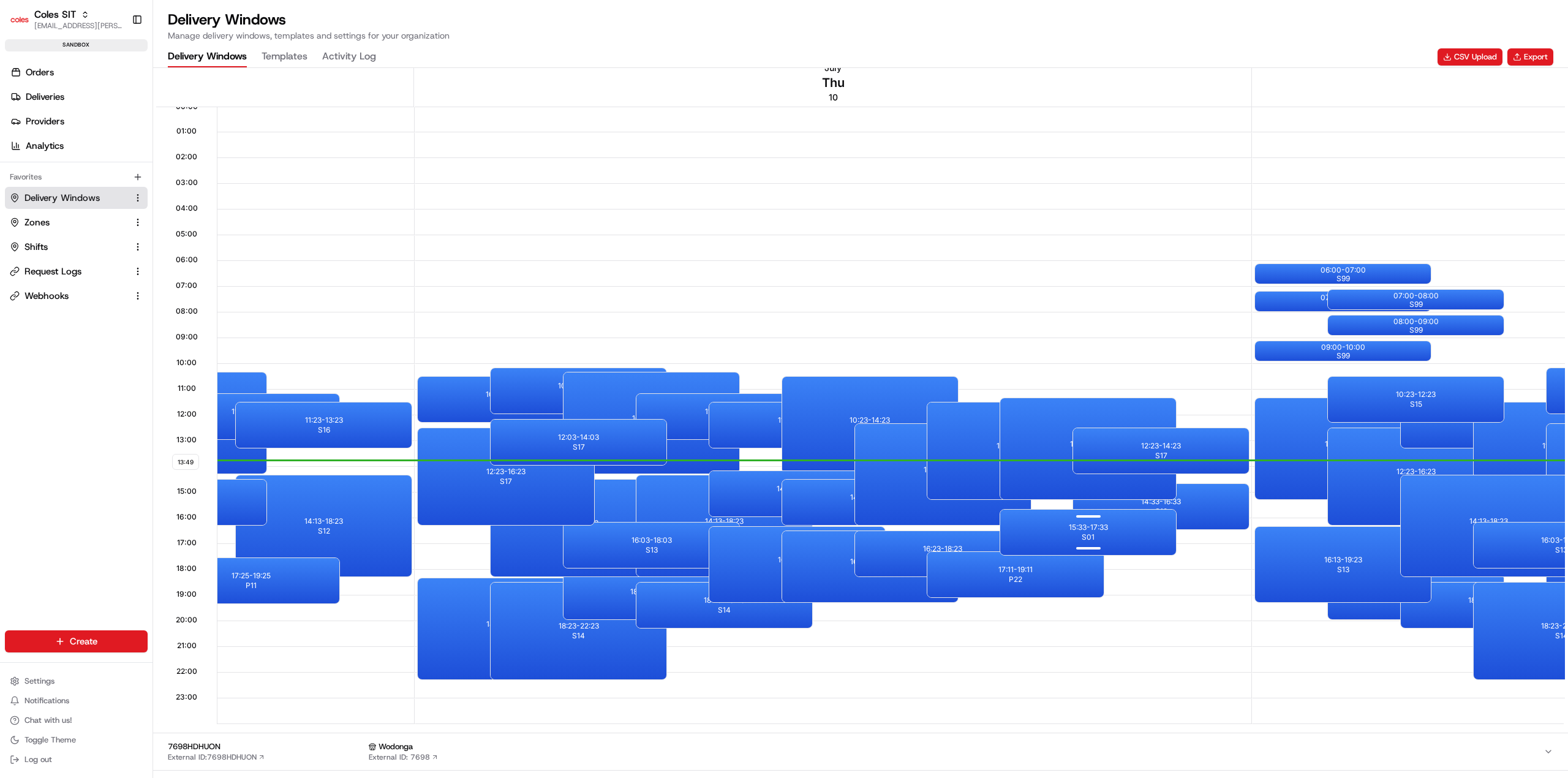 click on "15:33  -  17:33 S01" at bounding box center [1088, 532] 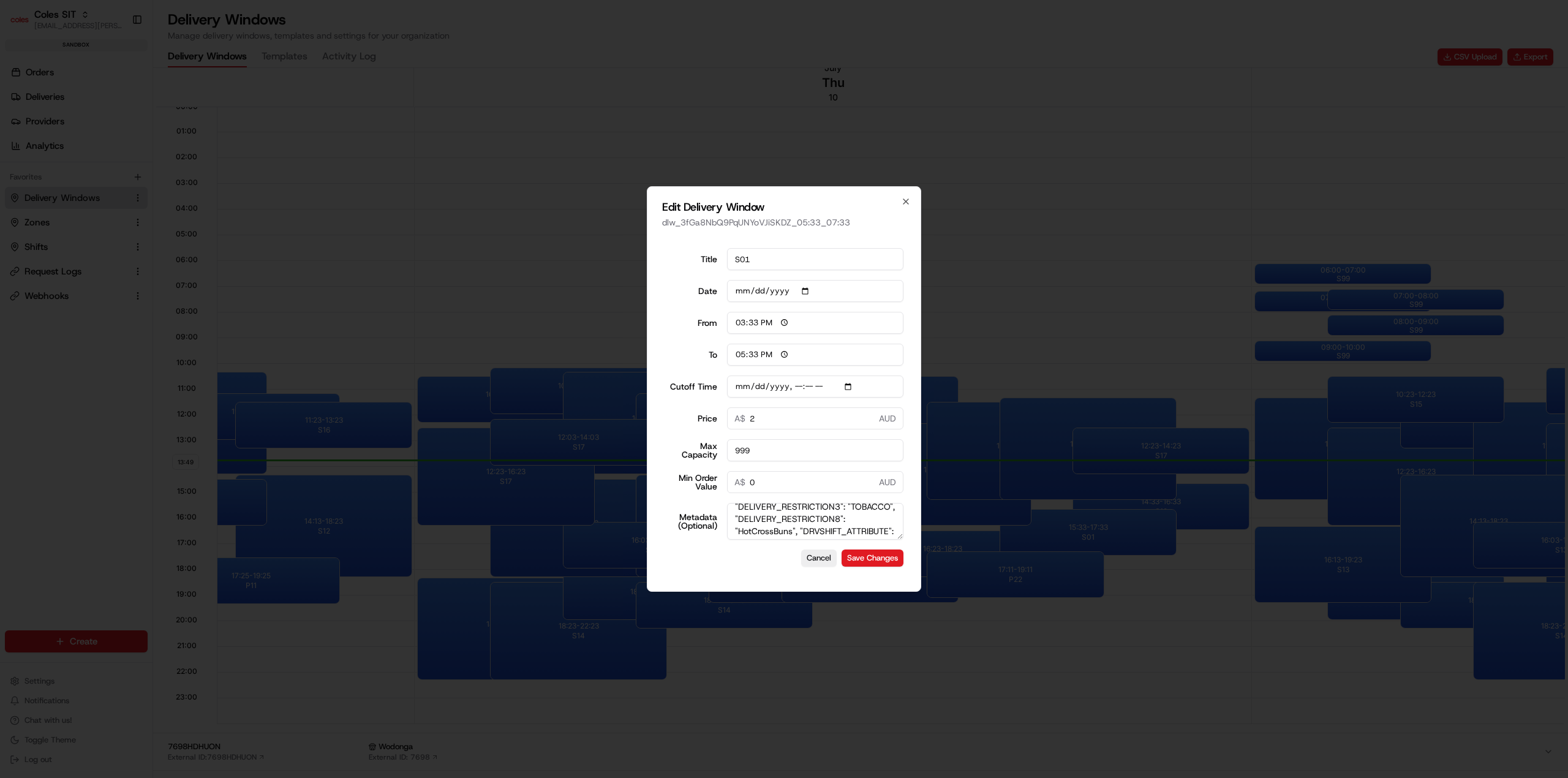 scroll, scrollTop: 0, scrollLeft: 0, axis: both 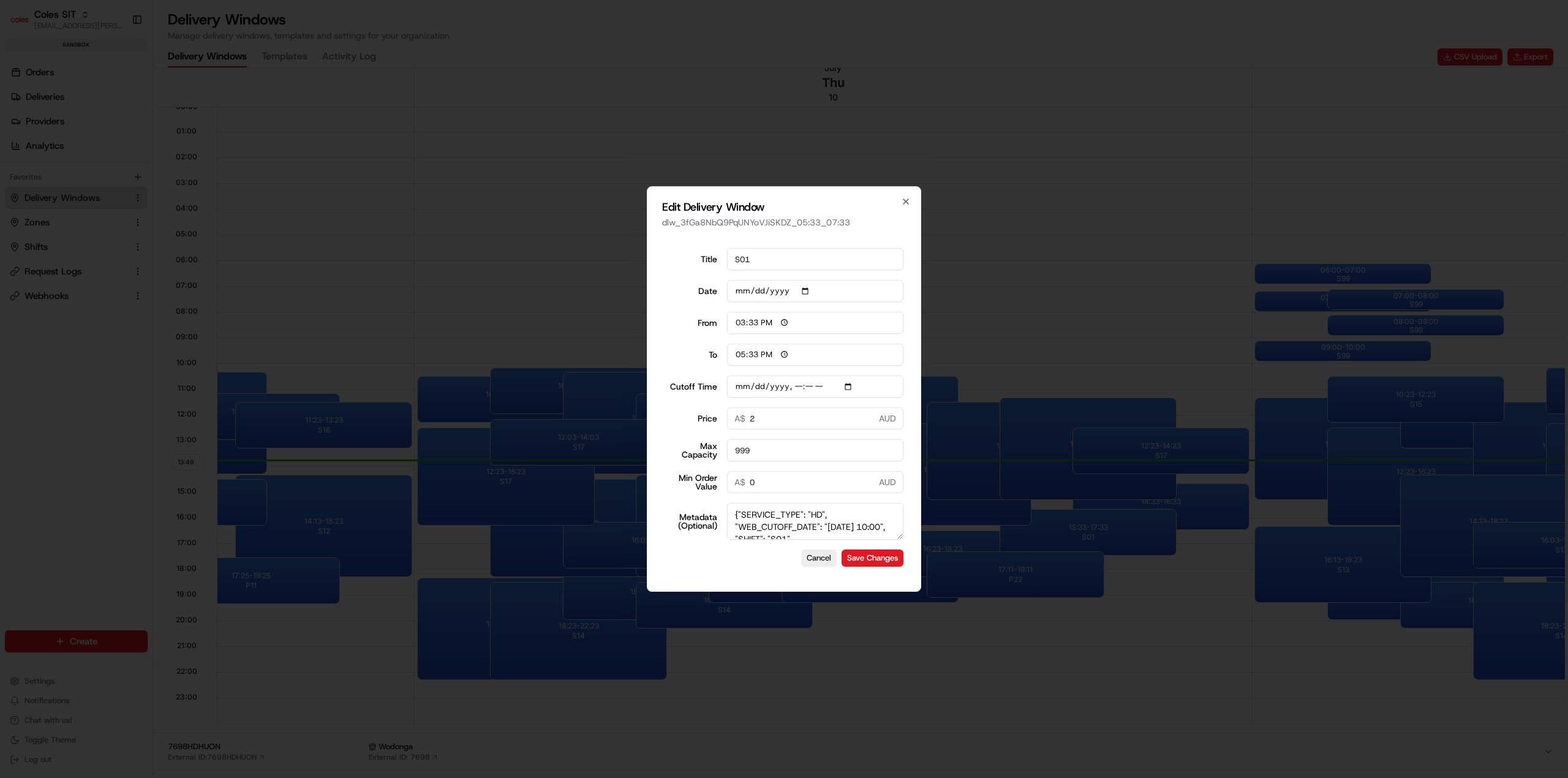 click at bounding box center [784, 389] 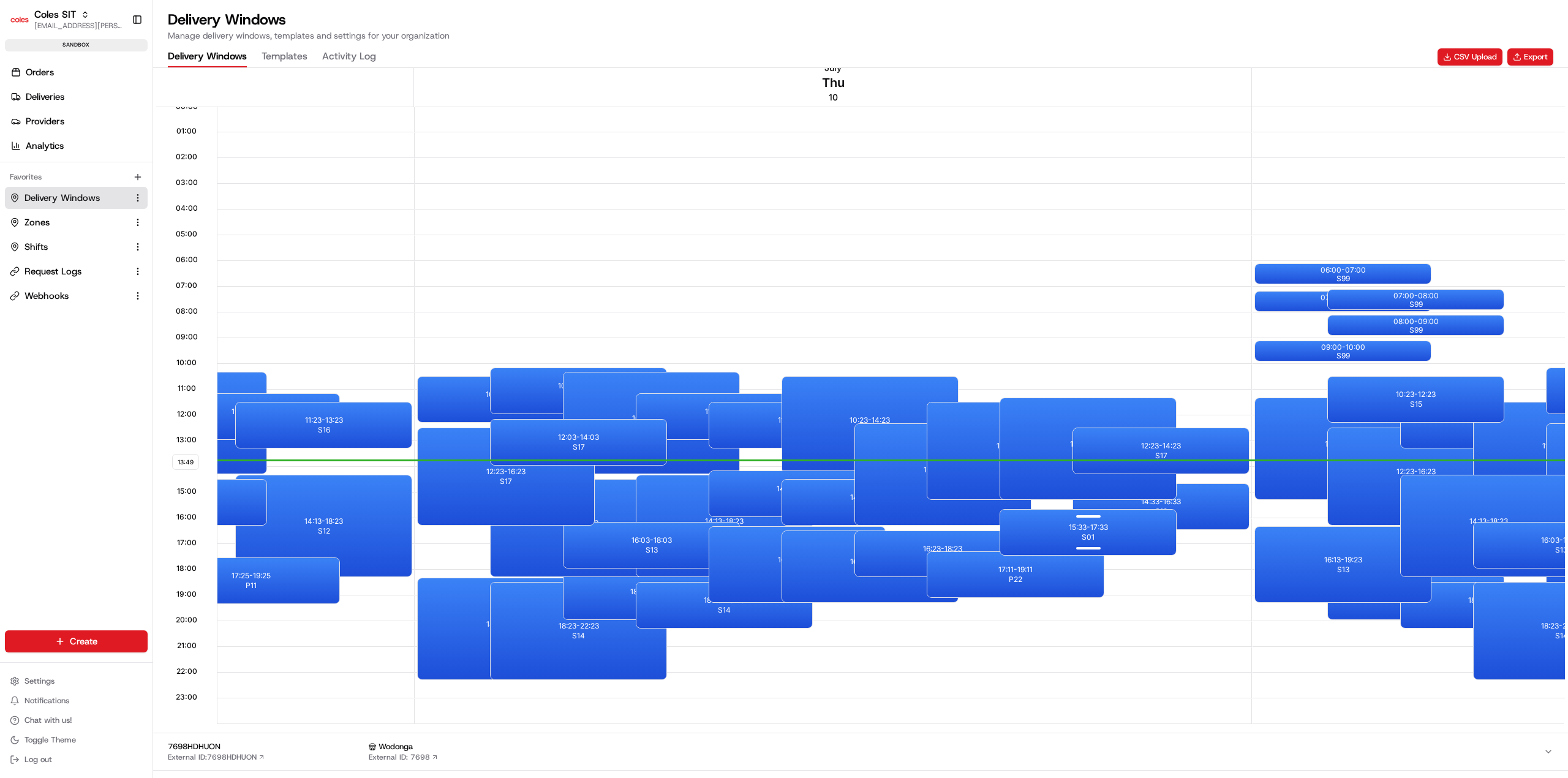 click on "15:33  -  17:33 S01" at bounding box center (1088, 532) 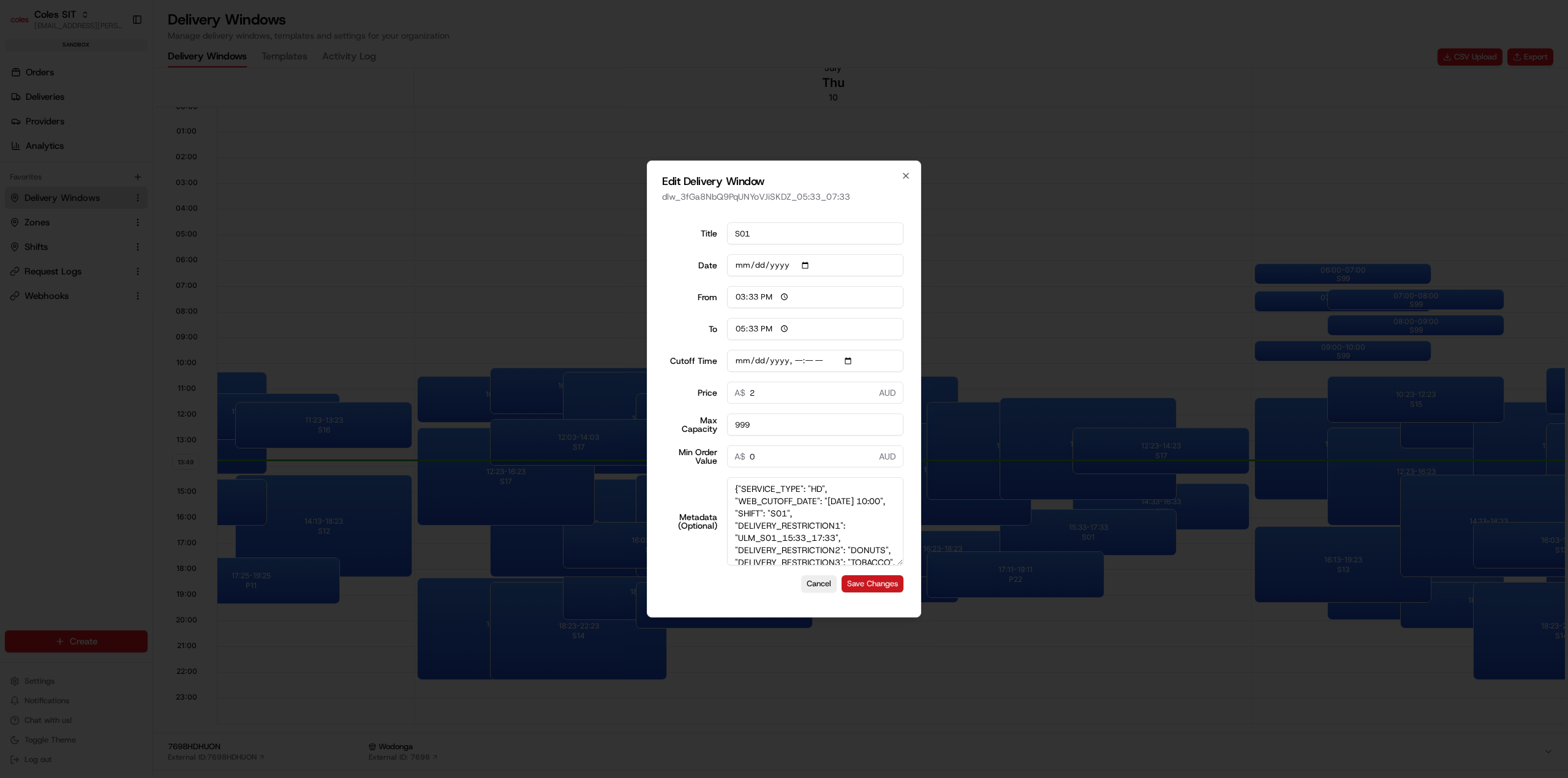 drag, startPoint x: 897, startPoint y: 537, endPoint x: 900, endPoint y: 588, distance: 51.08816 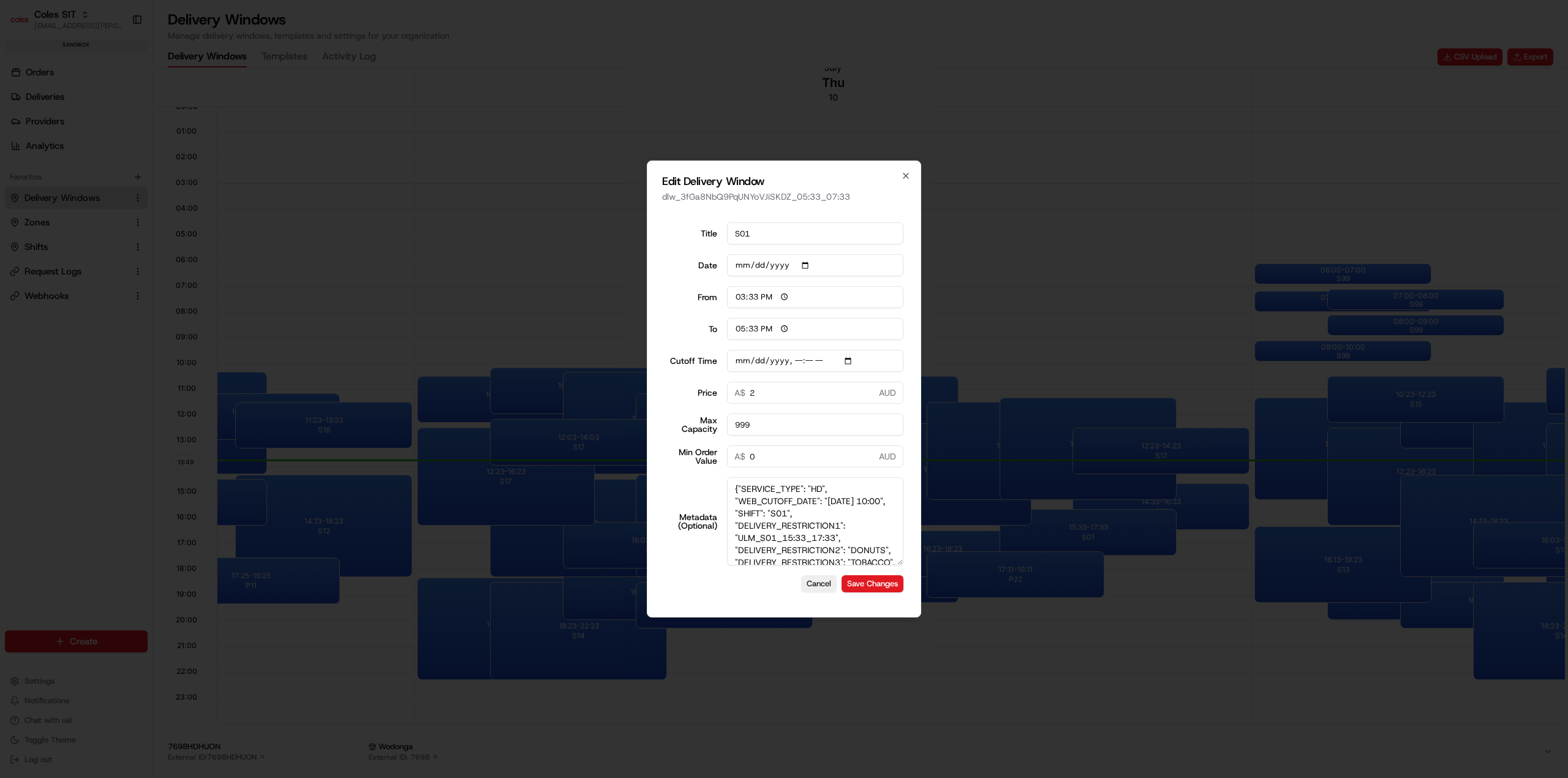 type on "2025-07-10T10:10" 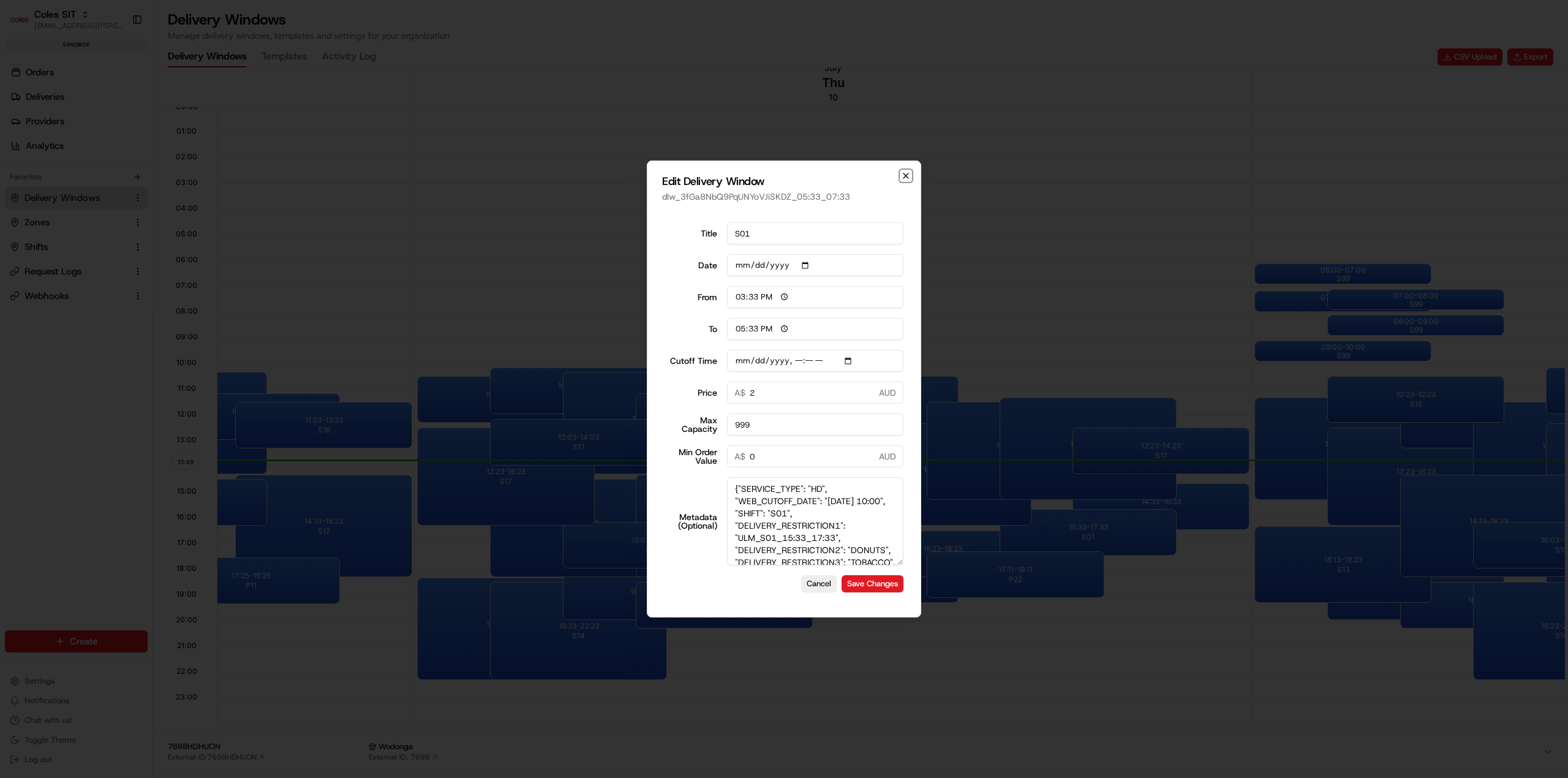 click 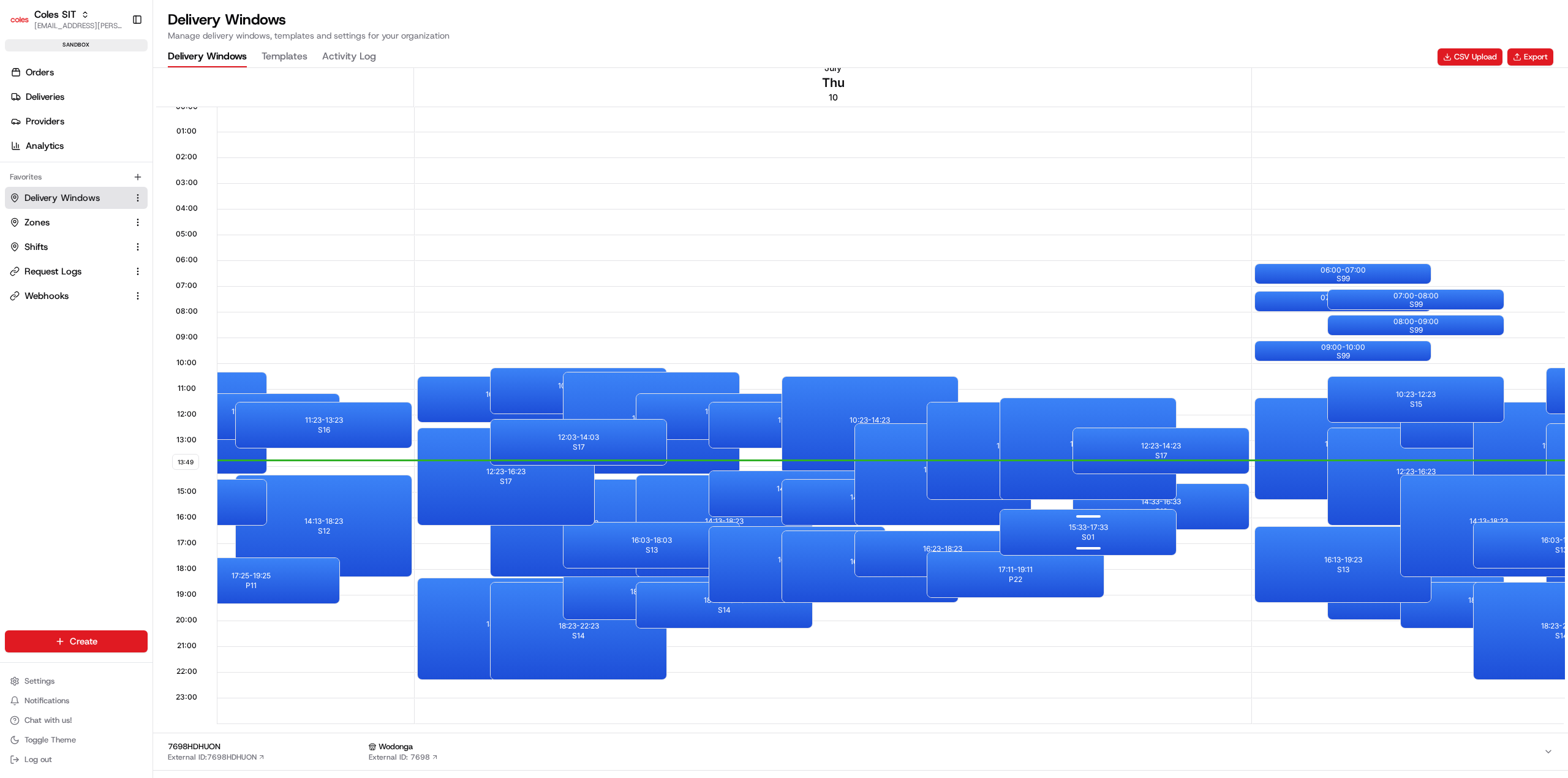 click on "15:33  -  17:33 S01" at bounding box center [1088, 532] 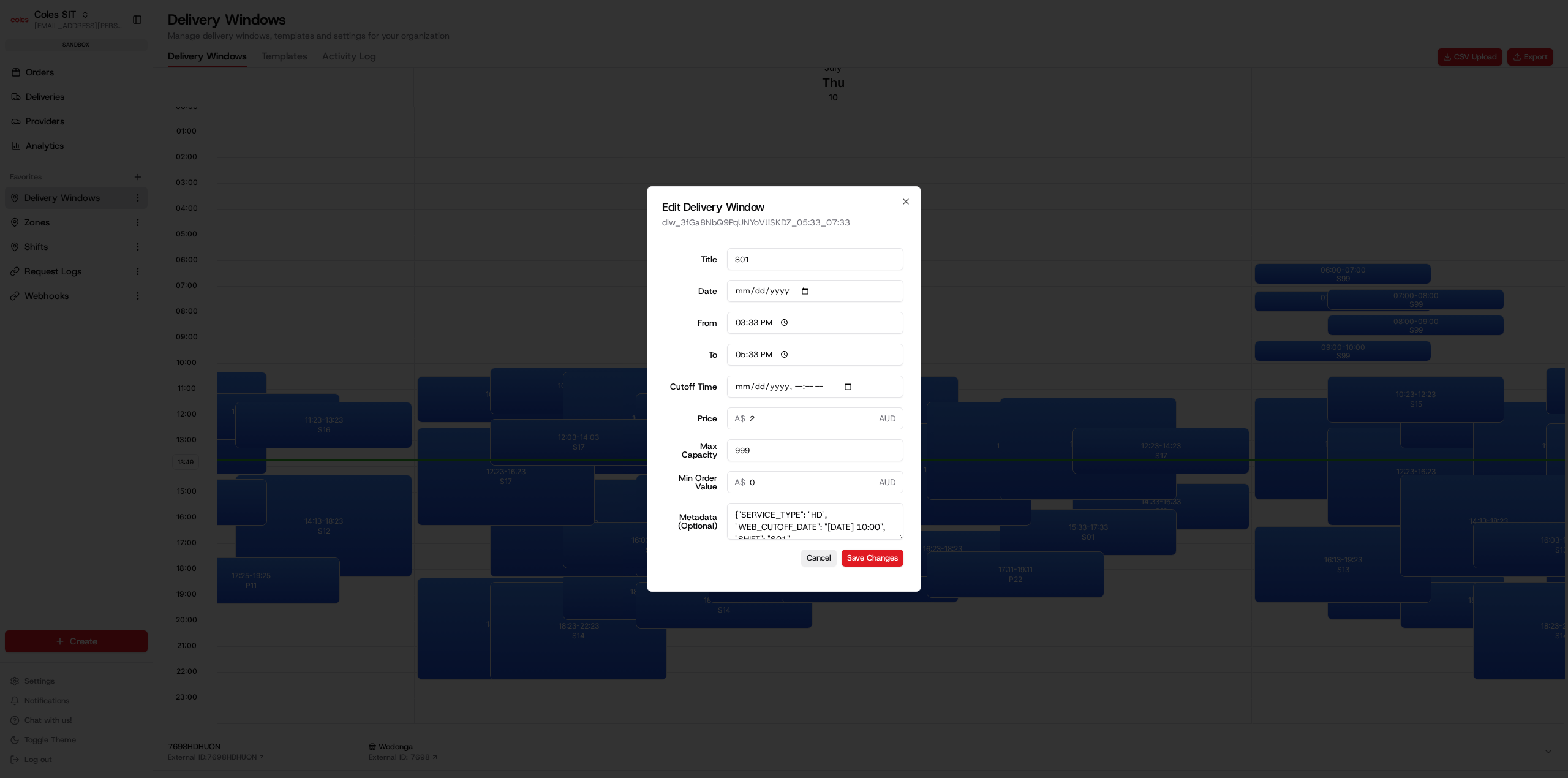type on "2025-07-10T10:10" 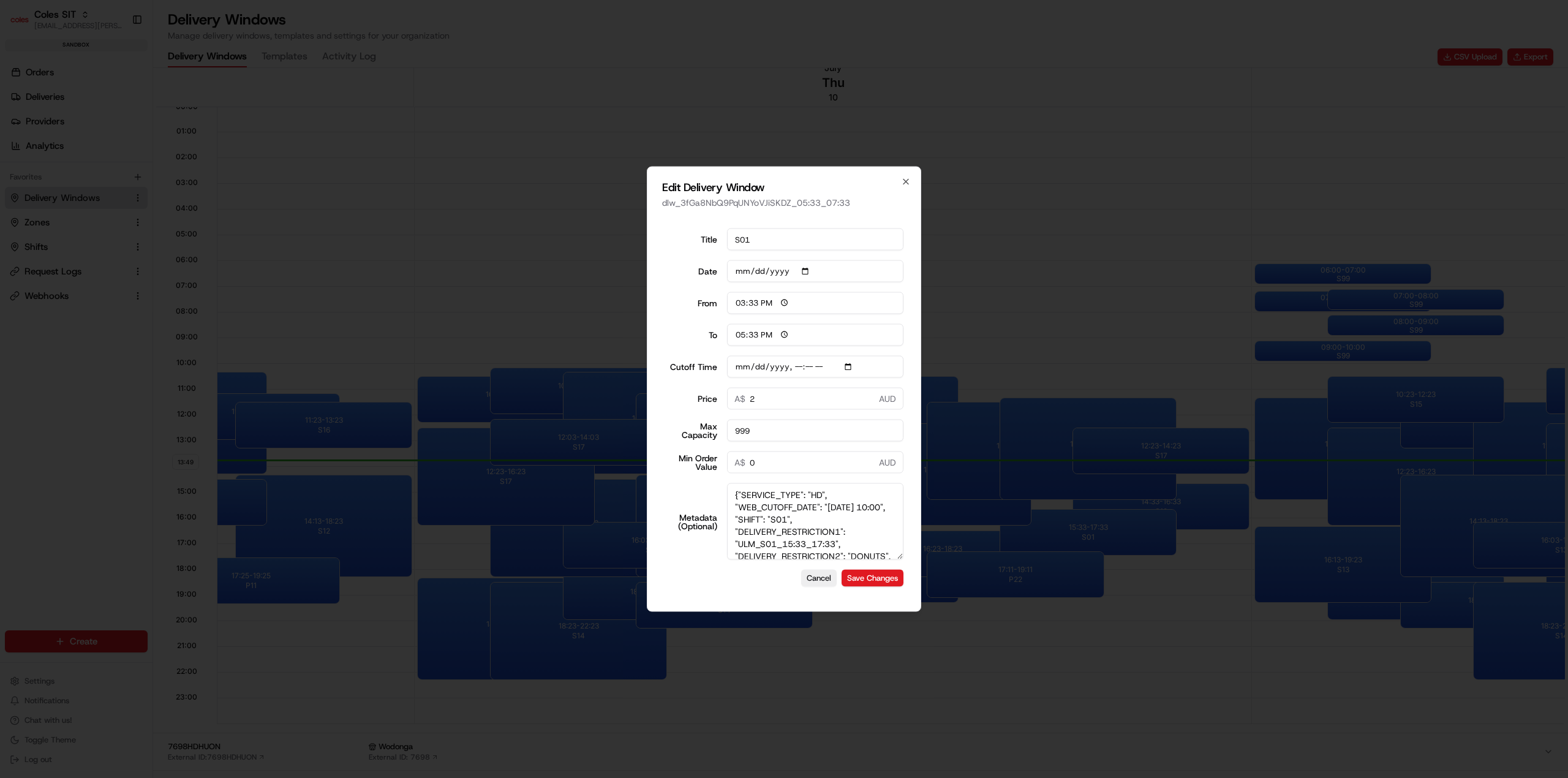 drag, startPoint x: 897, startPoint y: 535, endPoint x: 892, endPoint y: 572, distance: 37.336309 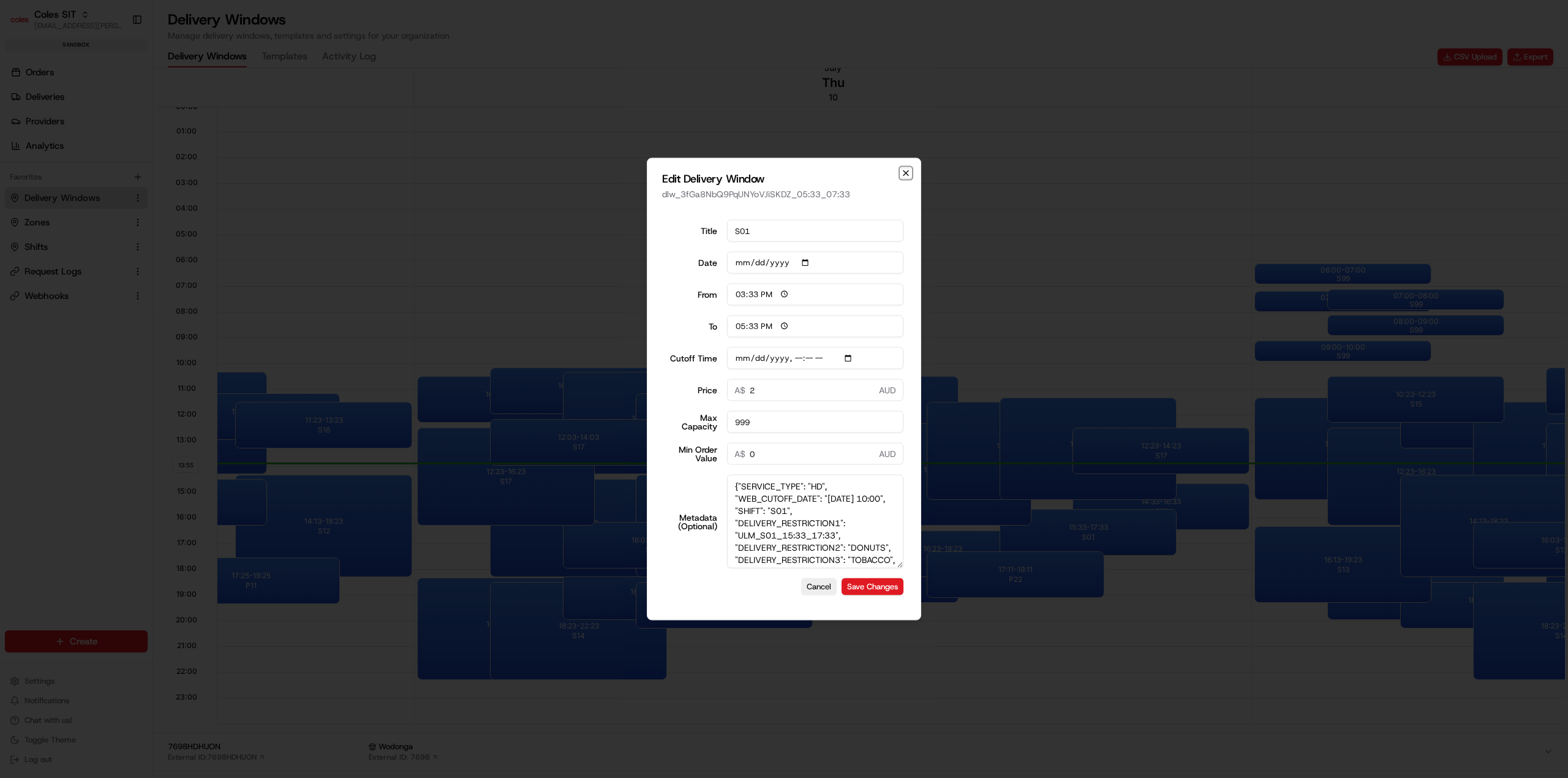 click 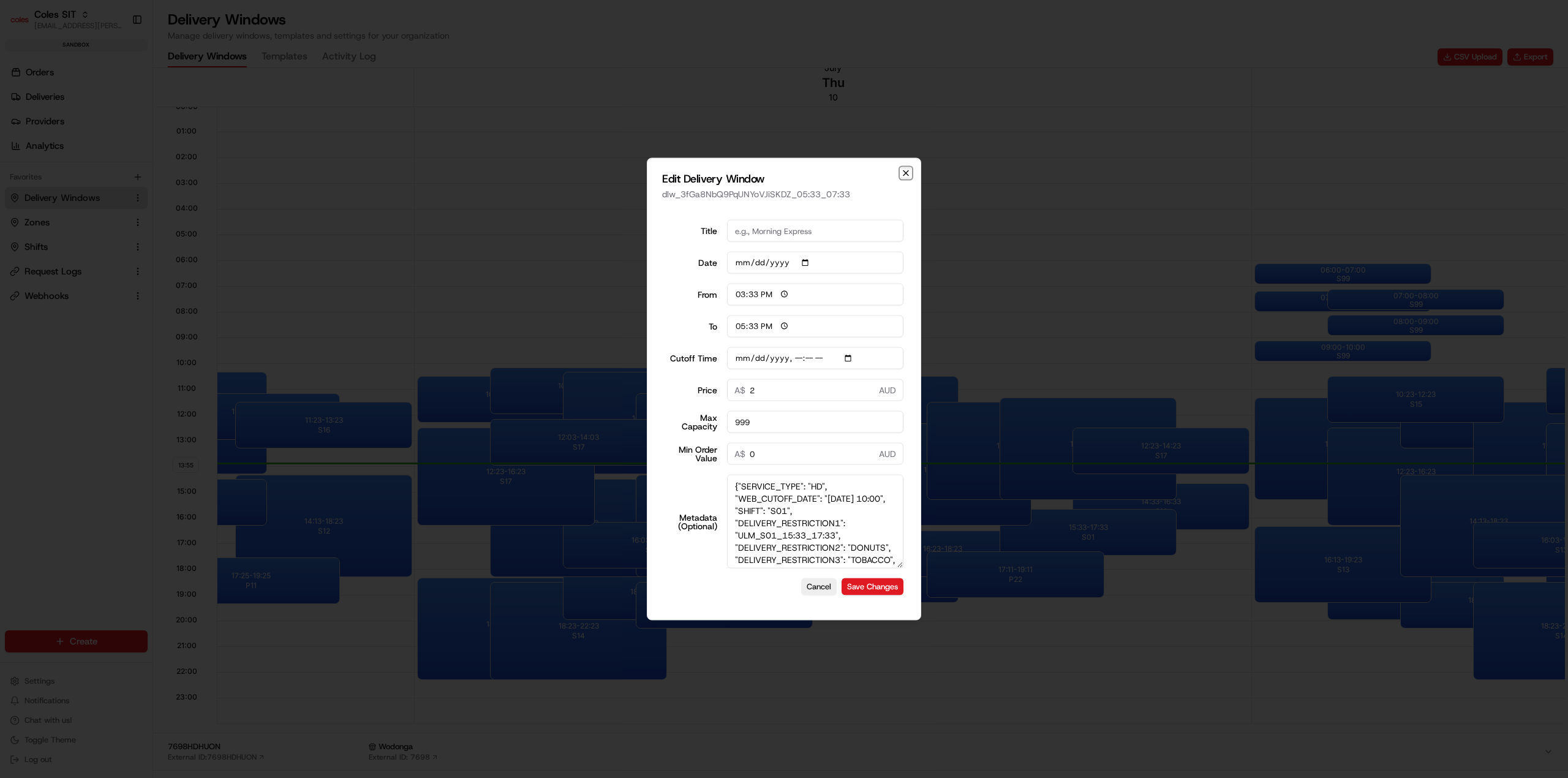 type on "13:56" 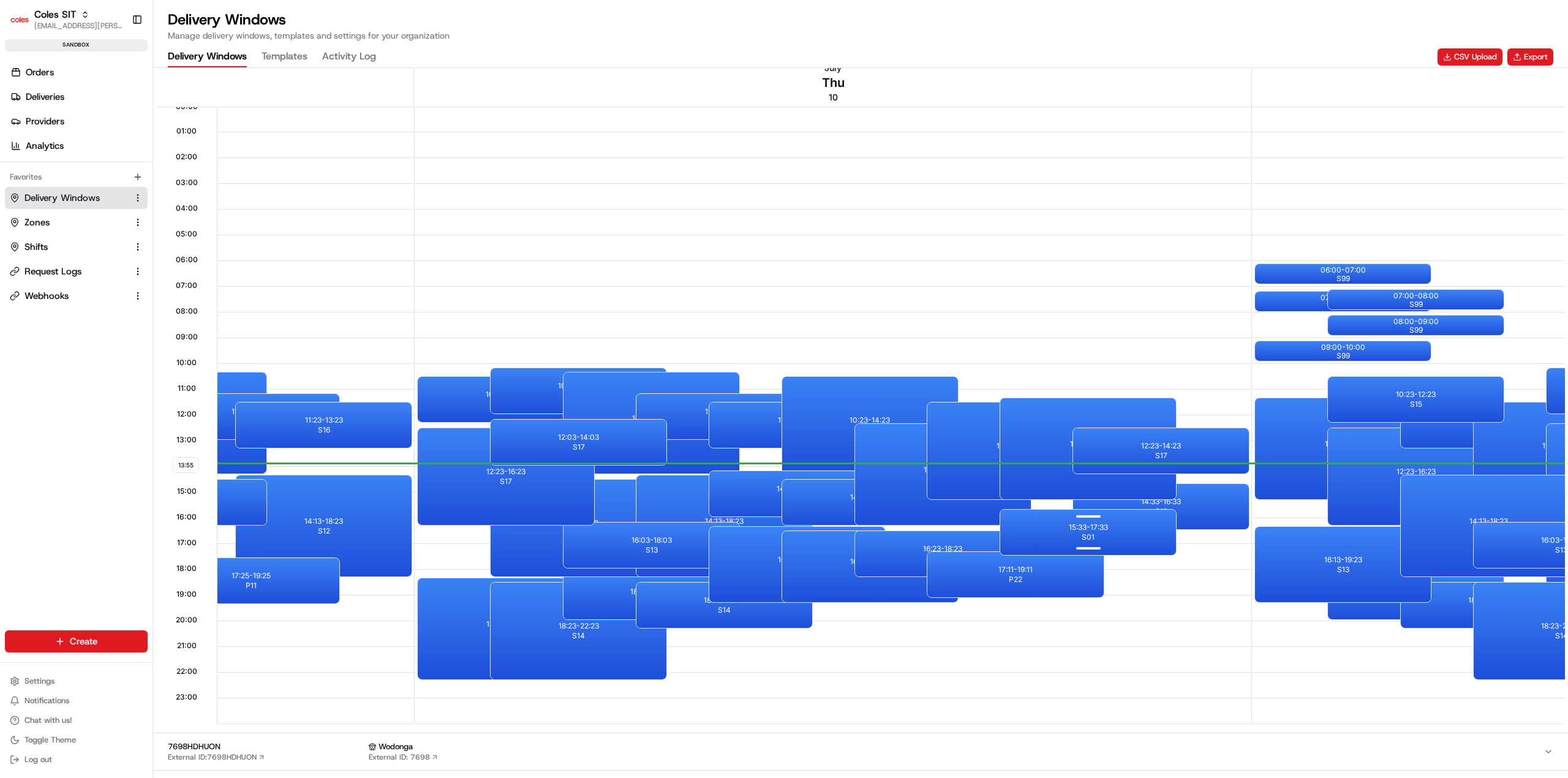 click on "15:33  -  17:33 S01" at bounding box center (1088, 532) 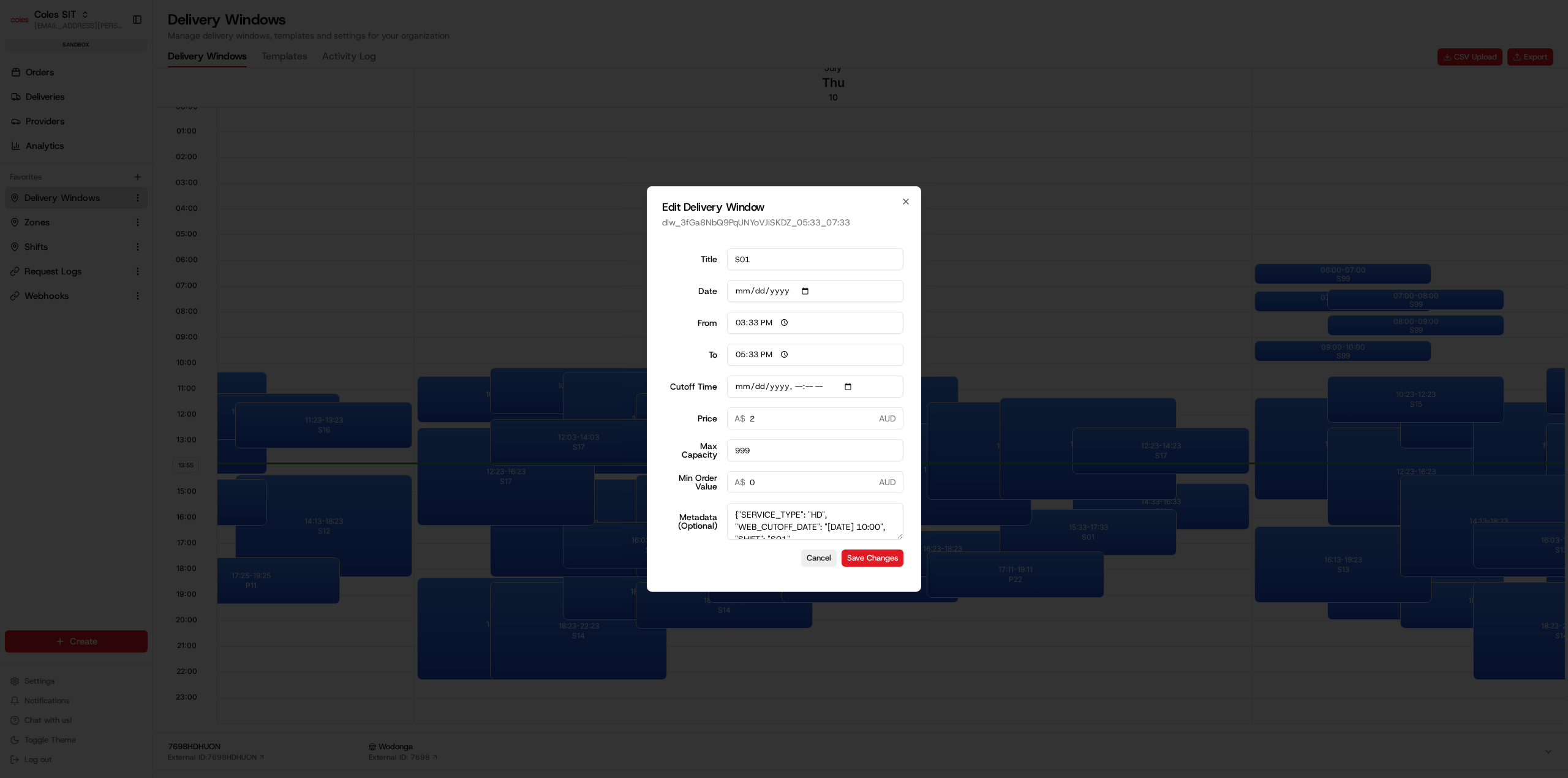type on "2025-07-10T10:10" 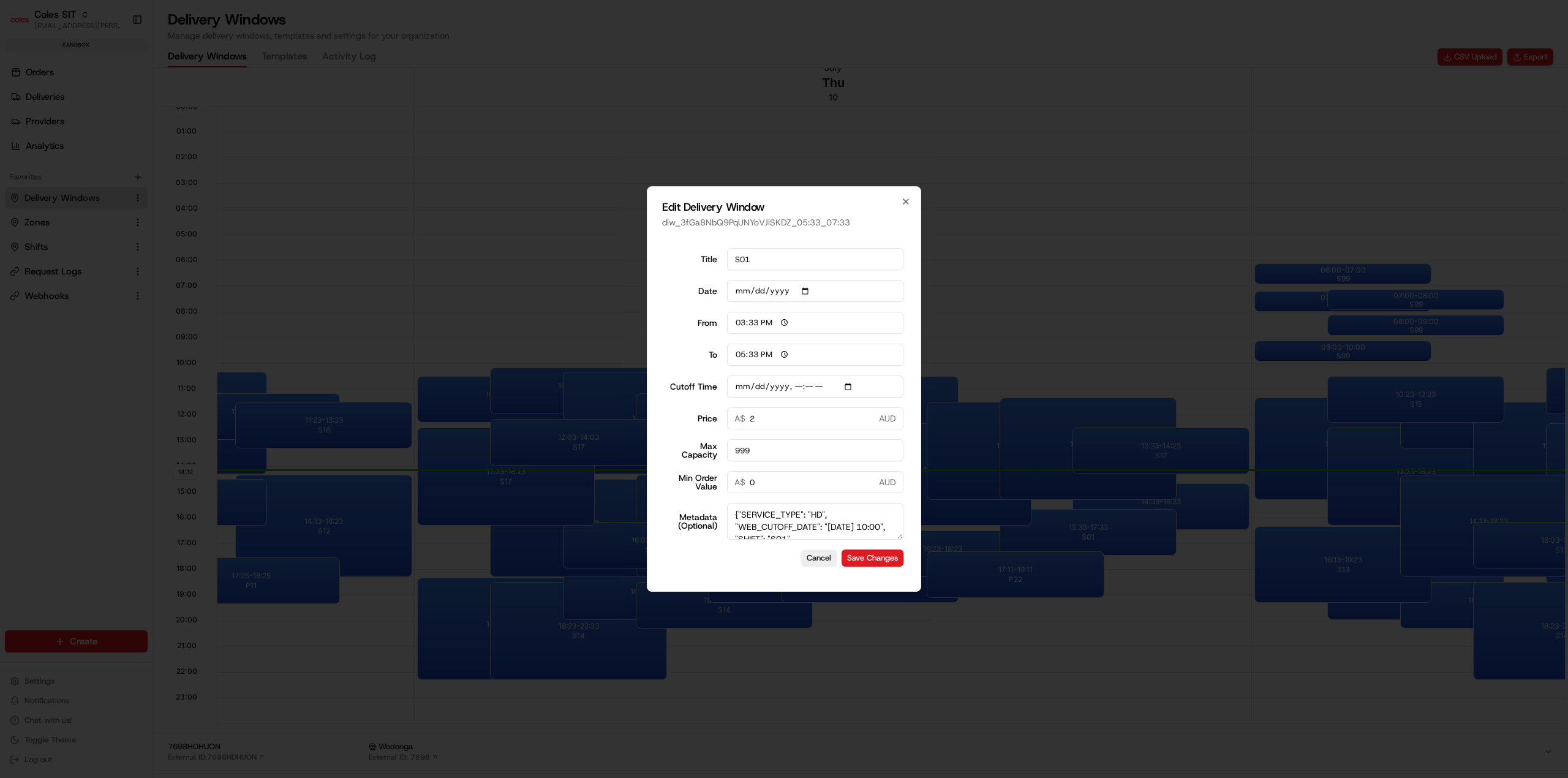 click at bounding box center (784, 389) 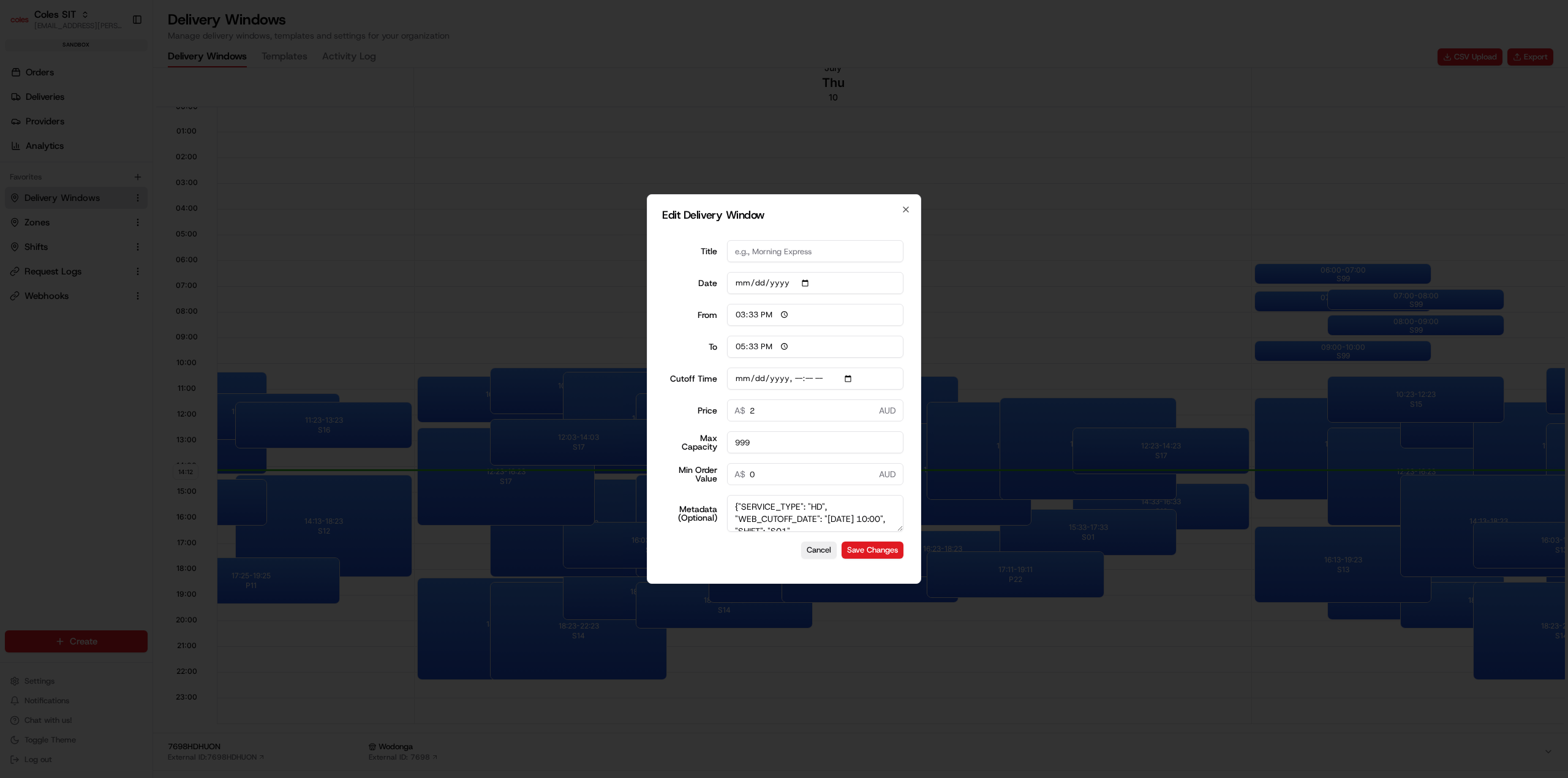 type 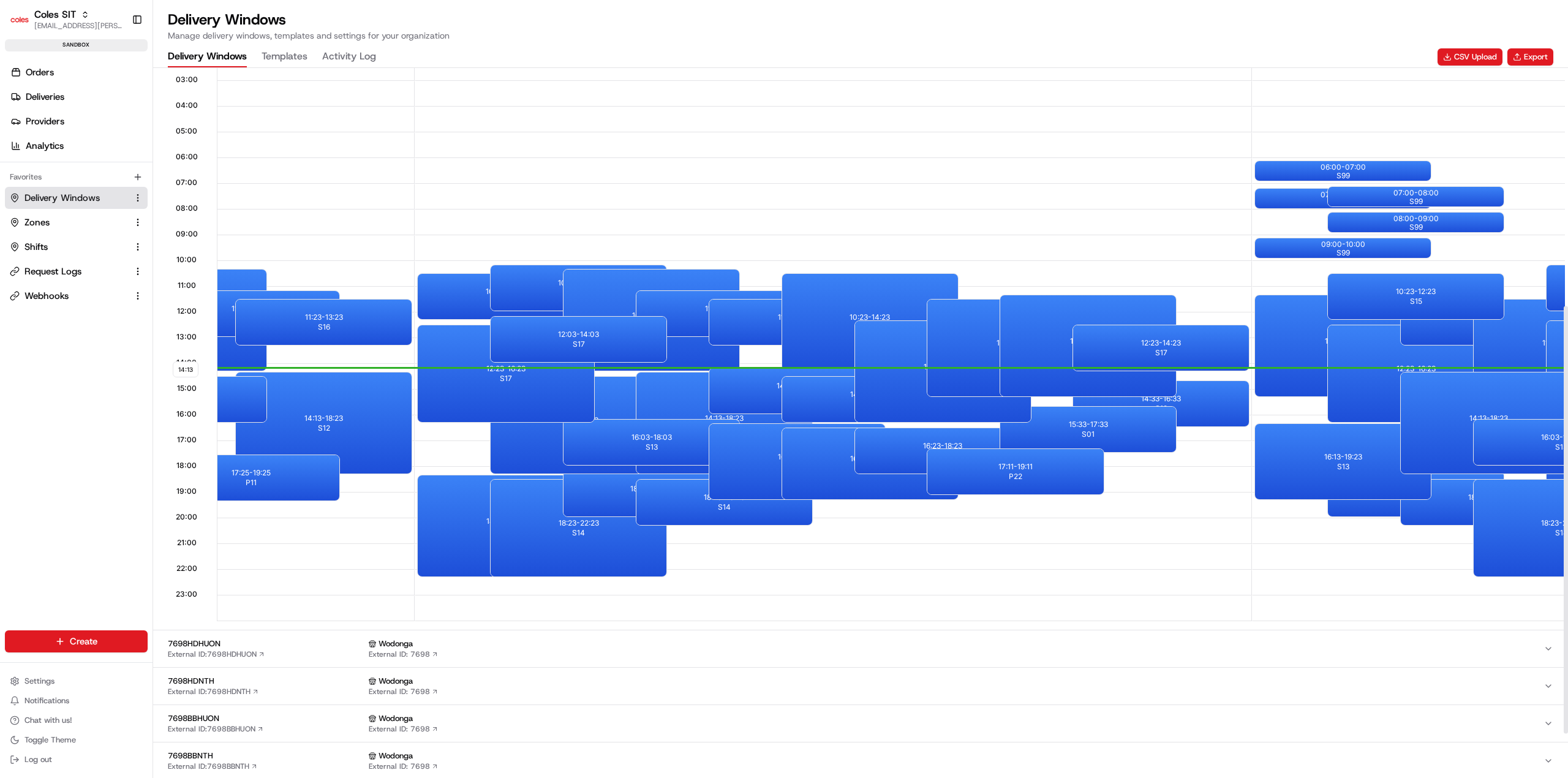scroll, scrollTop: 408, scrollLeft: 0, axis: vertical 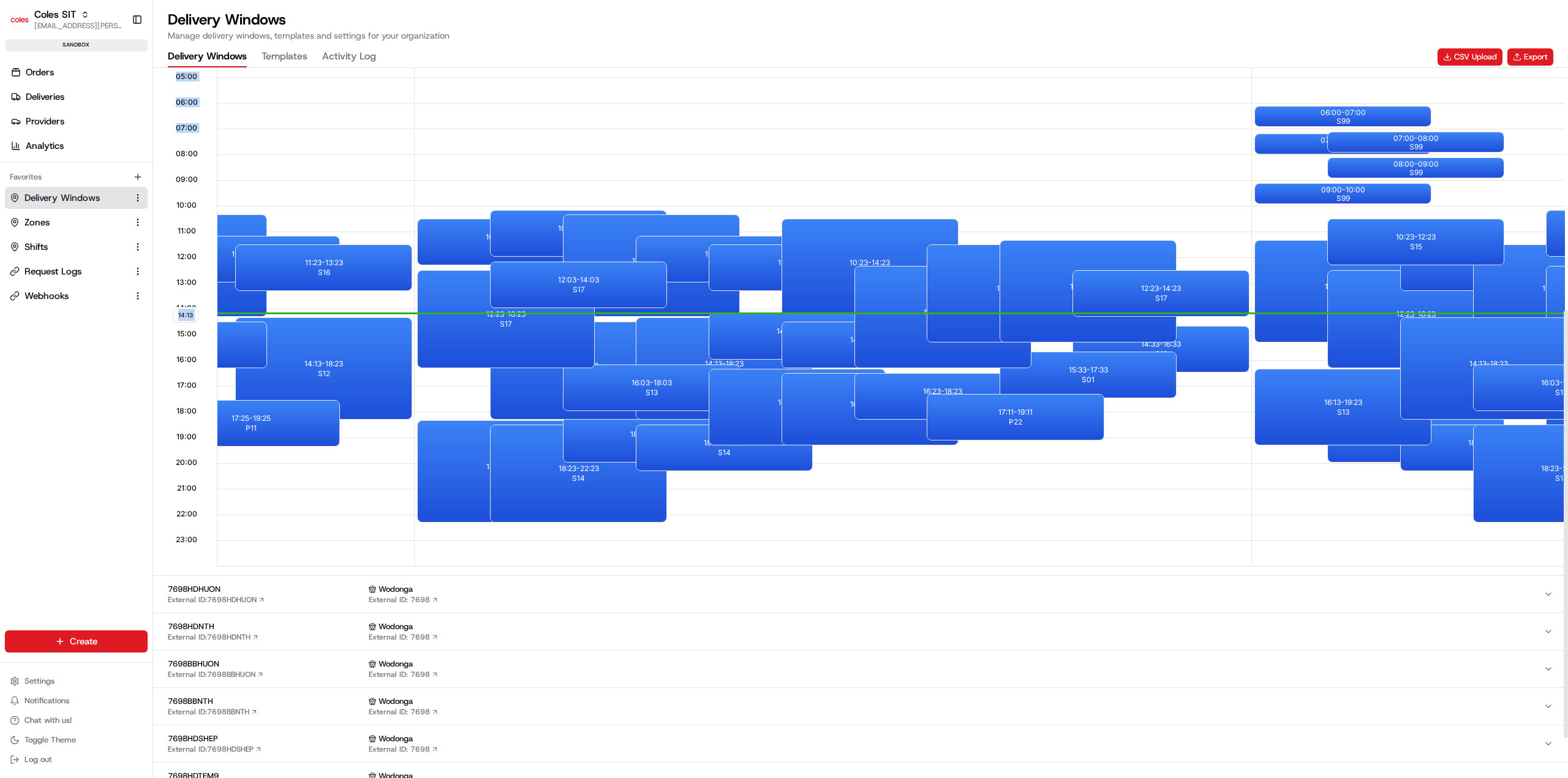drag, startPoint x: 992, startPoint y: 92, endPoint x: 209, endPoint y: 158, distance: 785.7767 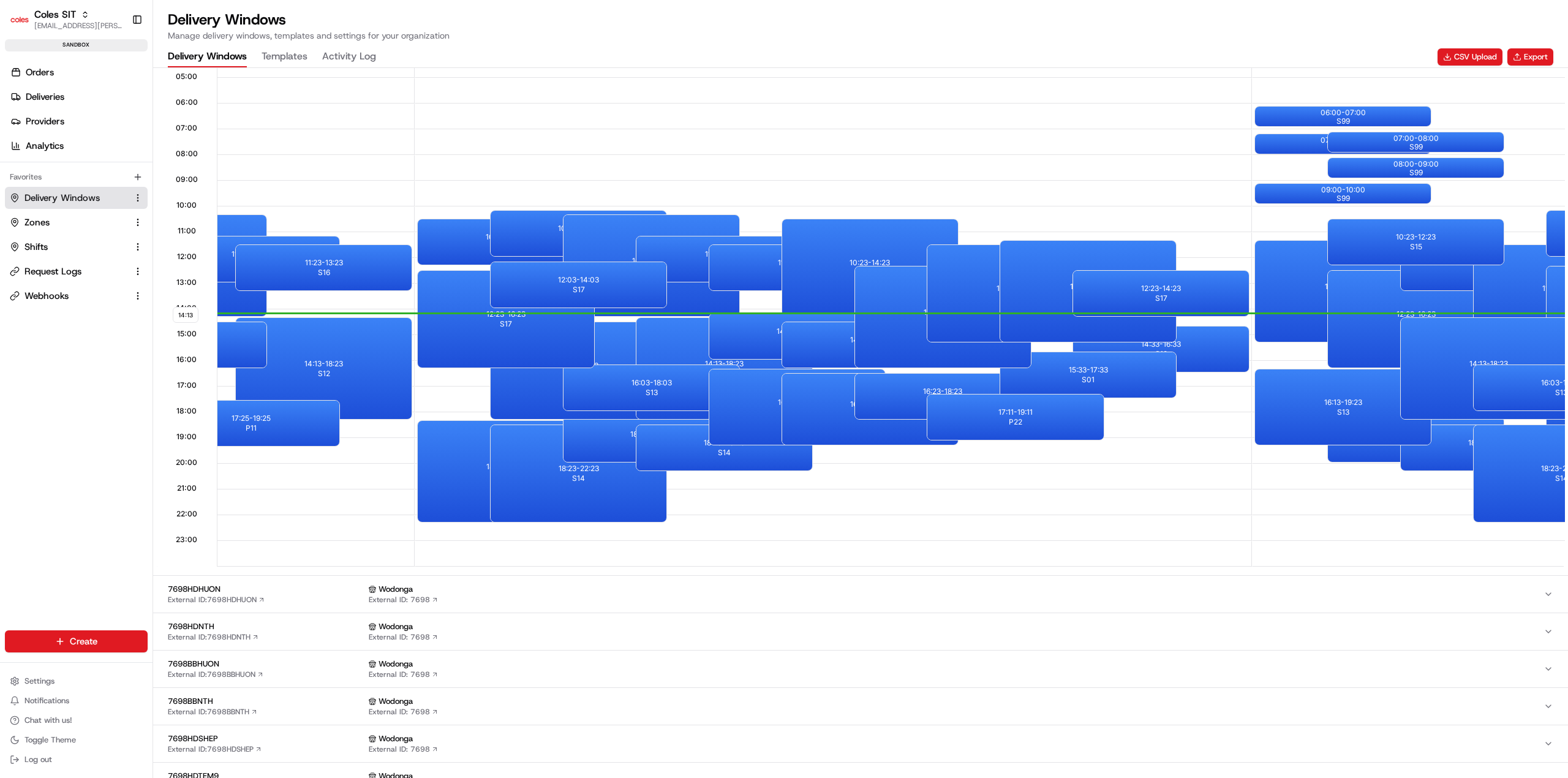 click on "Orders Deliveries Providers Analytics Favorites Delivery Windows Zones Shifts Request Logs Webhooks" at bounding box center (76, 357) 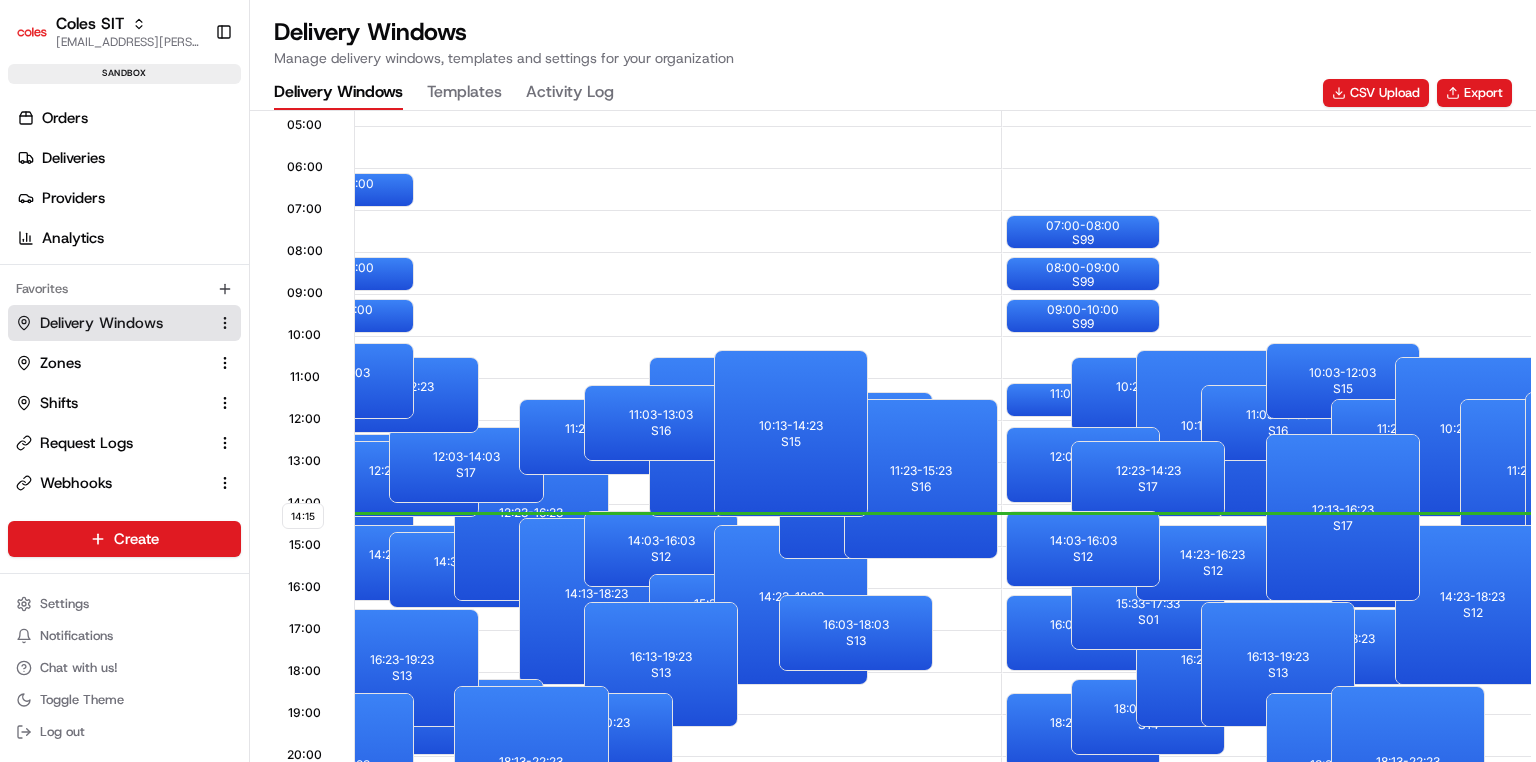 scroll, scrollTop: 656, scrollLeft: 0, axis: vertical 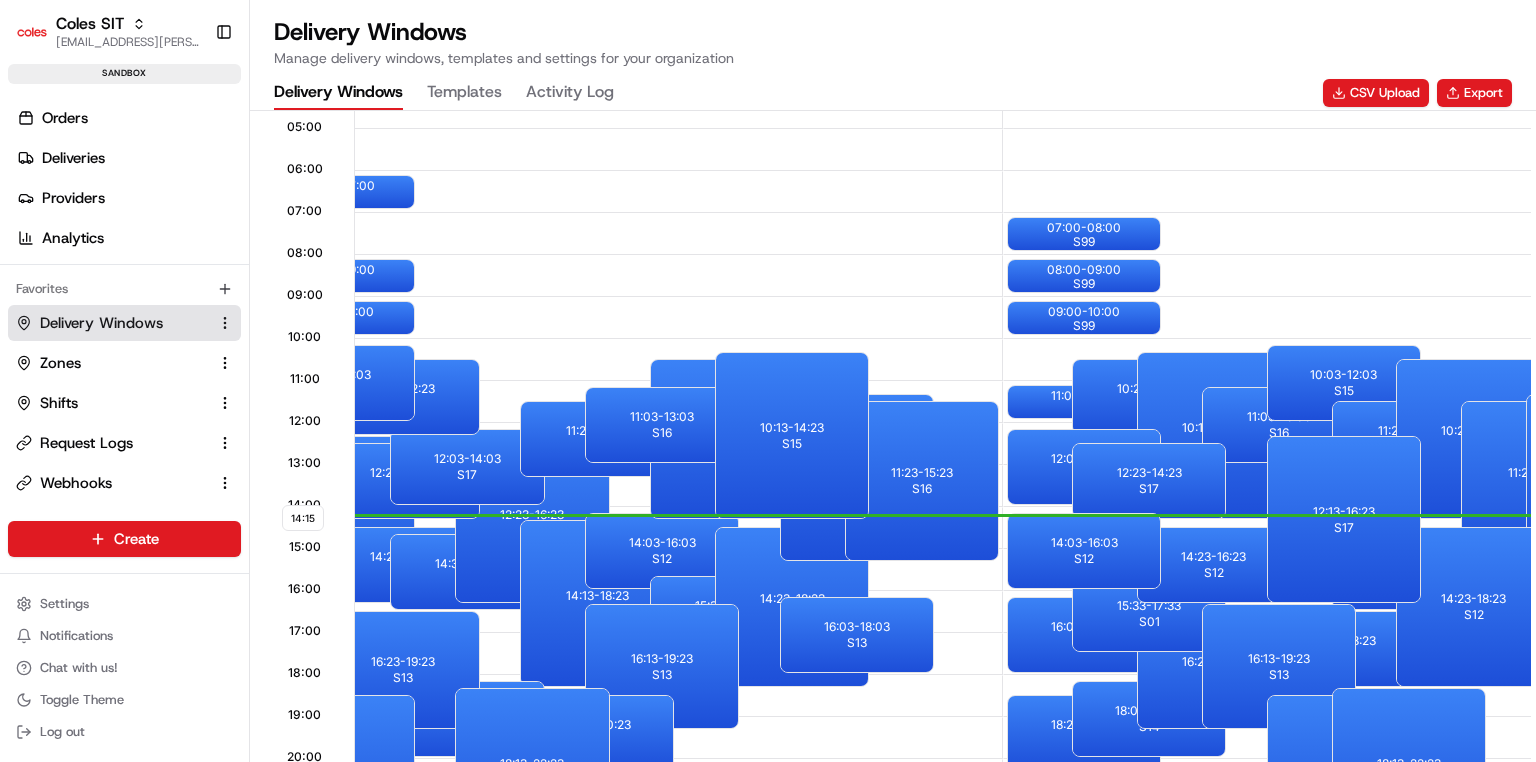click on "sandbox" at bounding box center (124, 74) 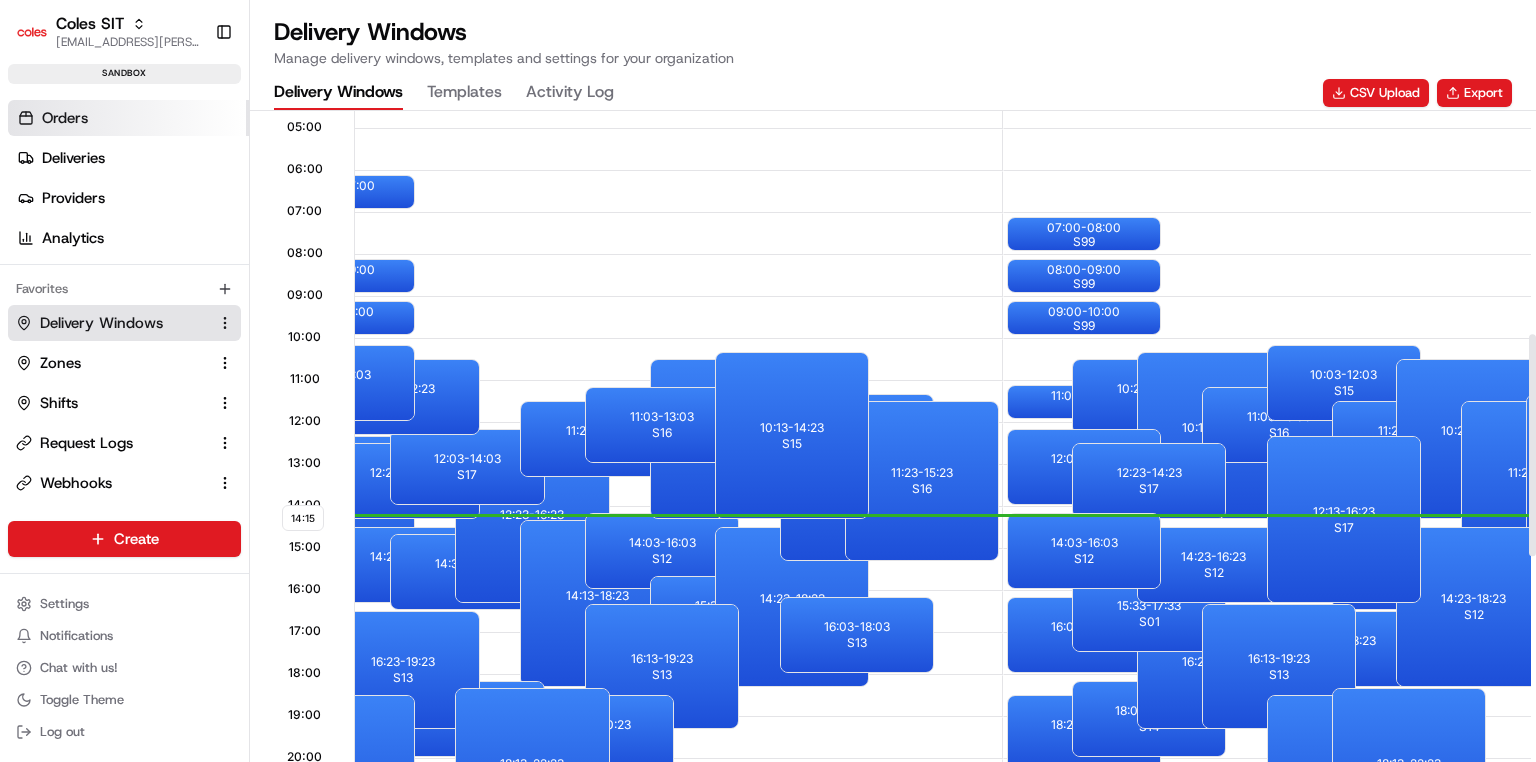 click on "Orders" at bounding box center [128, 118] 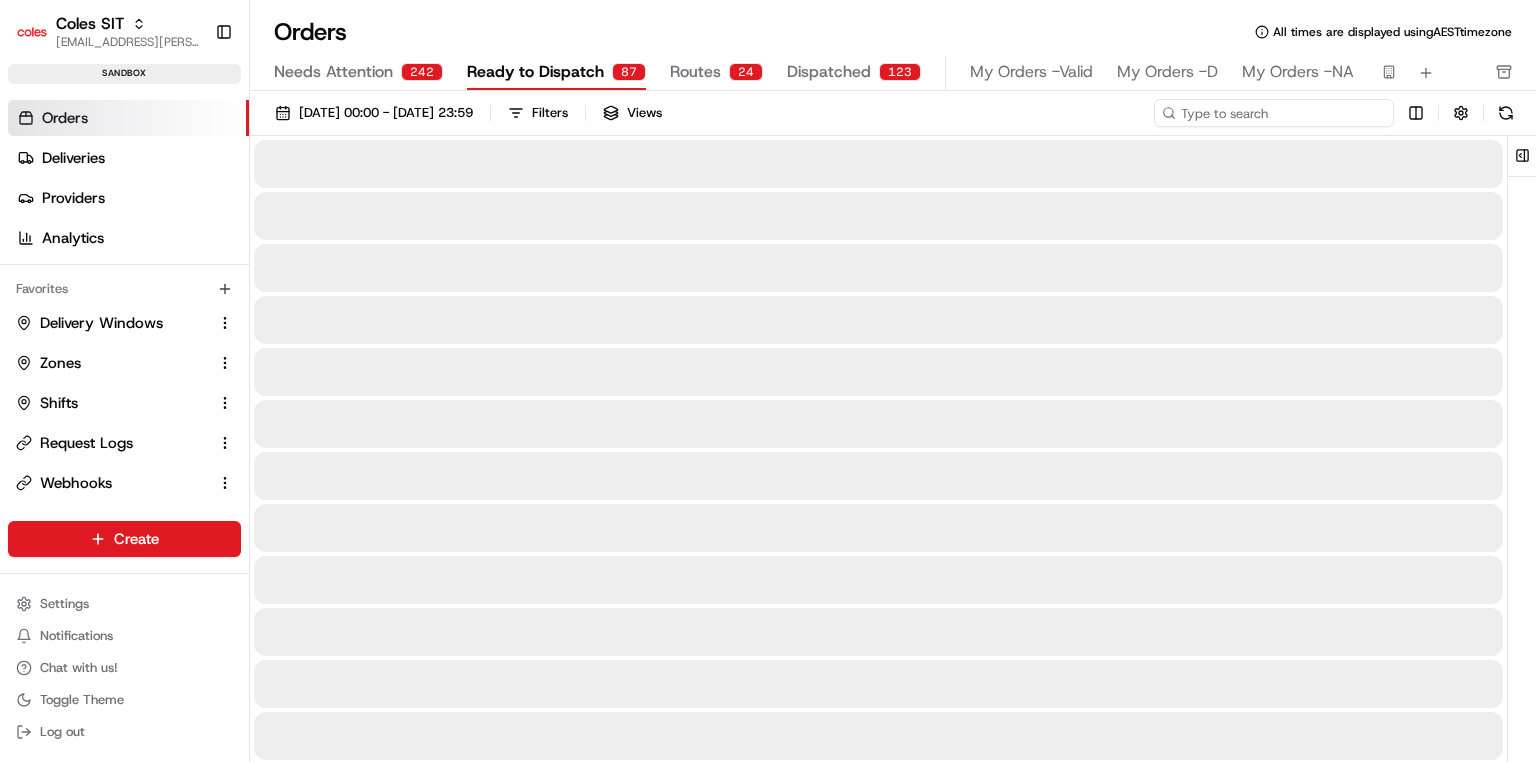click at bounding box center [1274, 113] 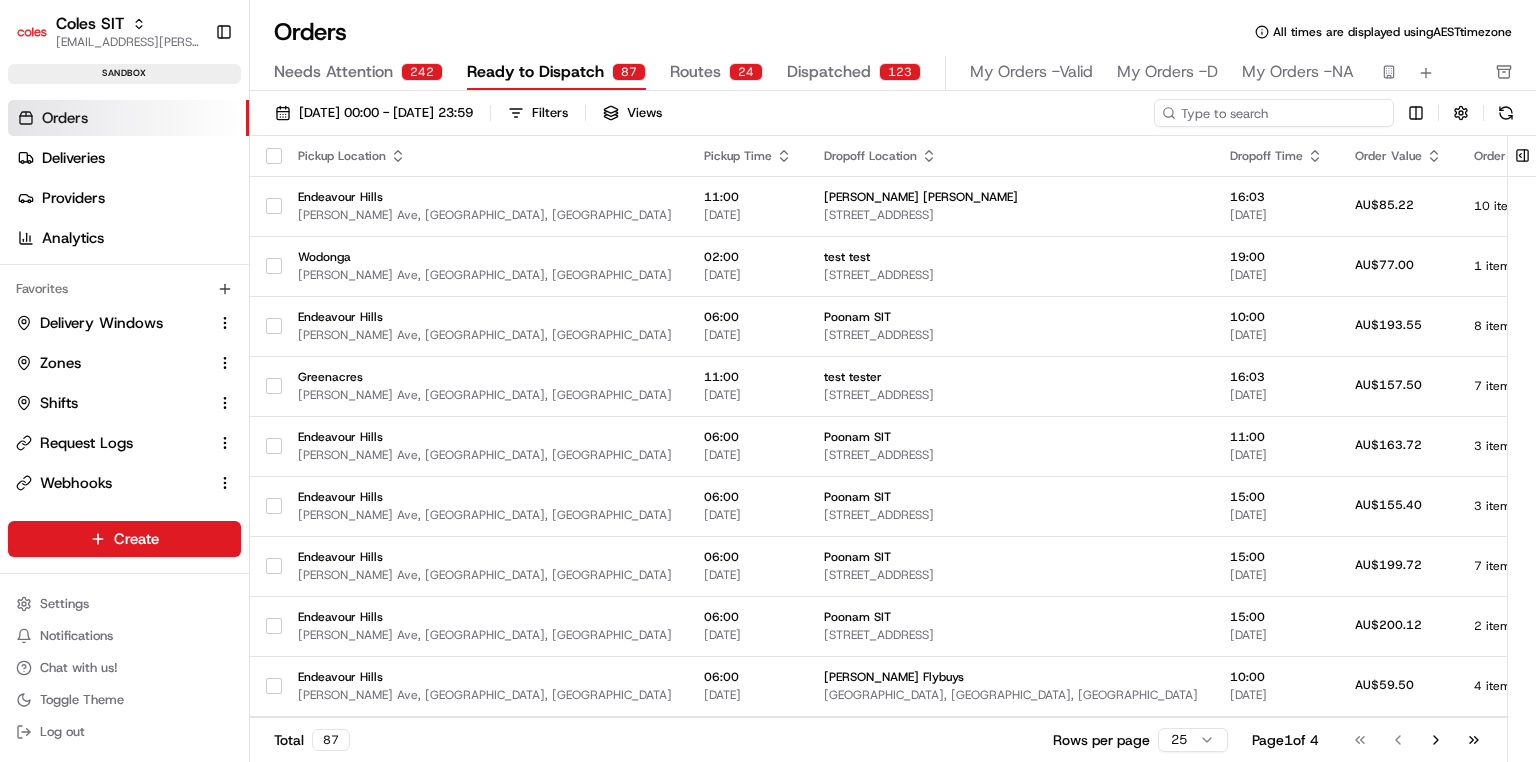 click at bounding box center (1274, 113) 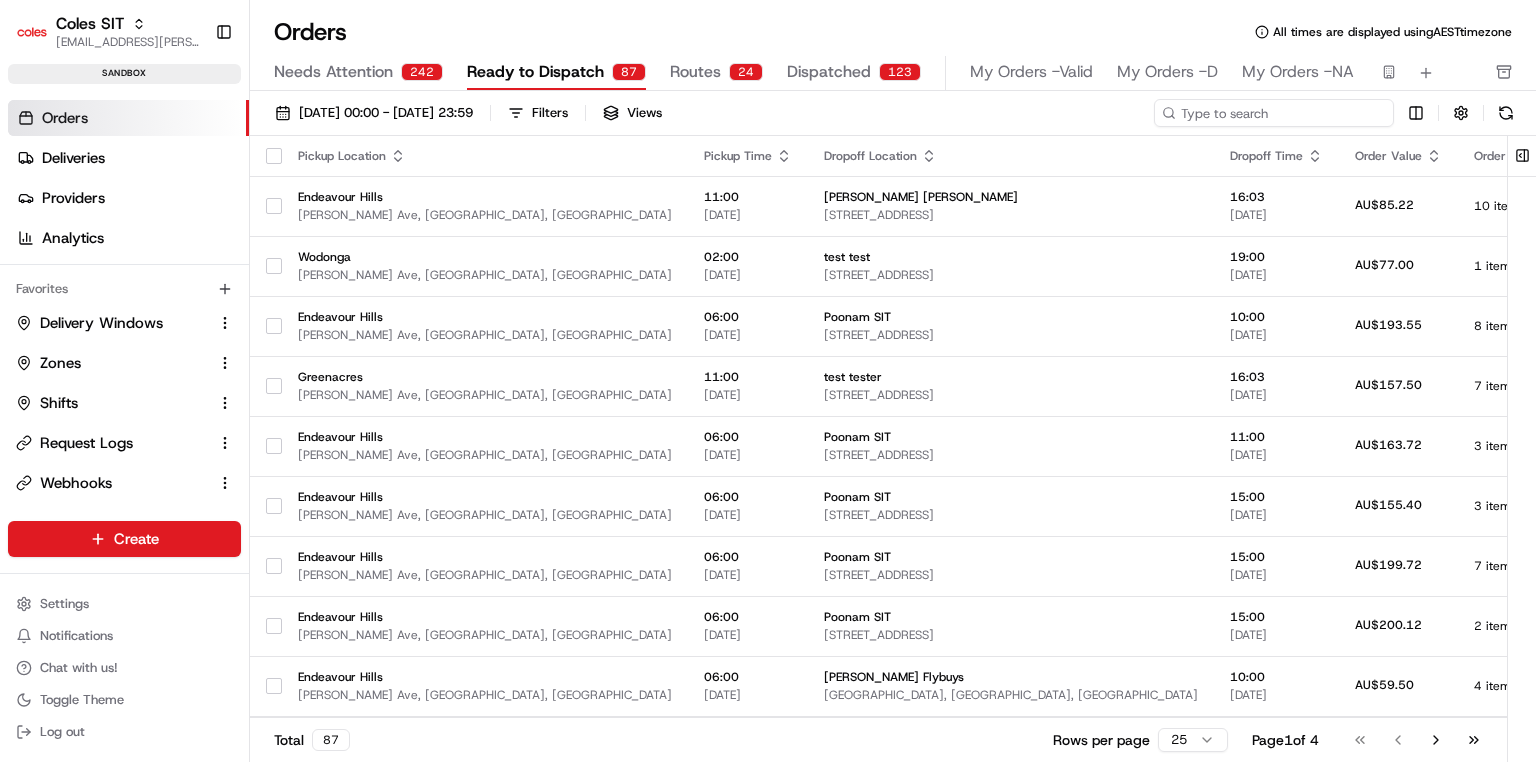 paste on "216392038" 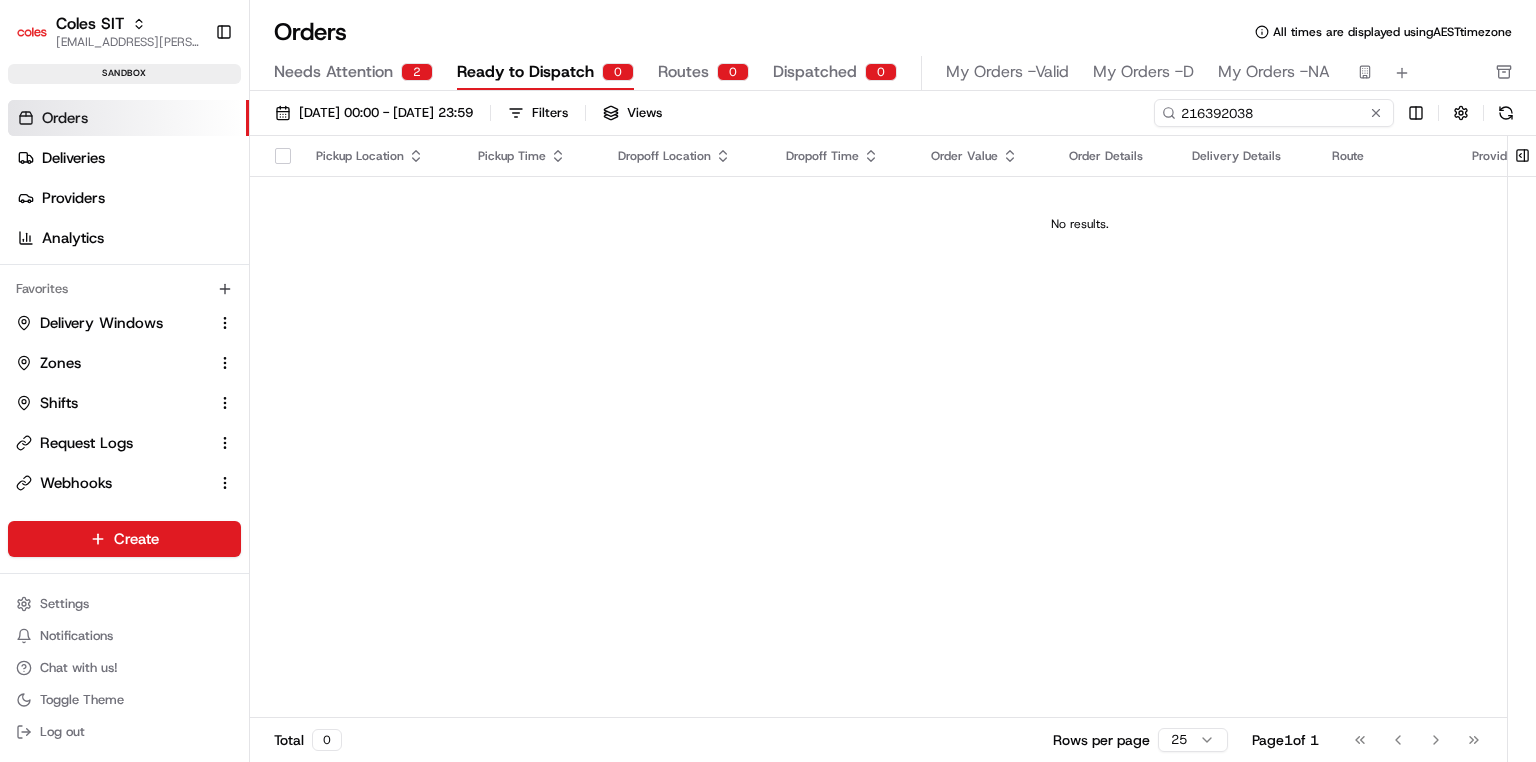 type on "216392038" 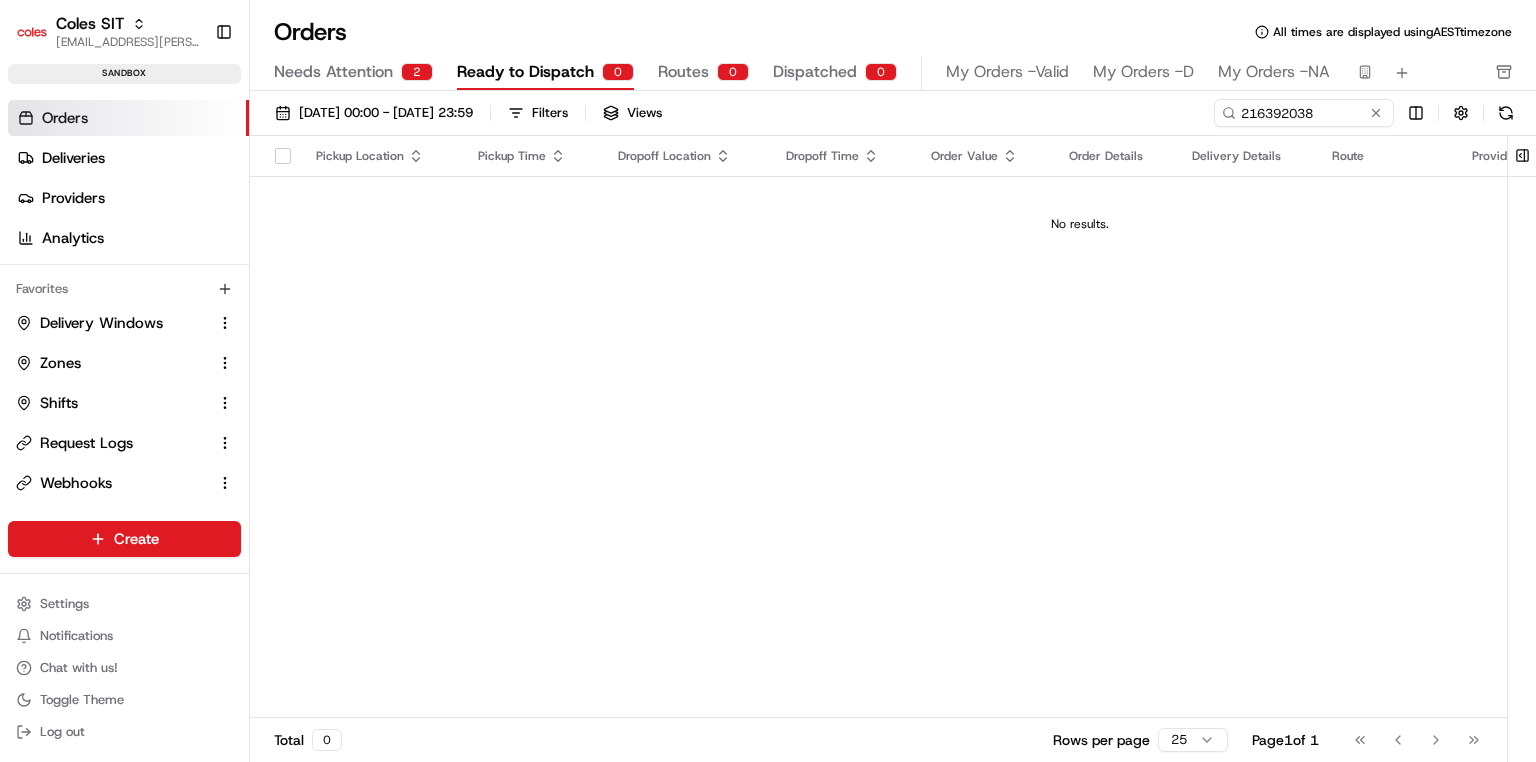 click on "Needs Attention" at bounding box center [333, 72] 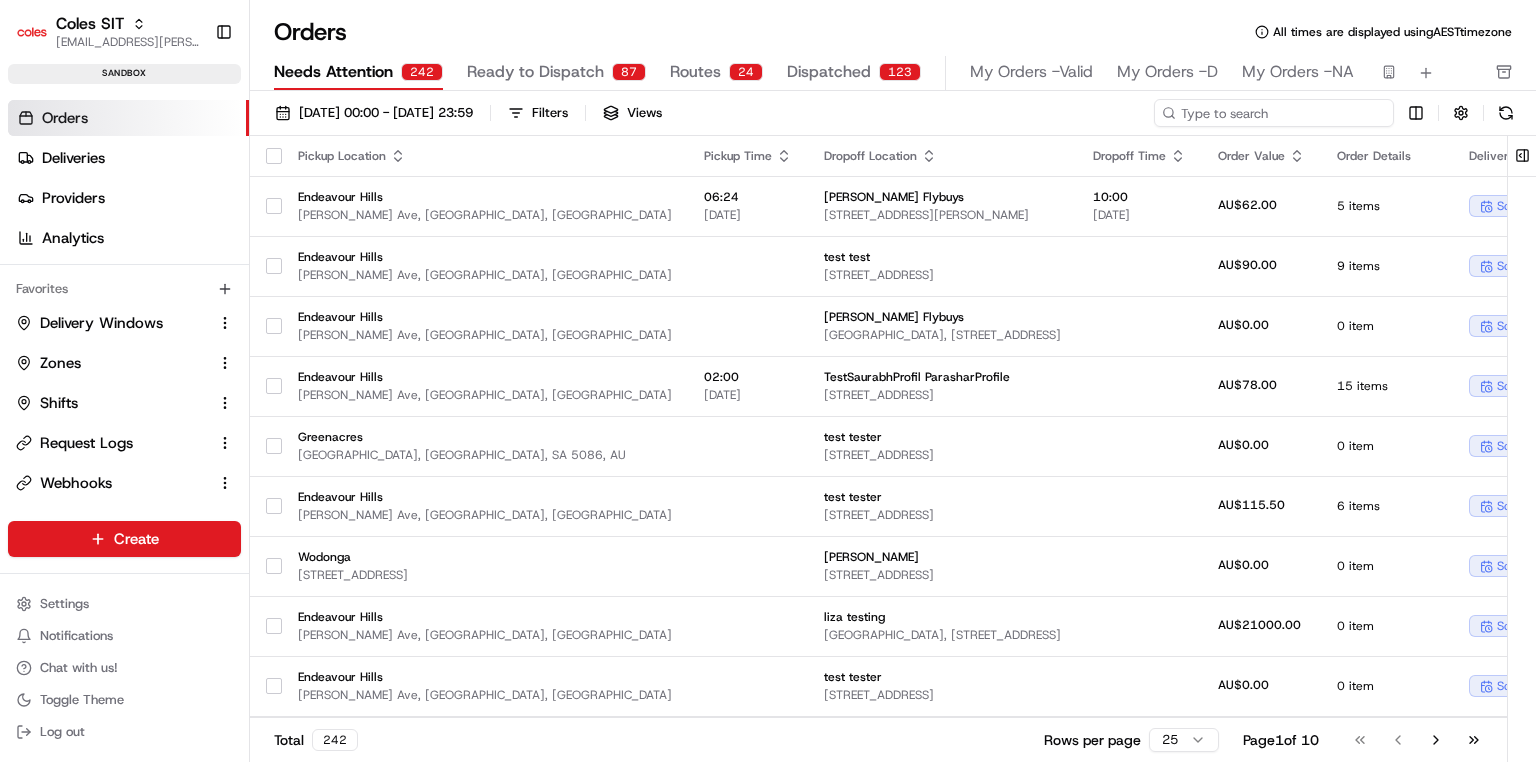 click at bounding box center (1274, 113) 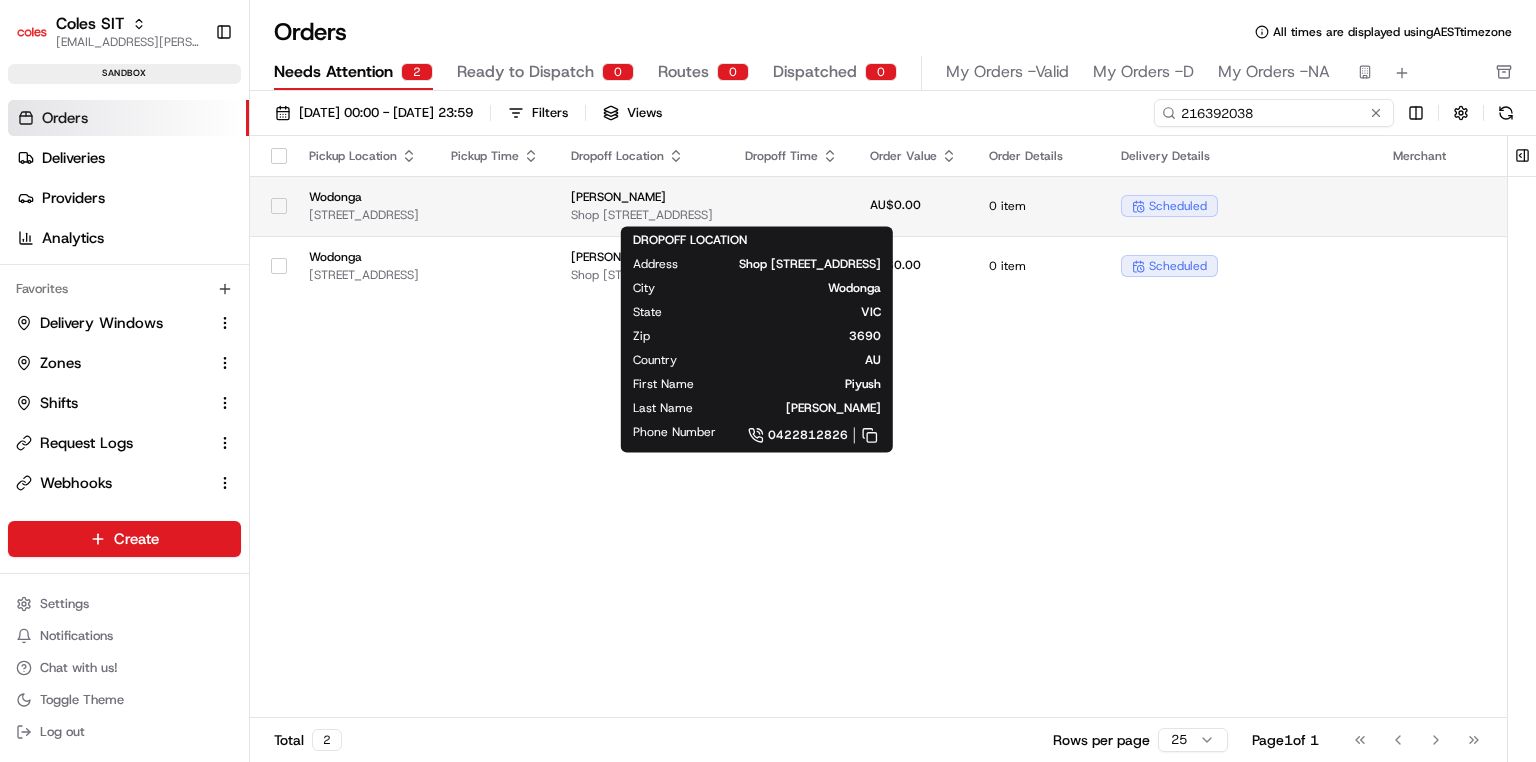 type on "216392038" 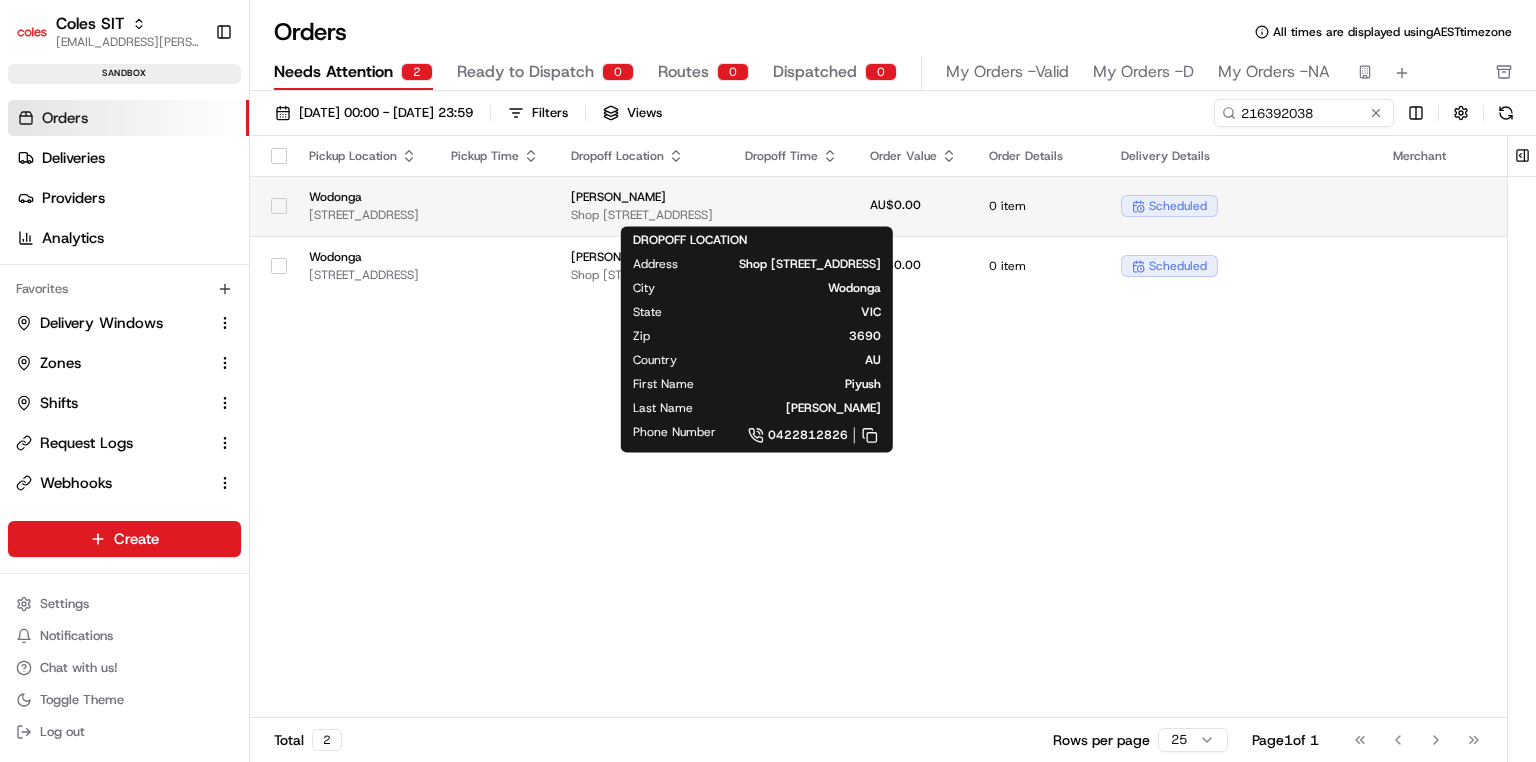 click on "Shop [STREET_ADDRESS]" at bounding box center [642, 215] 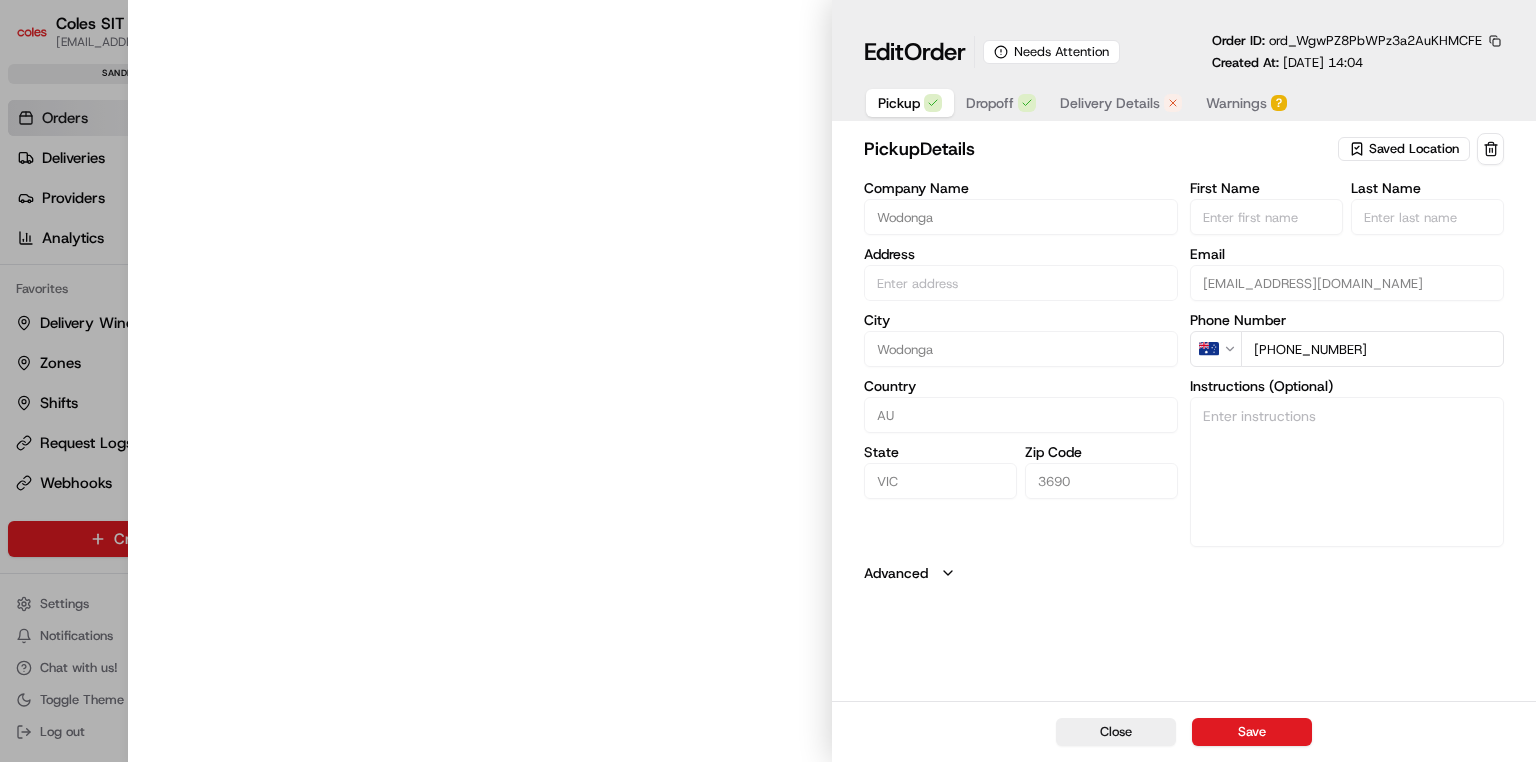 type on "[STREET_ADDRESS]" 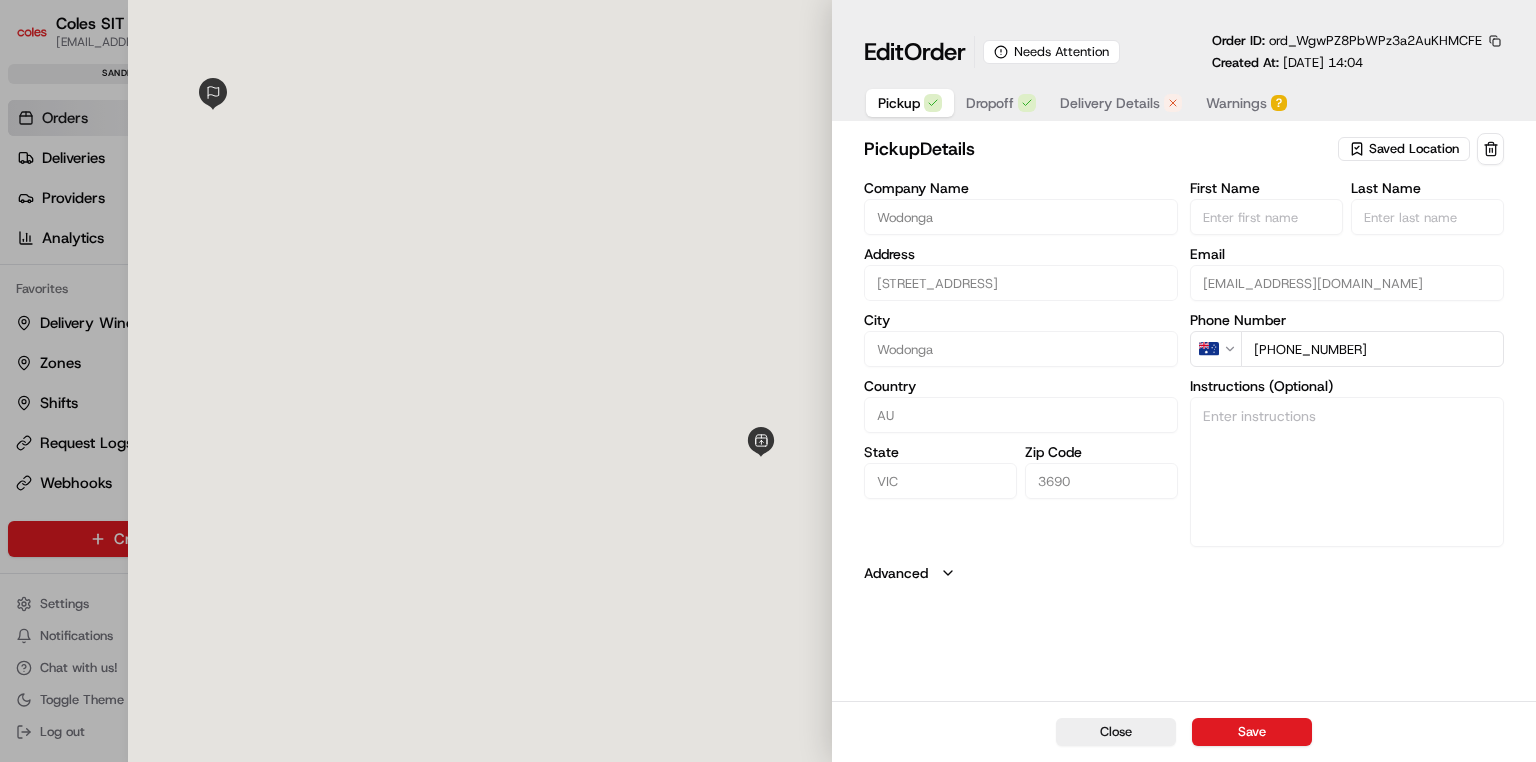 click on "Warnings" at bounding box center (1236, 103) 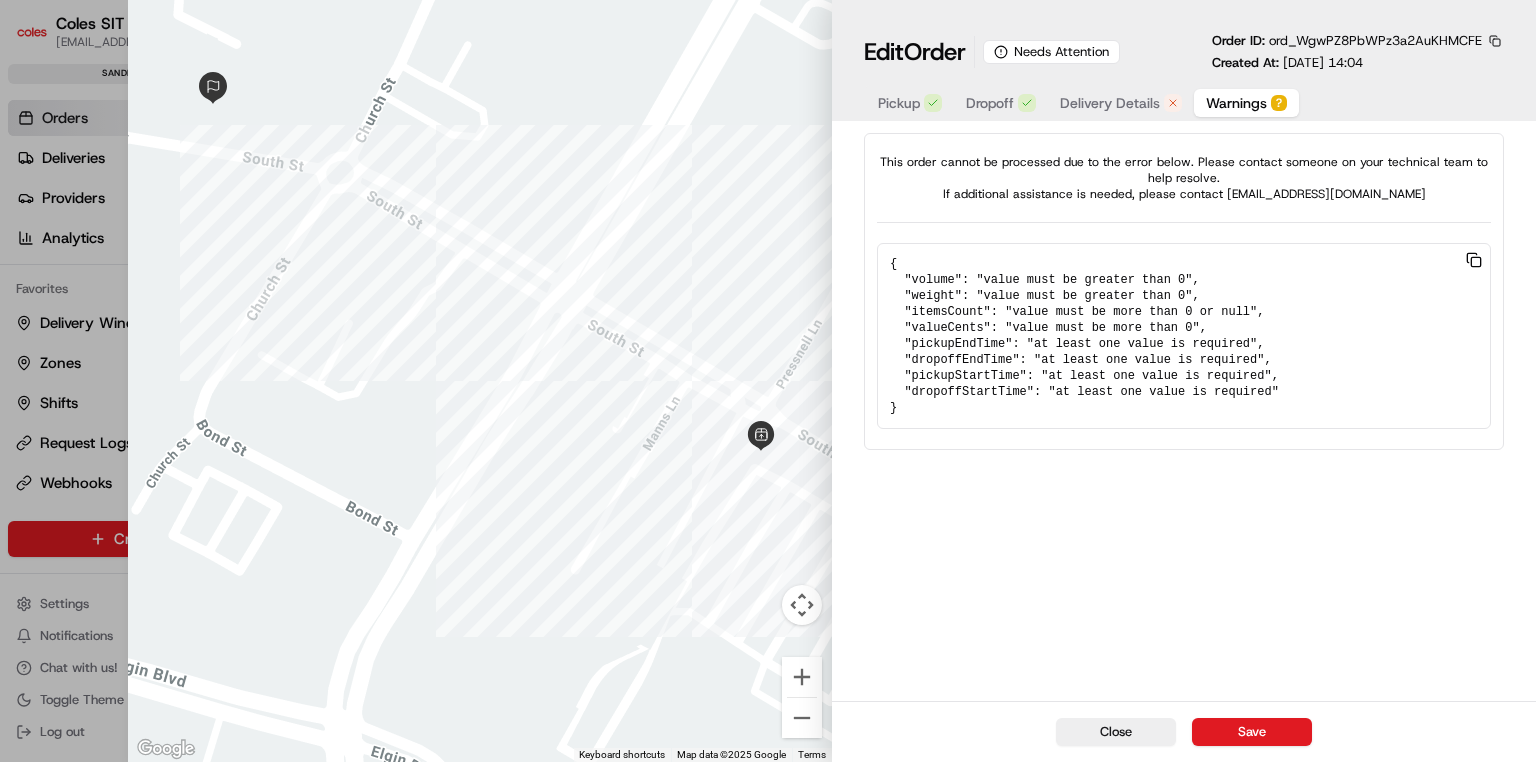 click on "Delivery Details" at bounding box center (1110, 103) 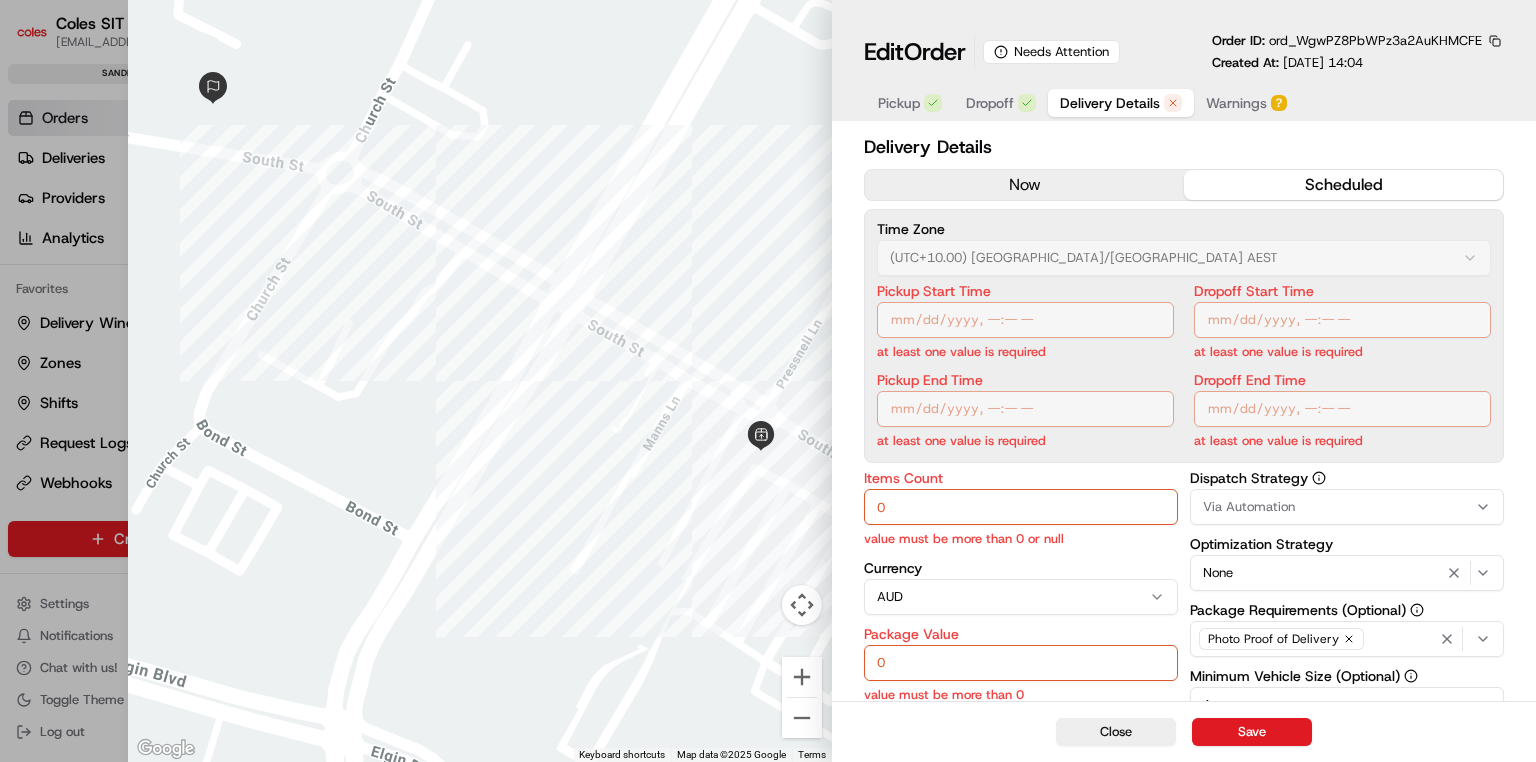 click on "Dropoff" at bounding box center (990, 103) 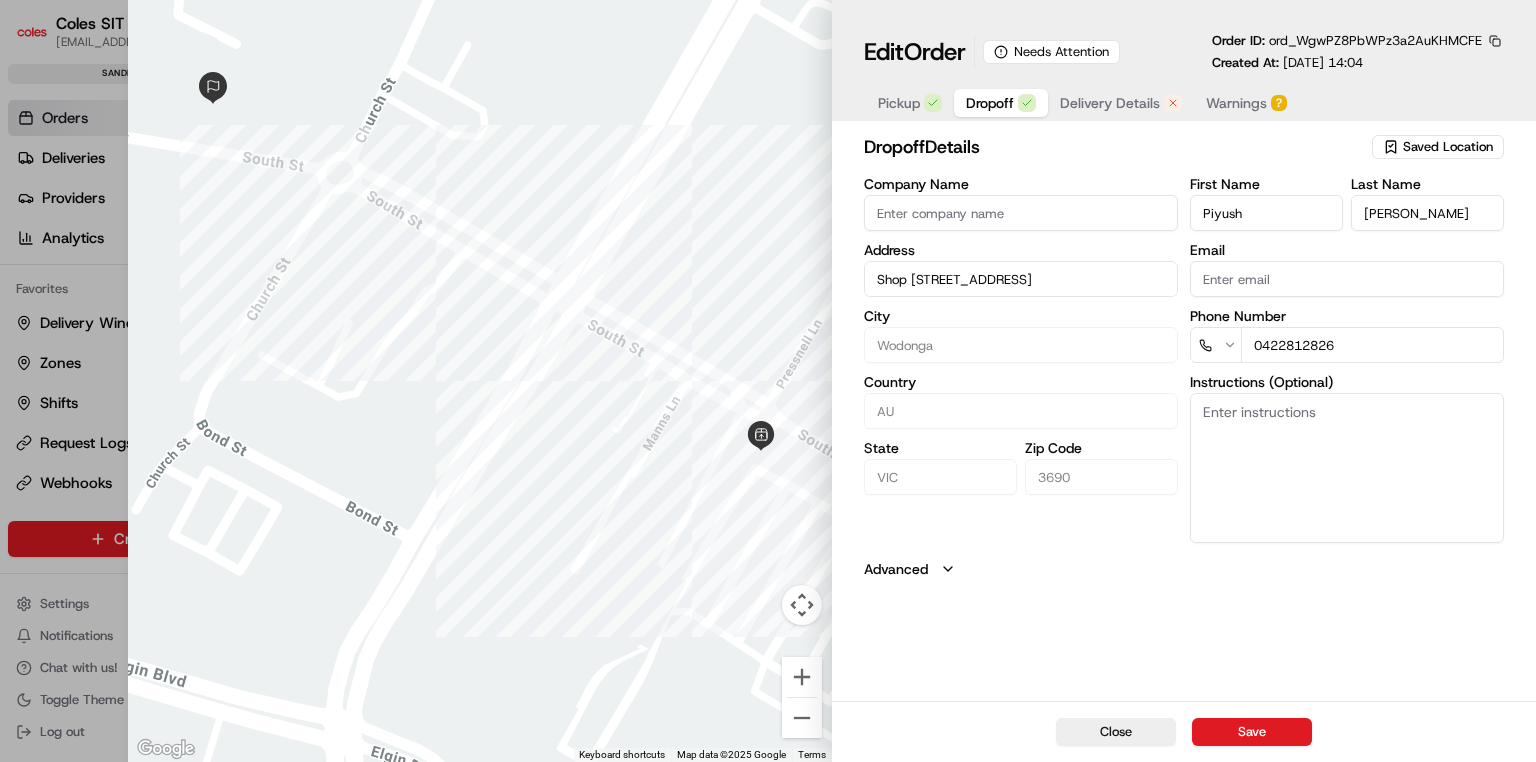 click on "Pickup" at bounding box center [899, 103] 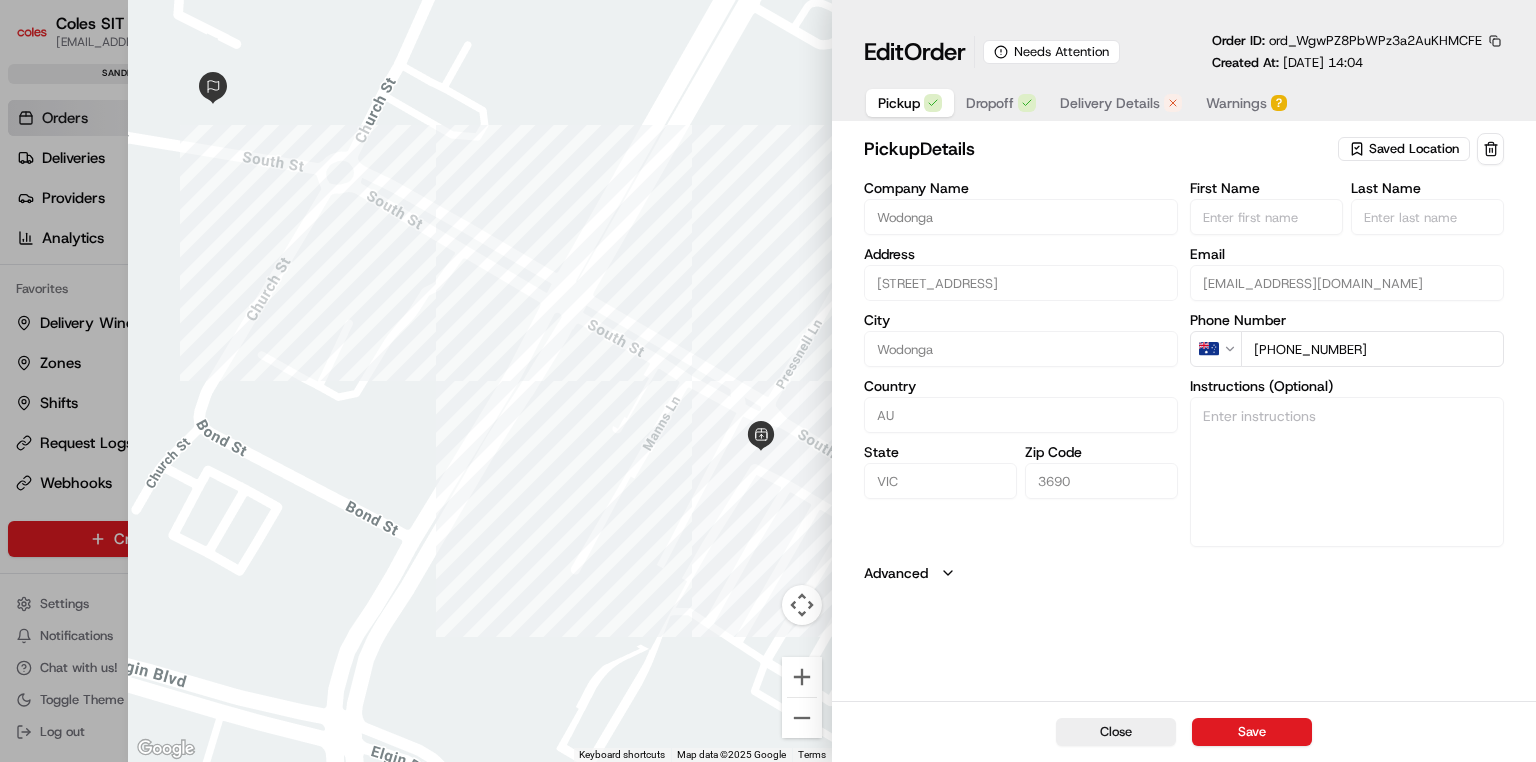 click on "Dropoff" at bounding box center (990, 103) 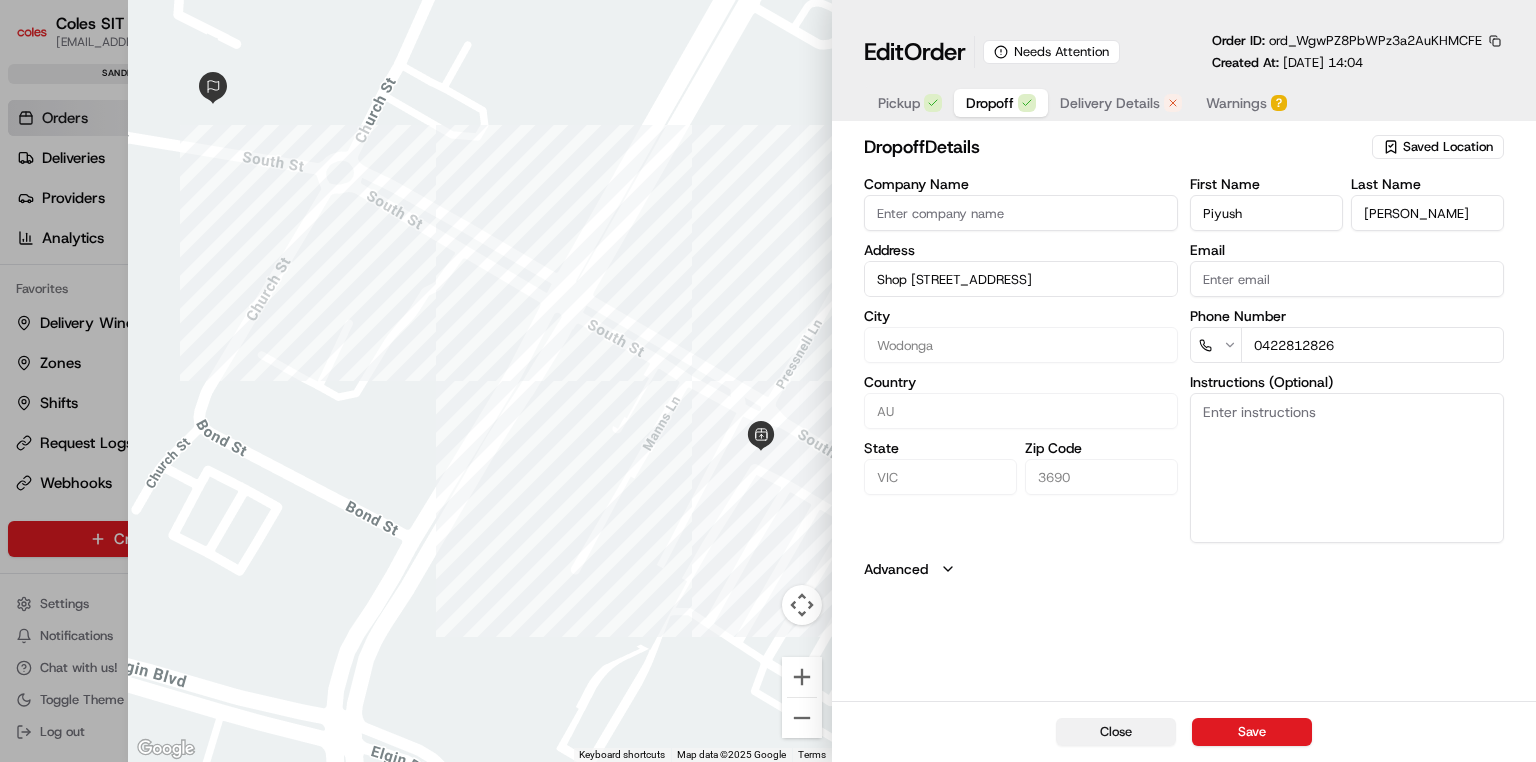 click on "Close" at bounding box center [1116, 732] 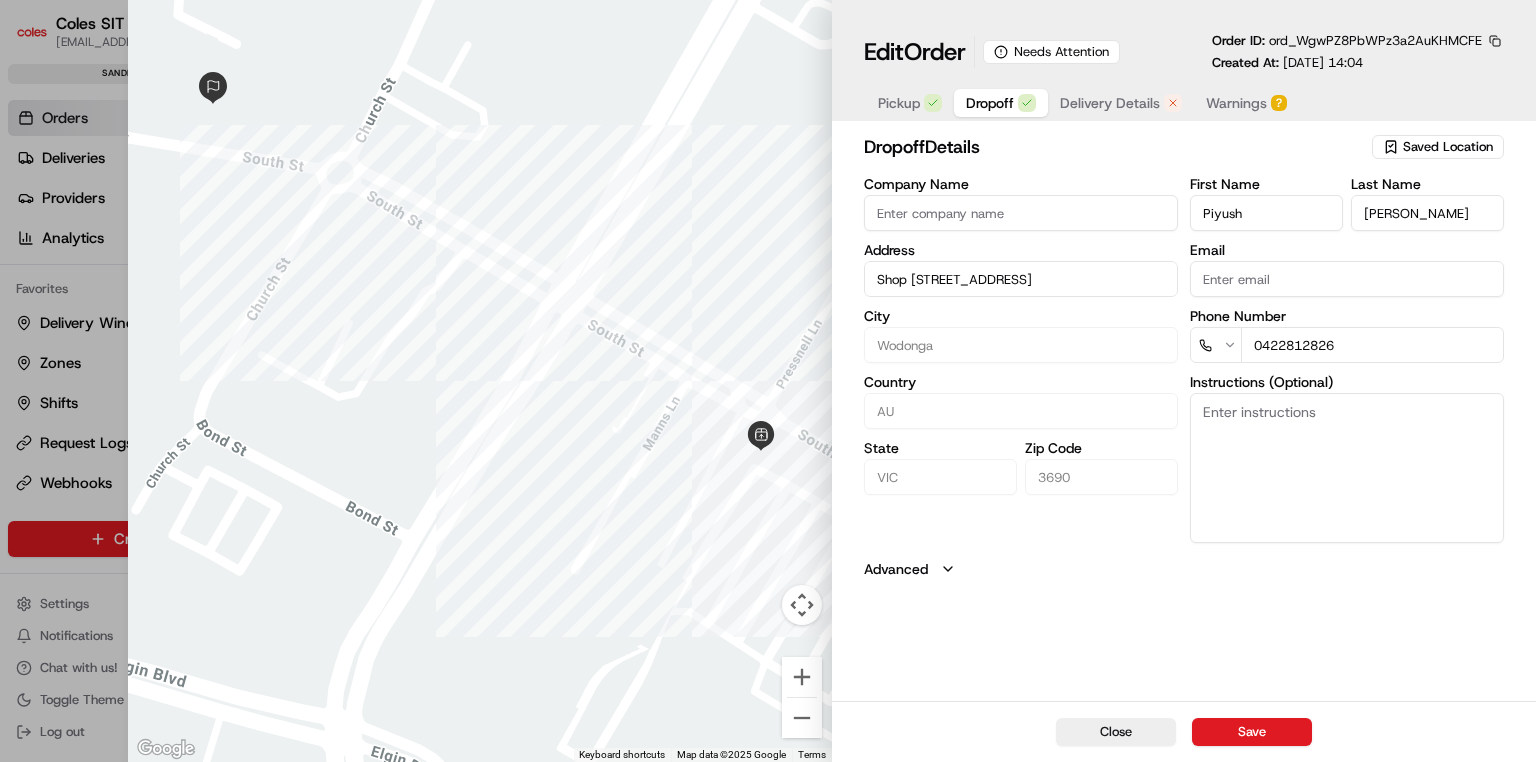 type 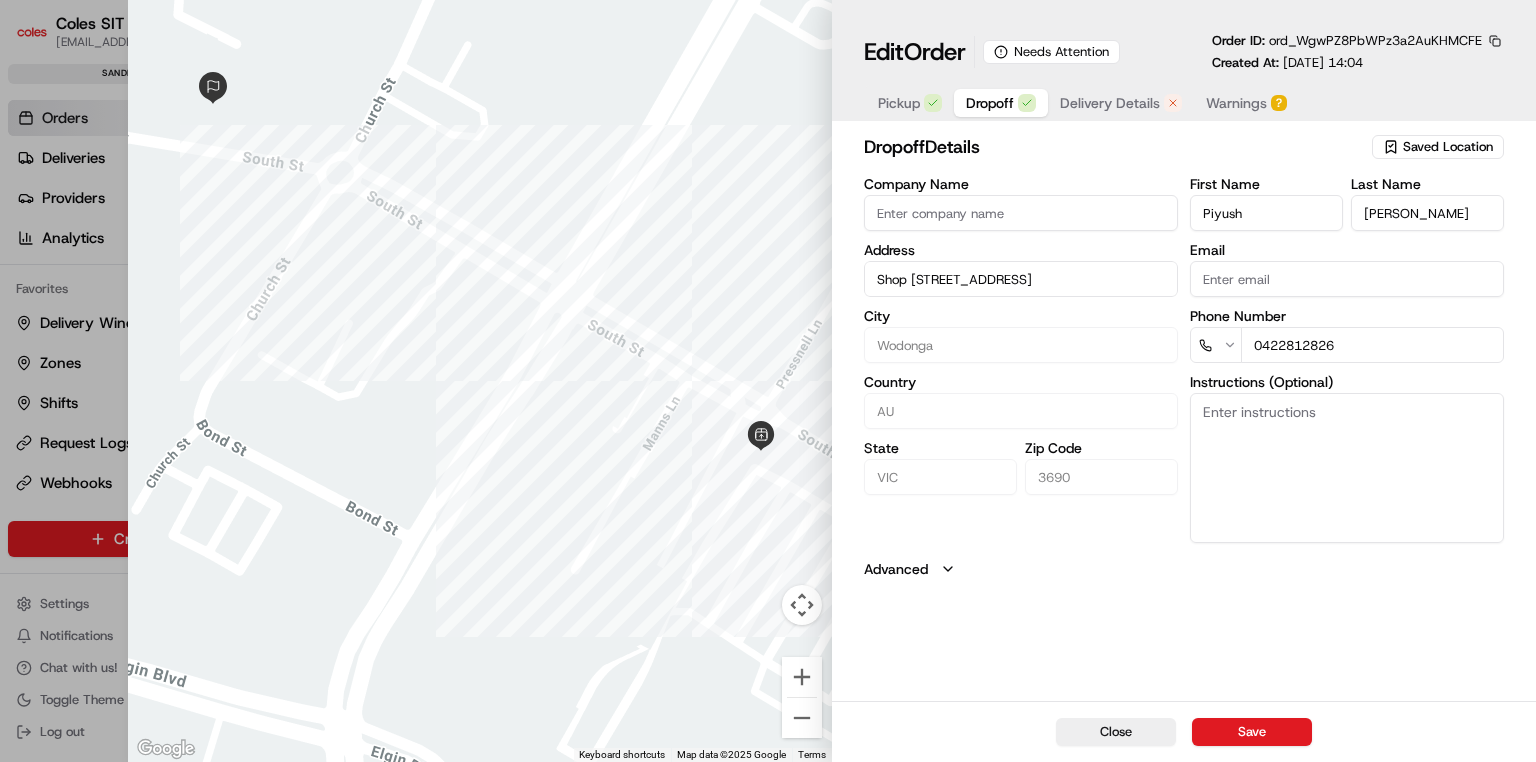 type 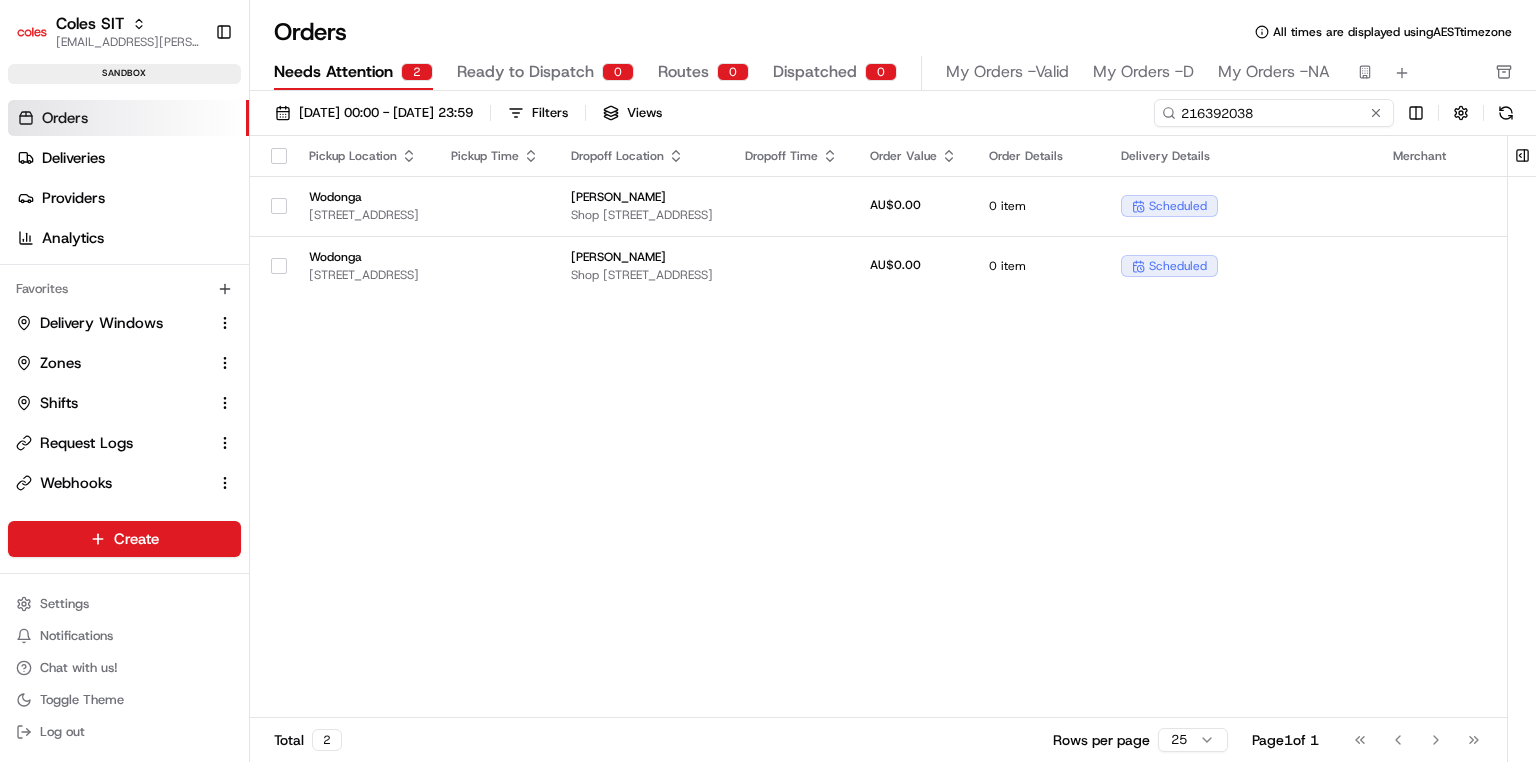 click on "216392038" at bounding box center [1274, 113] 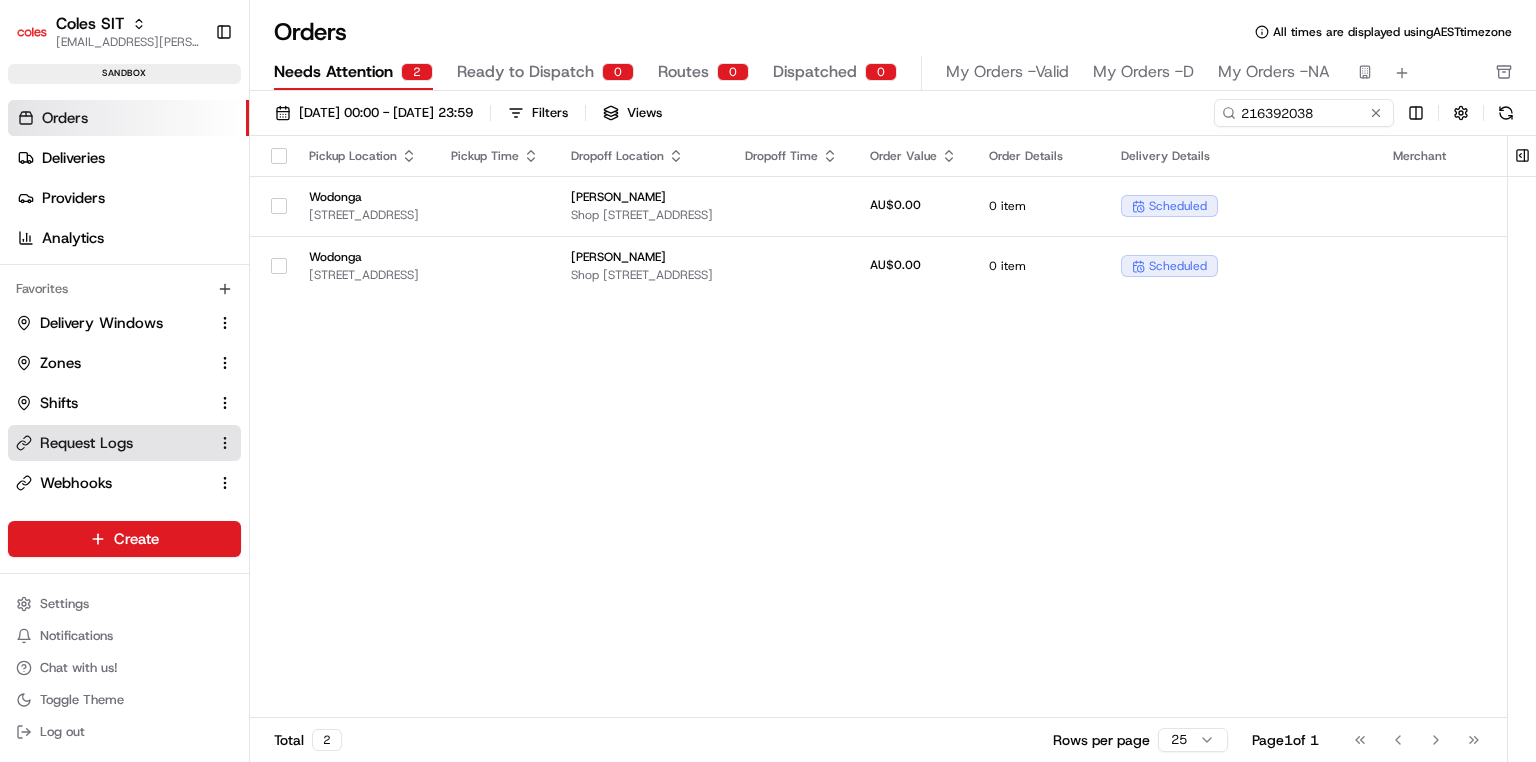 click on "Request Logs" at bounding box center [86, 443] 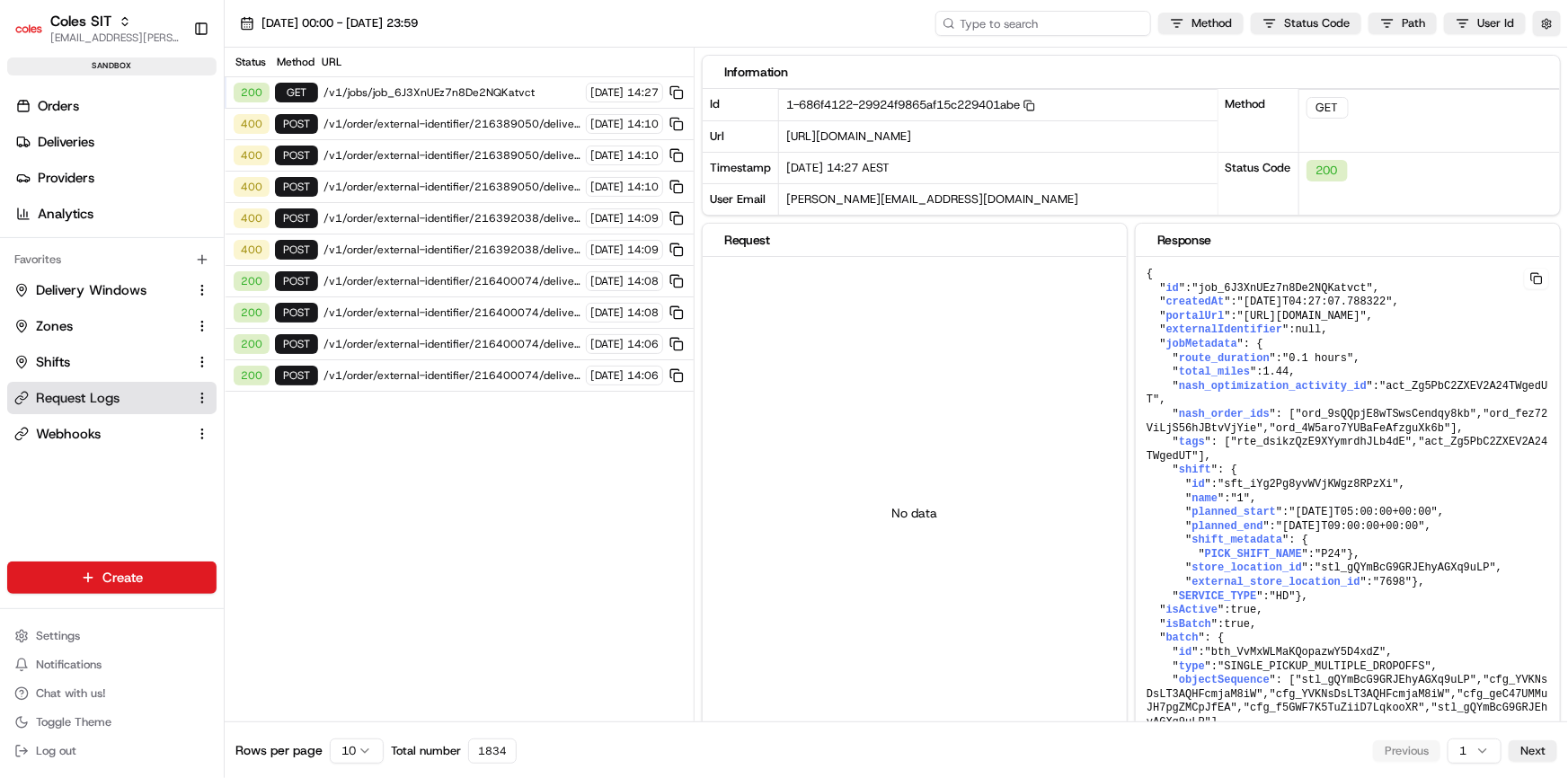 click at bounding box center [1043, 23] 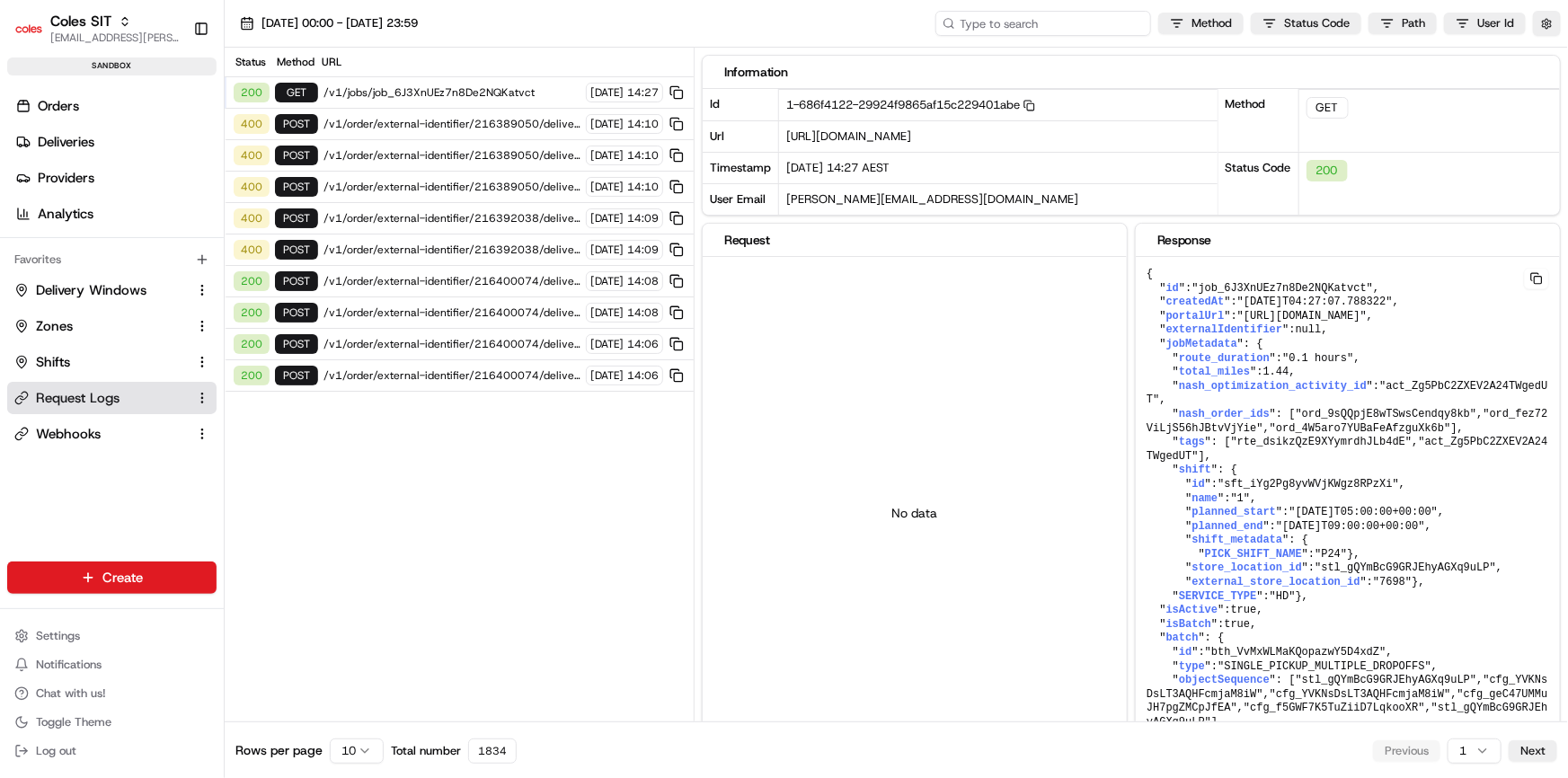 paste on "1-686f3bd4-2b0b85c0606100925f5500da" 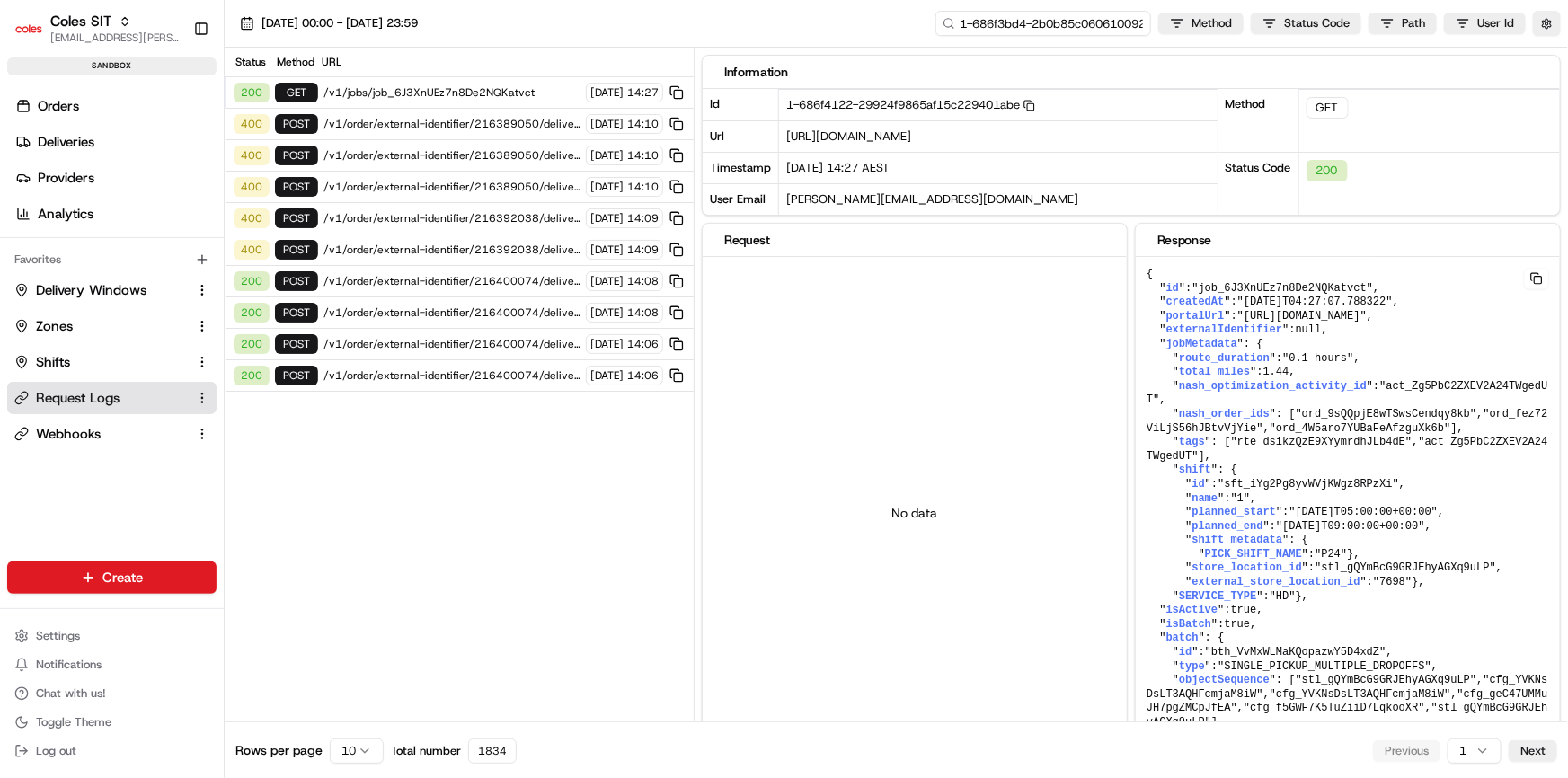 scroll, scrollTop: 0, scrollLeft: 74, axis: horizontal 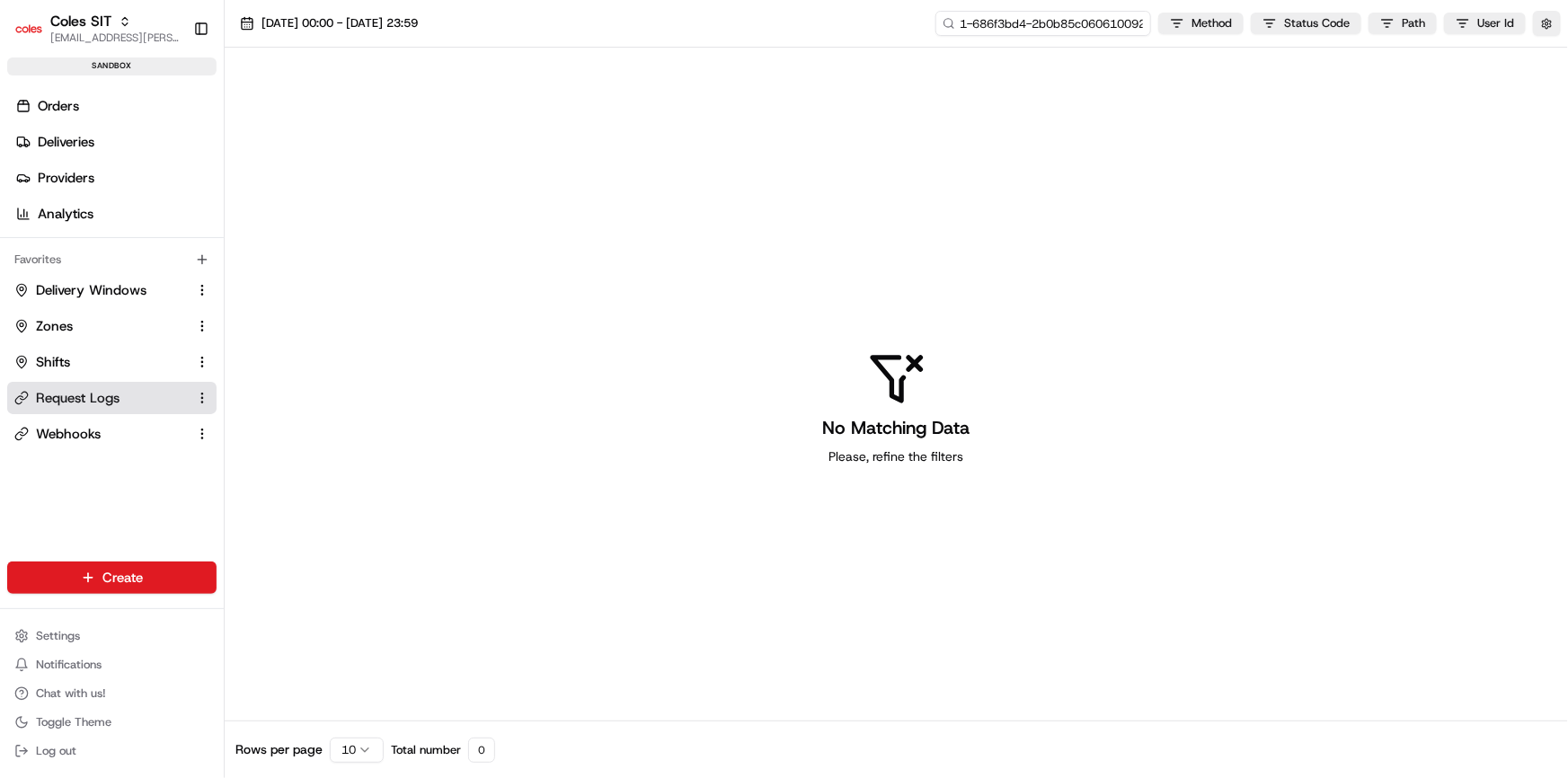 click on "1-686f3bd4-2b0b85c0606100925f5500da" at bounding box center (1043, 23) 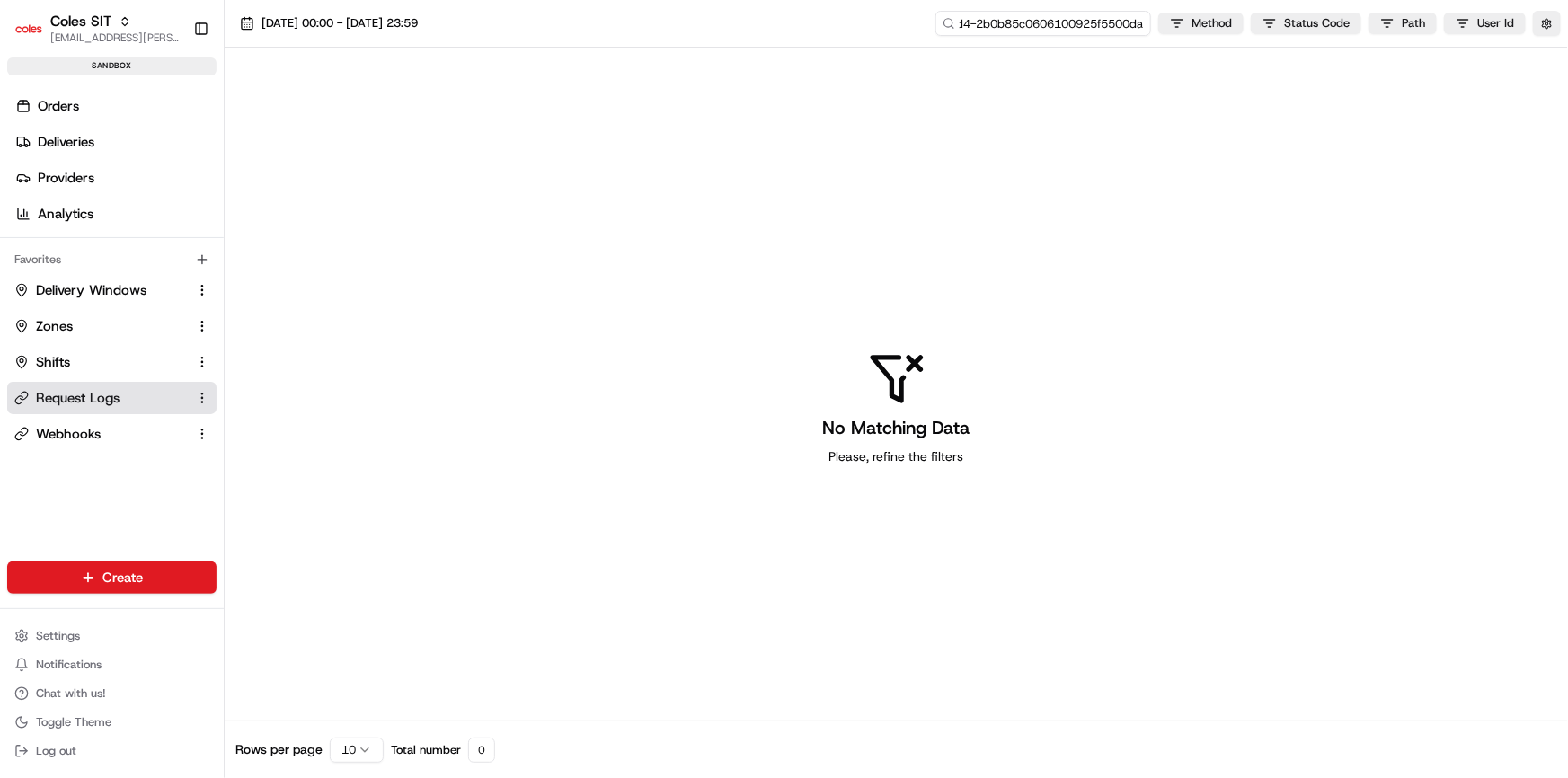 type on "1-686f3bd4-2b0b85c0606100925f5500da" 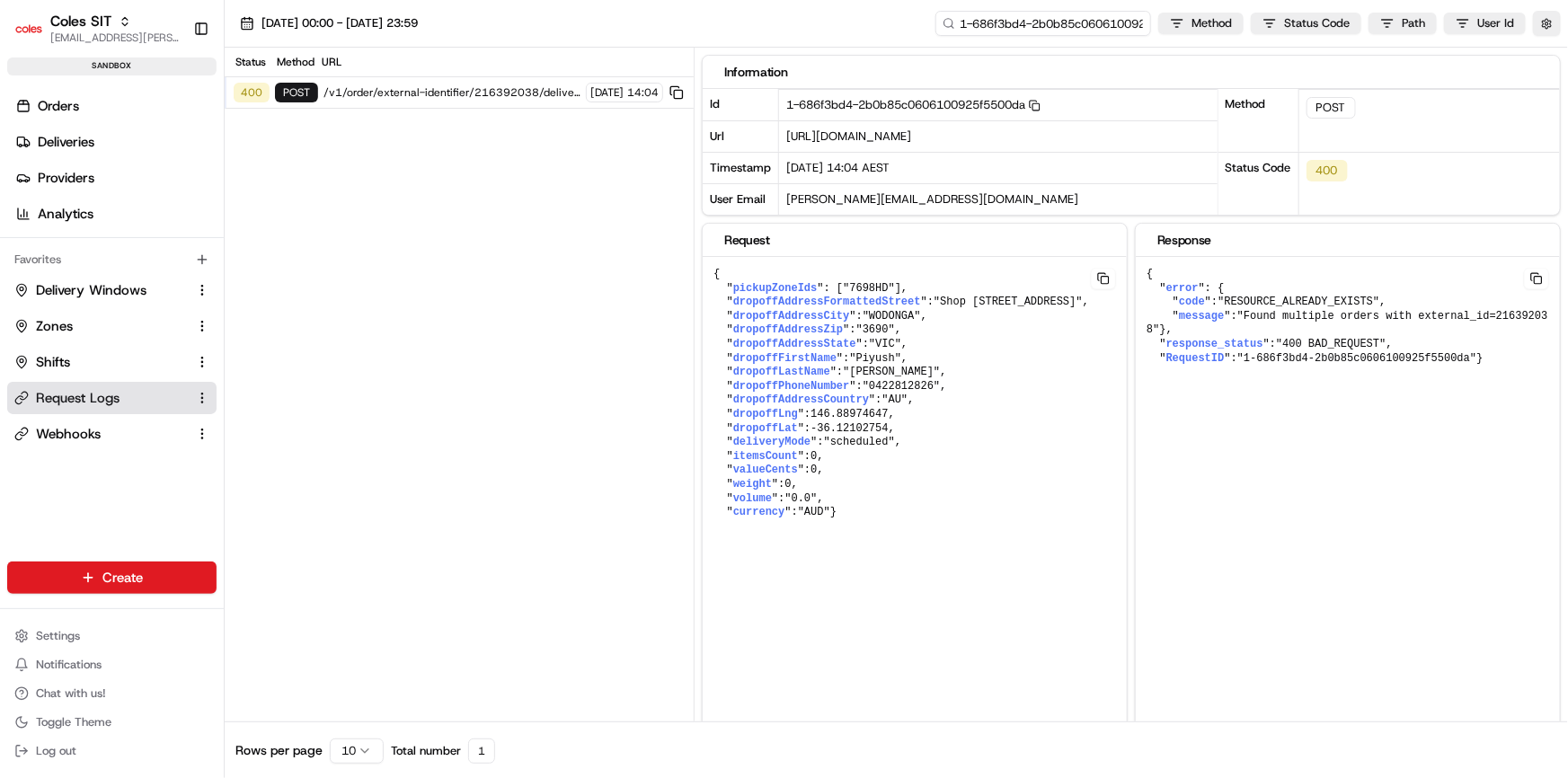 click on "1-686f3bd4-2b0b85c0606100925f5500da" at bounding box center [1043, 23] 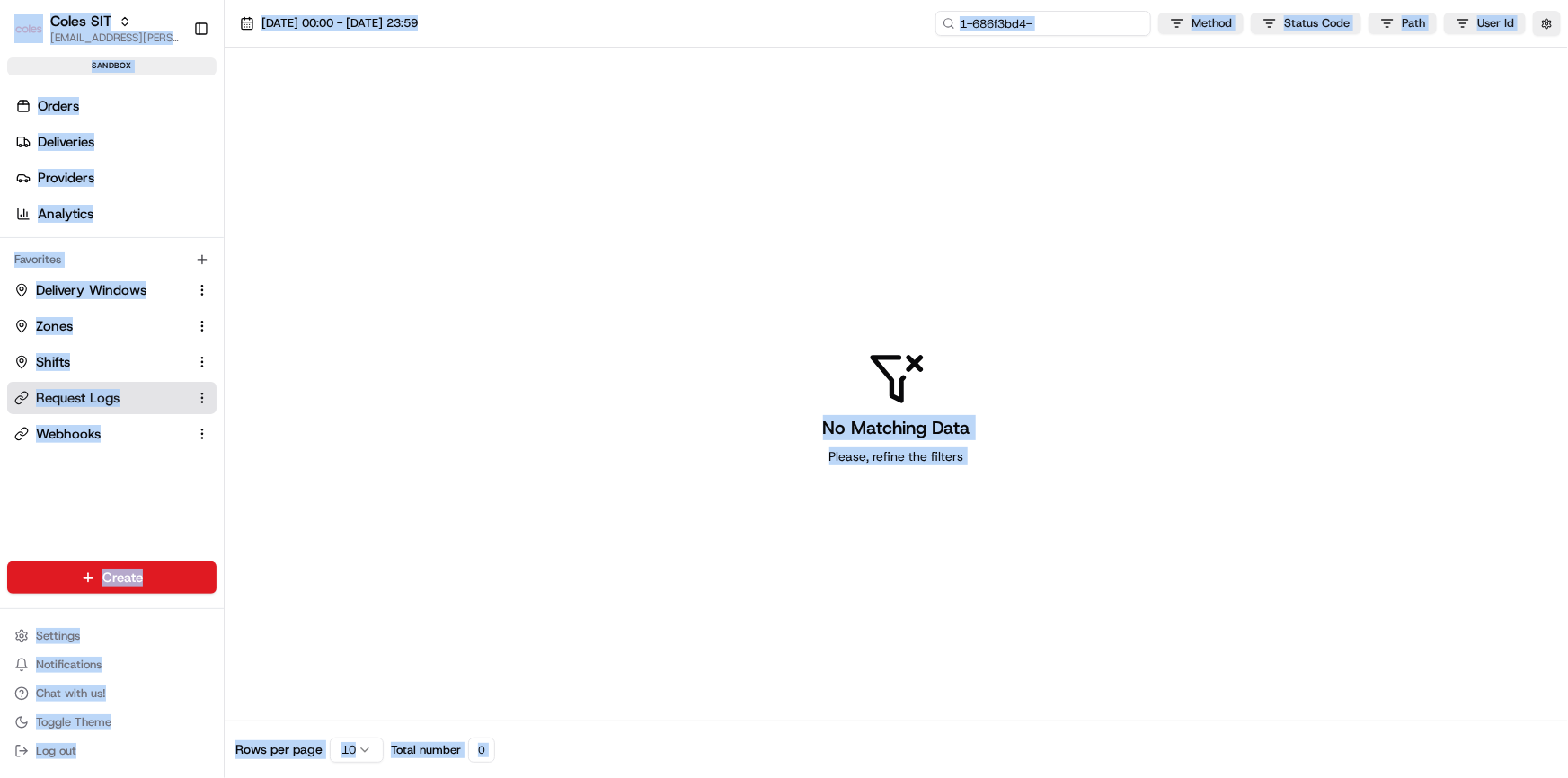 click on "1-686f3bd4-" at bounding box center [1043, 23] 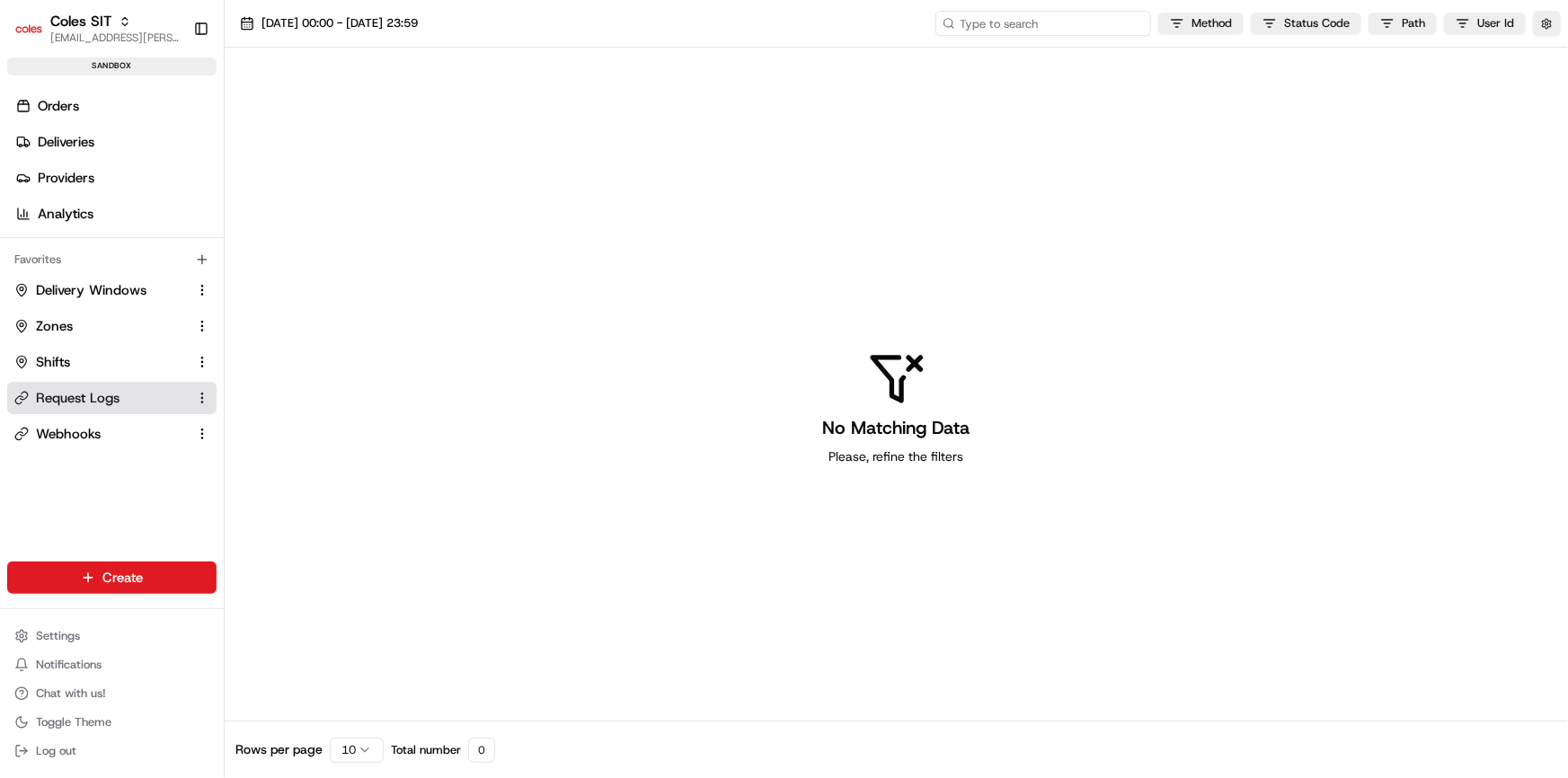 paste on "1-686f3bbf-3fd311cf1ec9d1386e274a73" 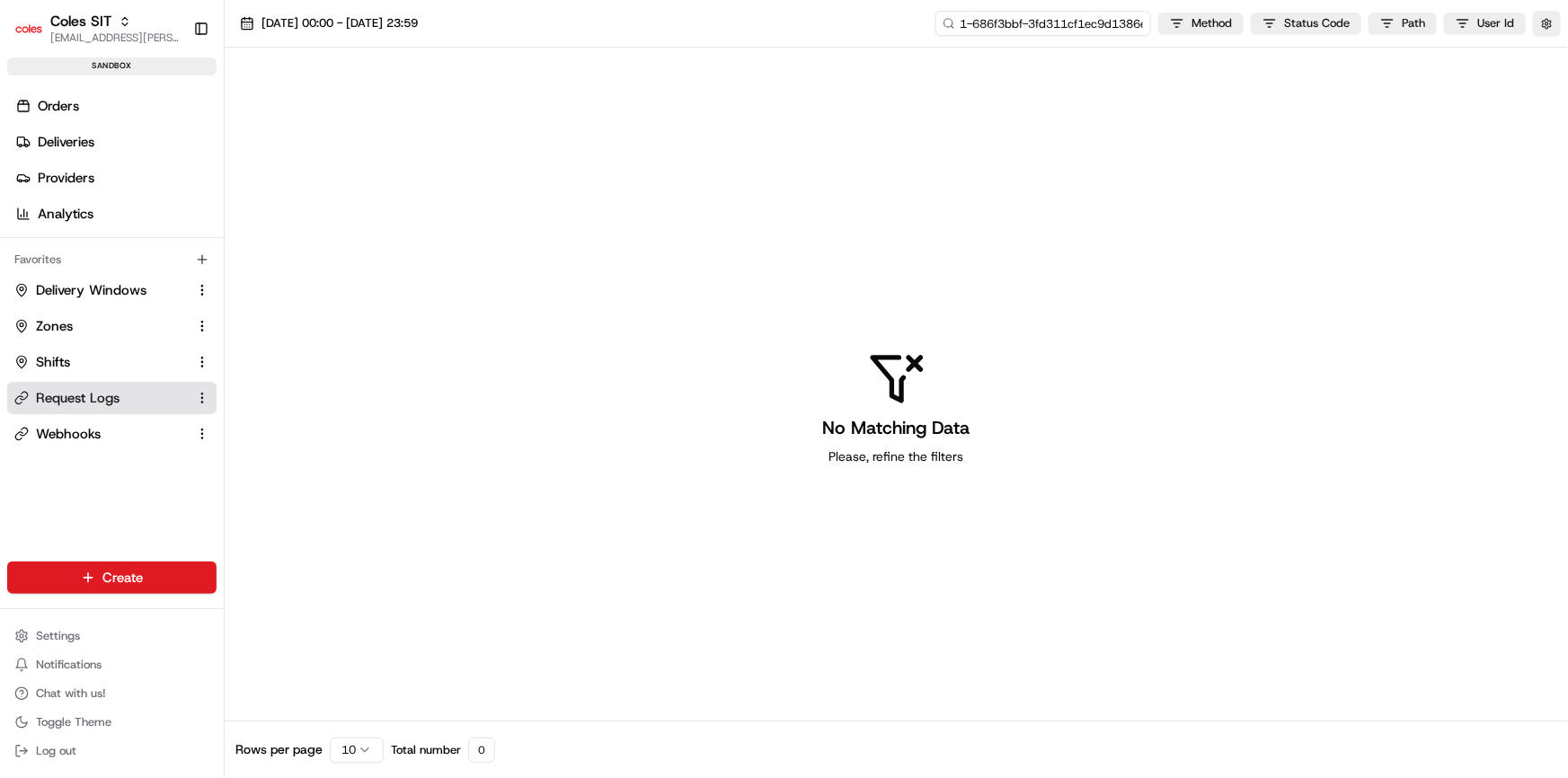 scroll, scrollTop: 0, scrollLeft: 55, axis: horizontal 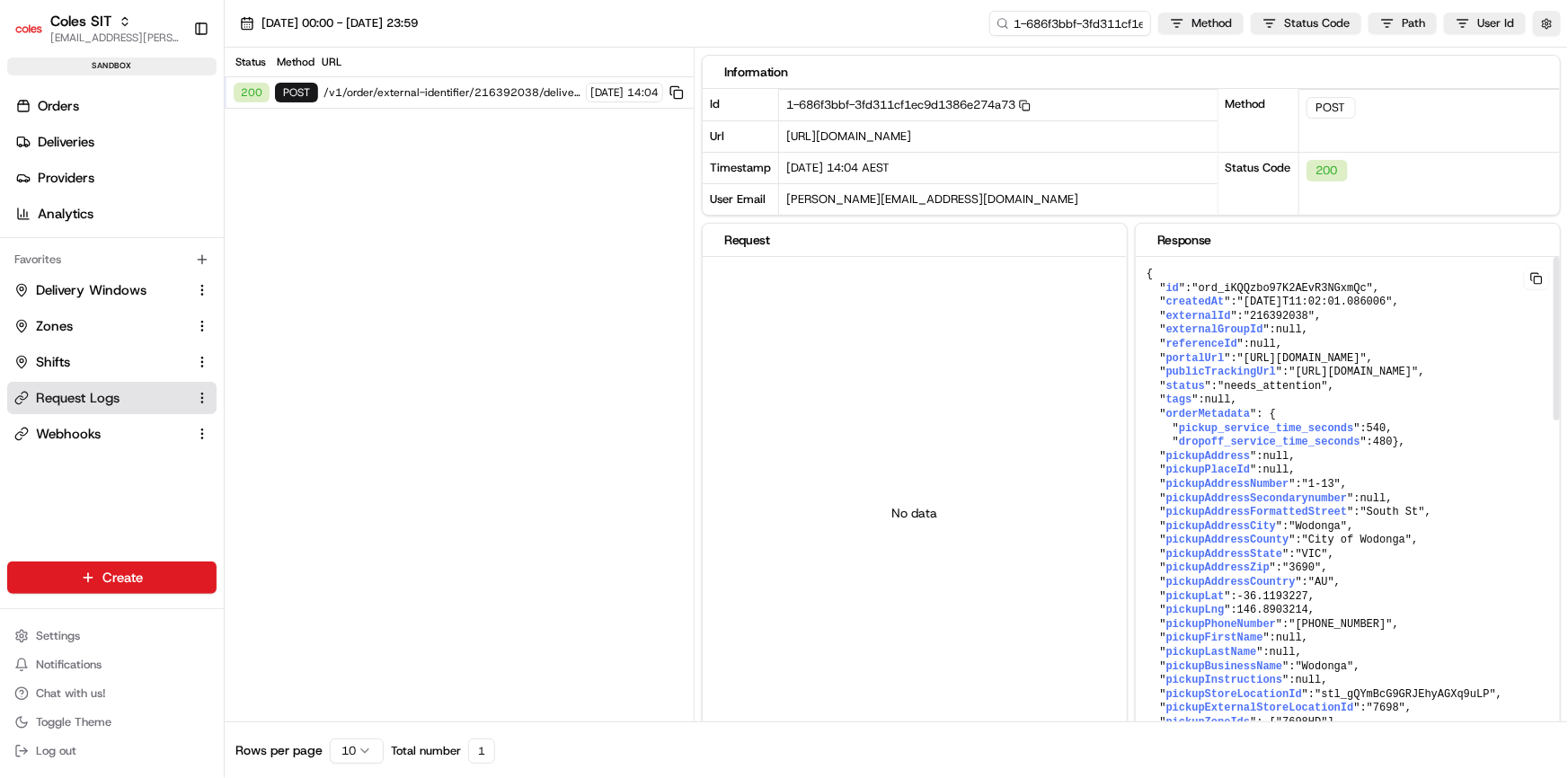 drag, startPoint x: 1491, startPoint y: 359, endPoint x: 1248, endPoint y: 377, distance: 243.66575 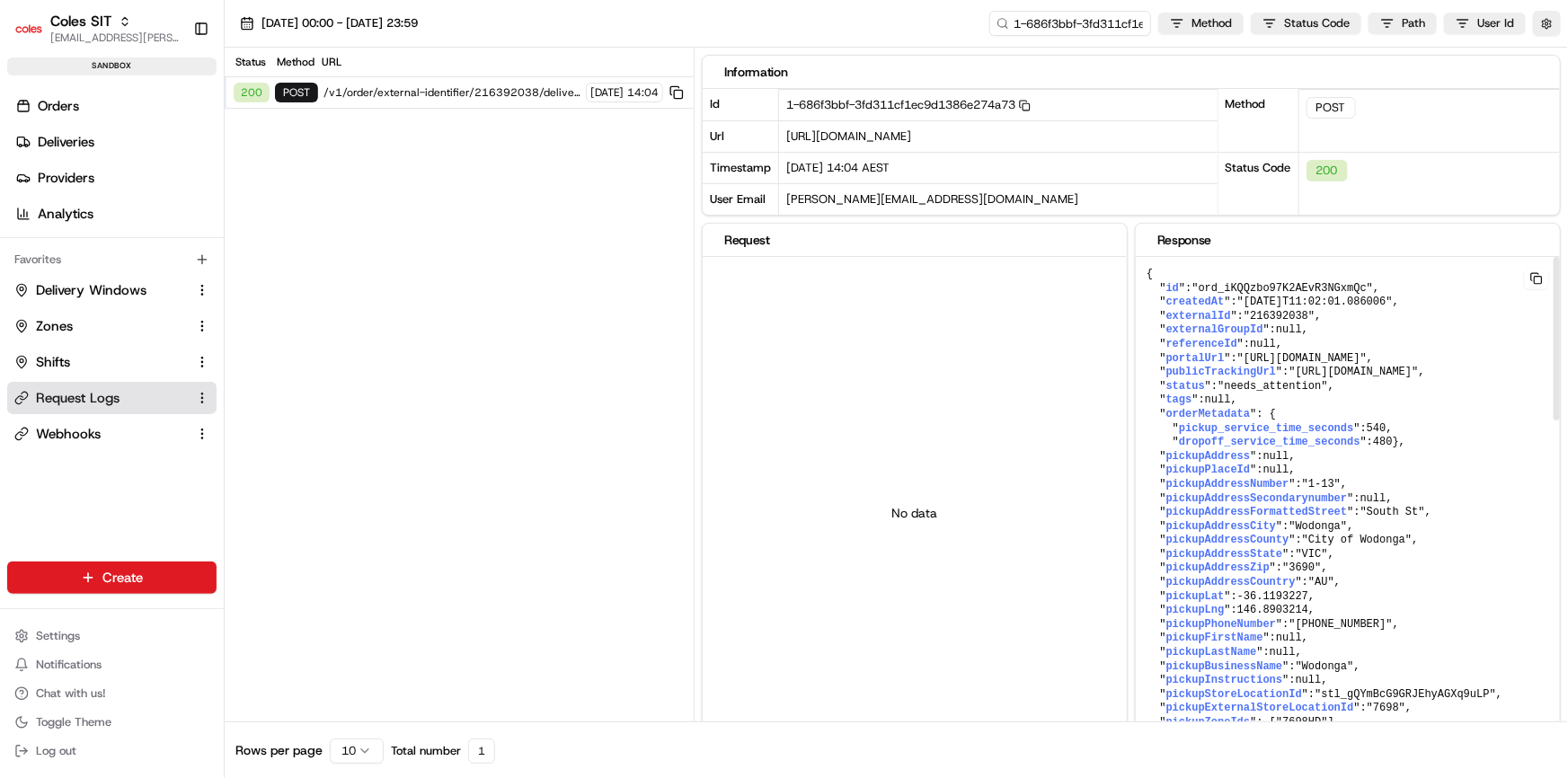 copy on "ord_iKQQzbo97K2AEvR3NGxmQc" 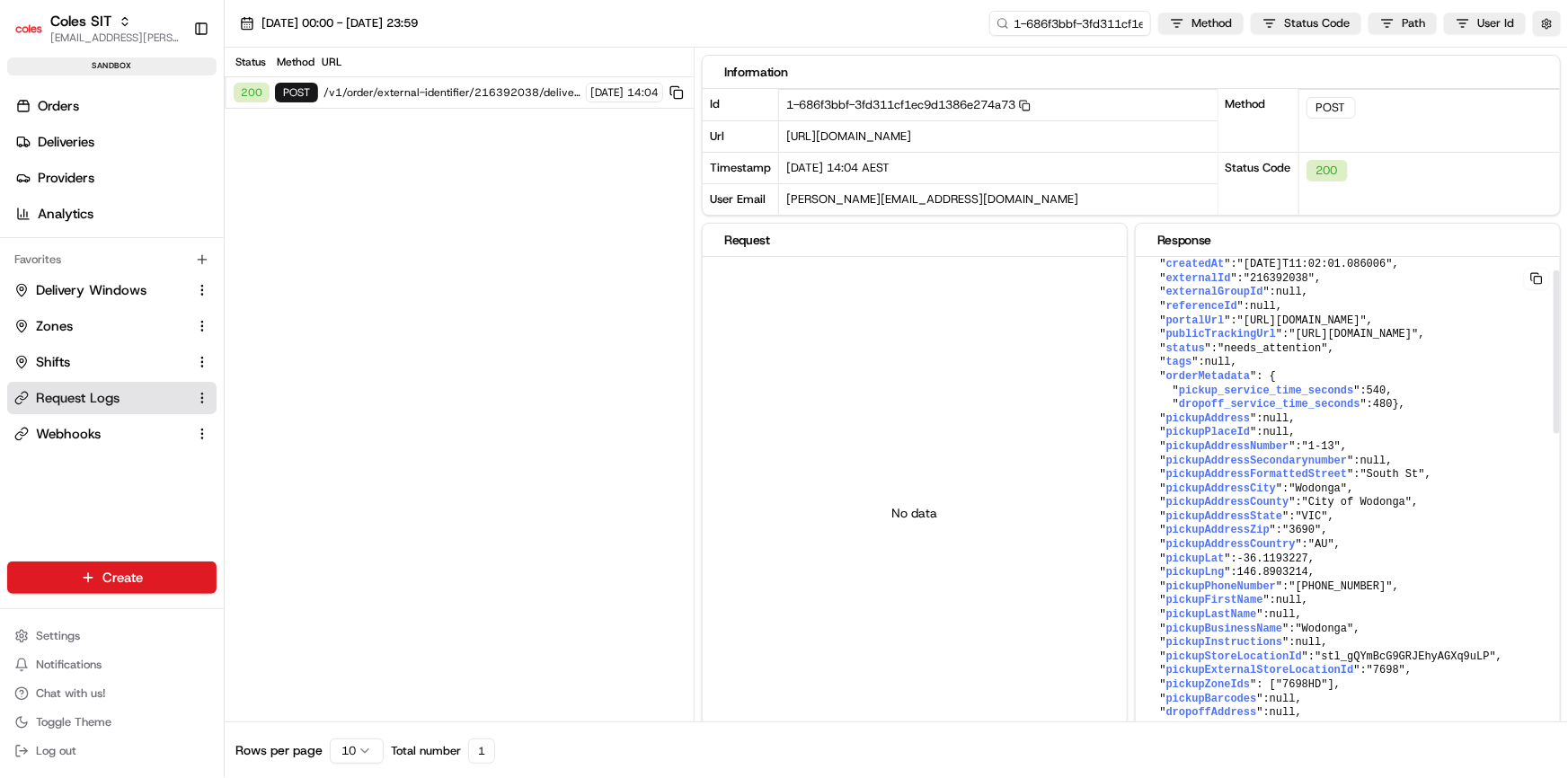 scroll, scrollTop: 40, scrollLeft: 0, axis: vertical 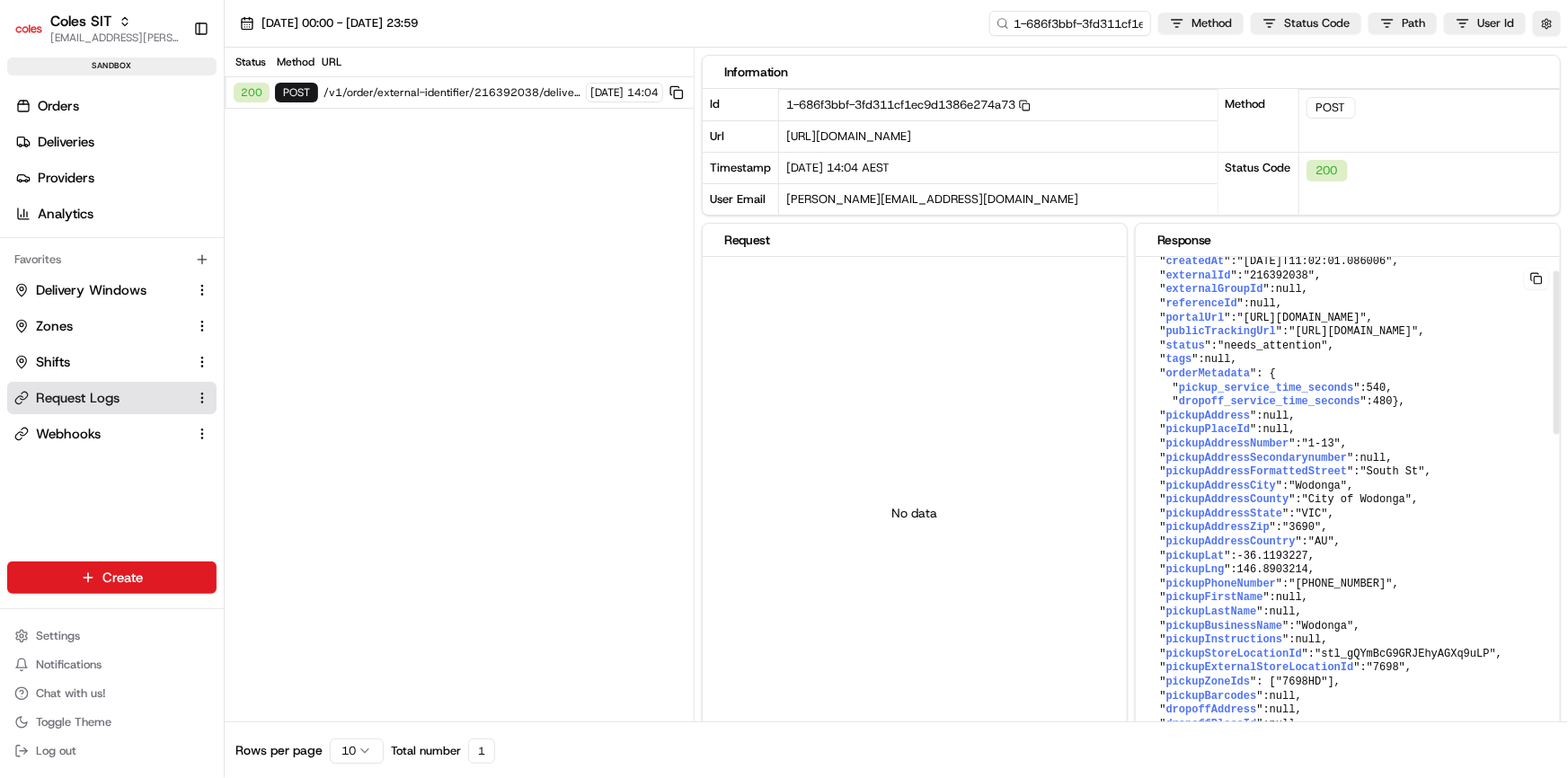 drag, startPoint x: 1558, startPoint y: 361, endPoint x: 1559, endPoint y: 376, distance: 15.0333 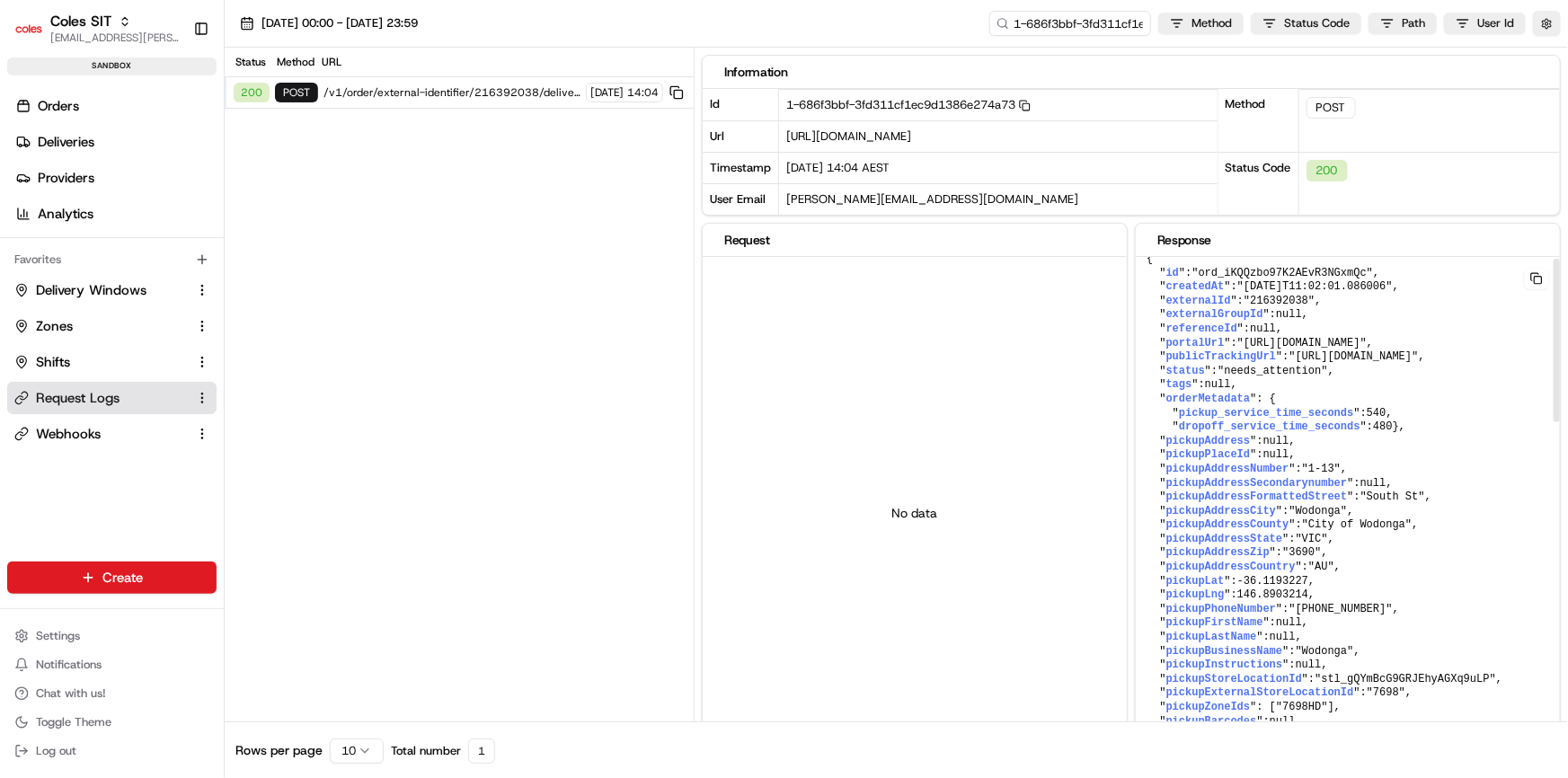 scroll, scrollTop: 0, scrollLeft: 0, axis: both 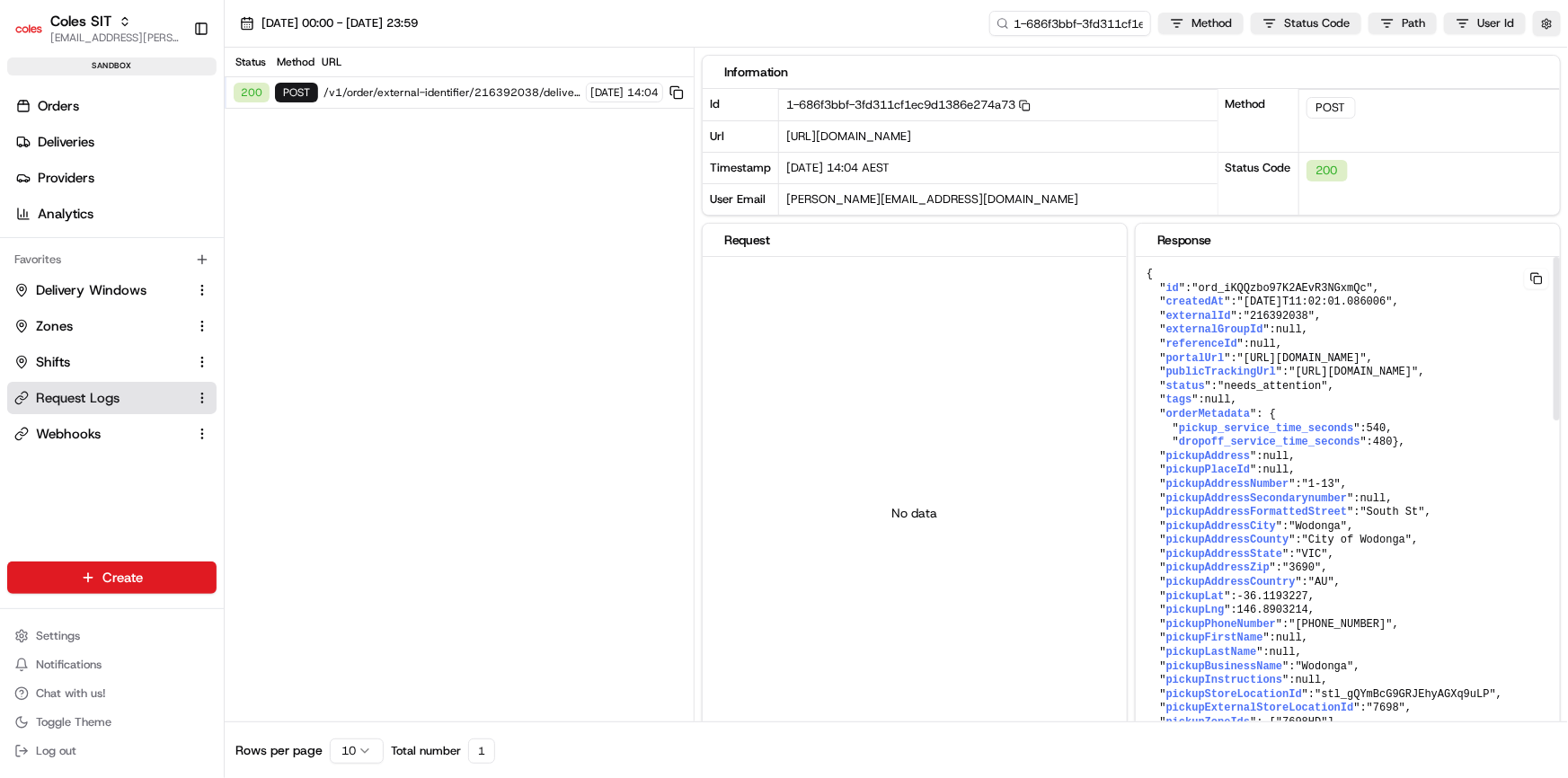 click on ""https://portal.sandbox.usenash.com/orders/ord_iKQQzbo97K2AEvR3NGxmQc"" at bounding box center [1302, 358] 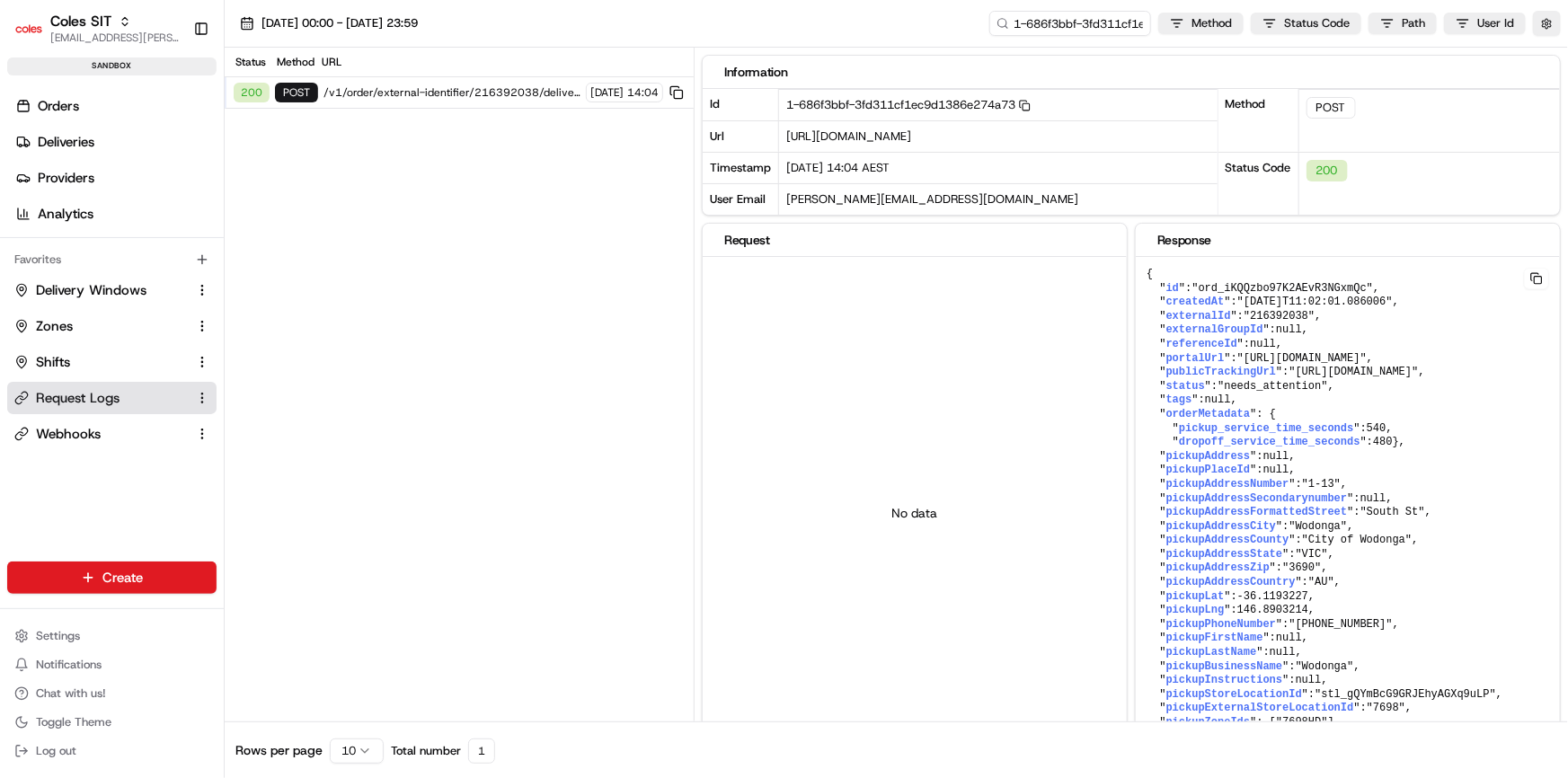 click on "https://api.sandbox.ap-southeast-2.usenash.com/v1/order/external-identifier/216392038/delivery-window/revoke" at bounding box center [848, 136] 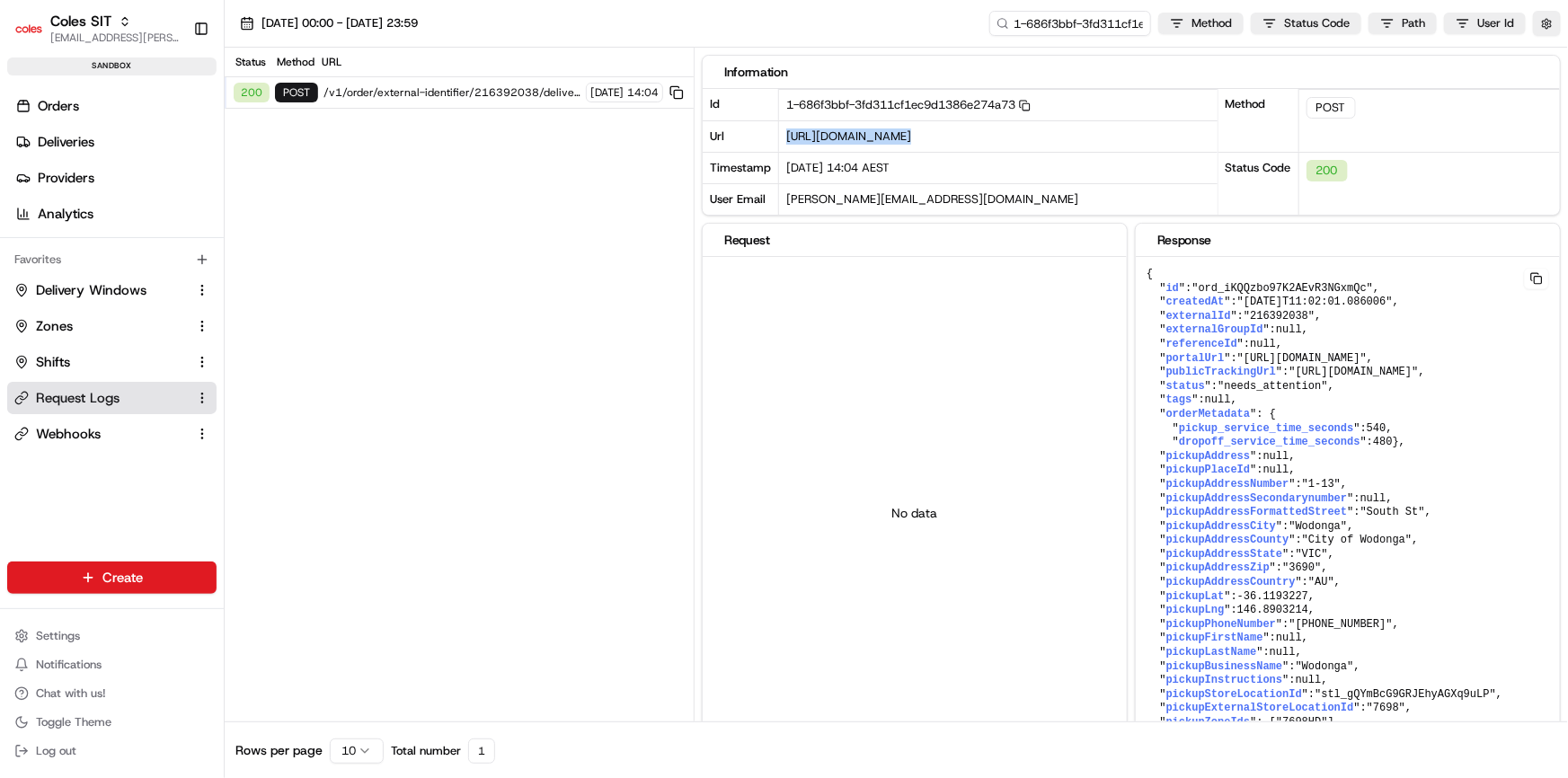 click on "https://api.sandbox.ap-southeast-2.usenash.com/v1/order/external-identifier/216392038/delivery-window/revoke" at bounding box center (848, 136) 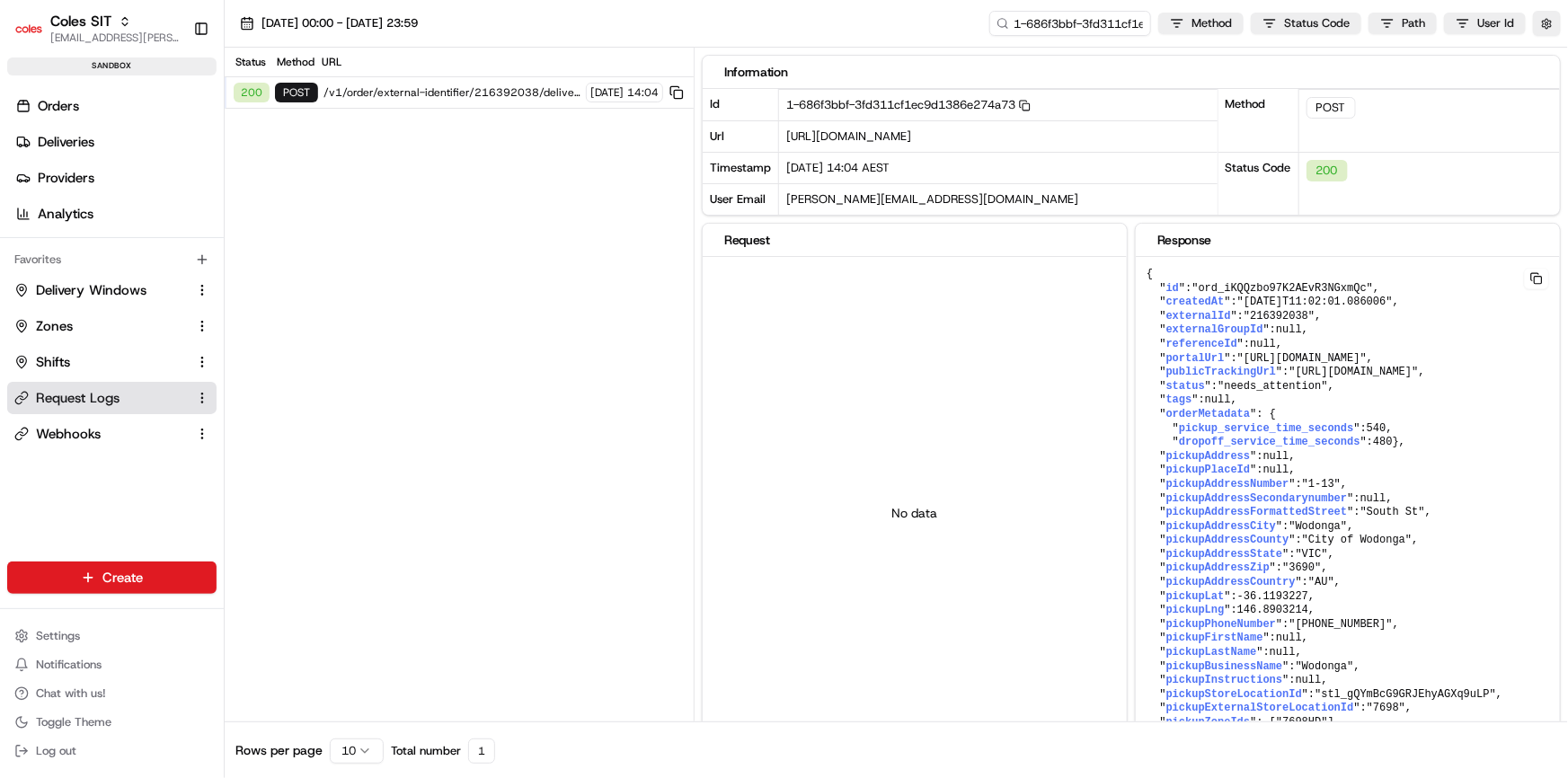 click on "Information" at bounding box center [1131, 72] 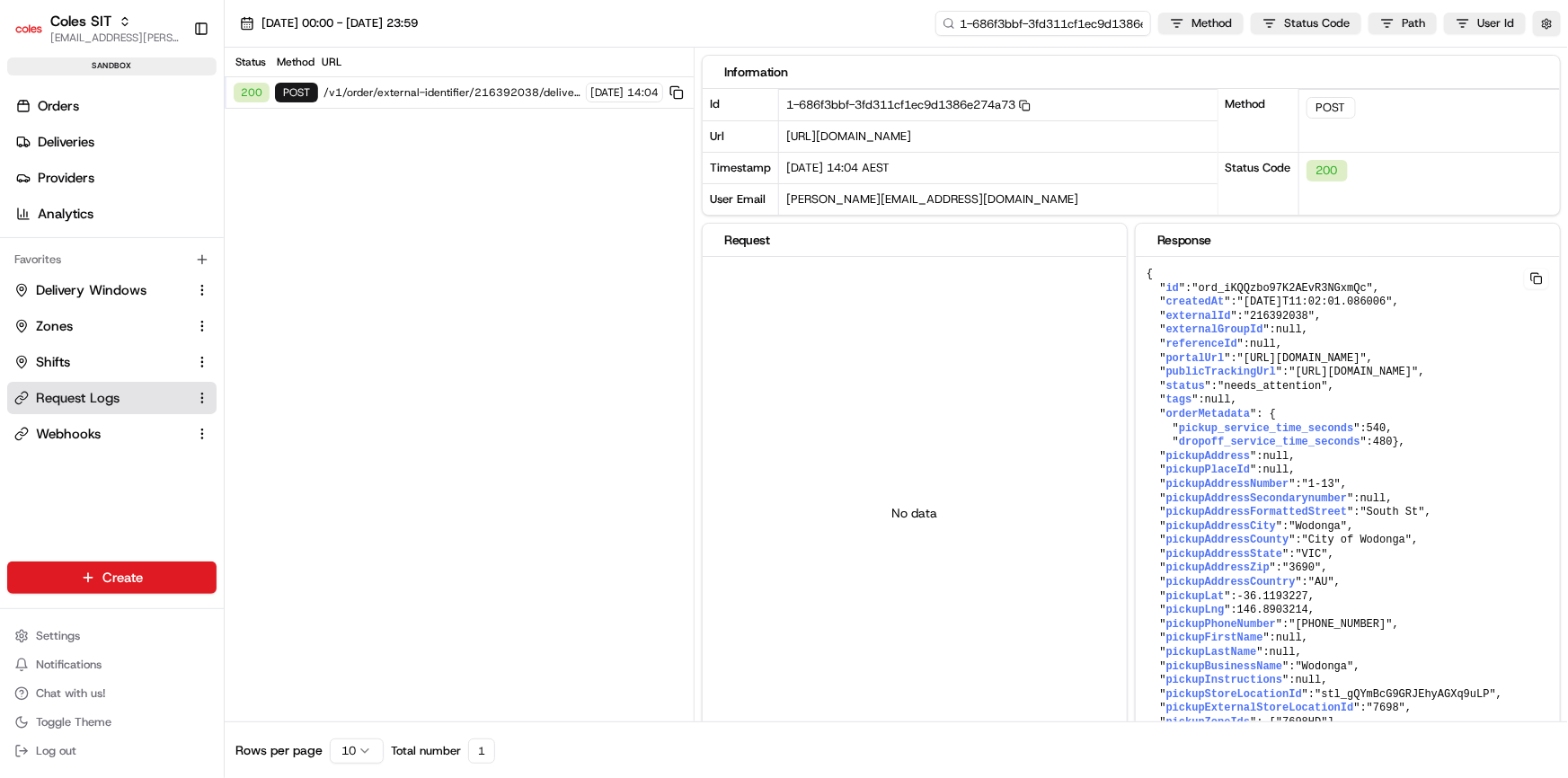 click on "1-686f3bbf-3fd311cf1ec9d1386e274a73" at bounding box center (1043, 23) 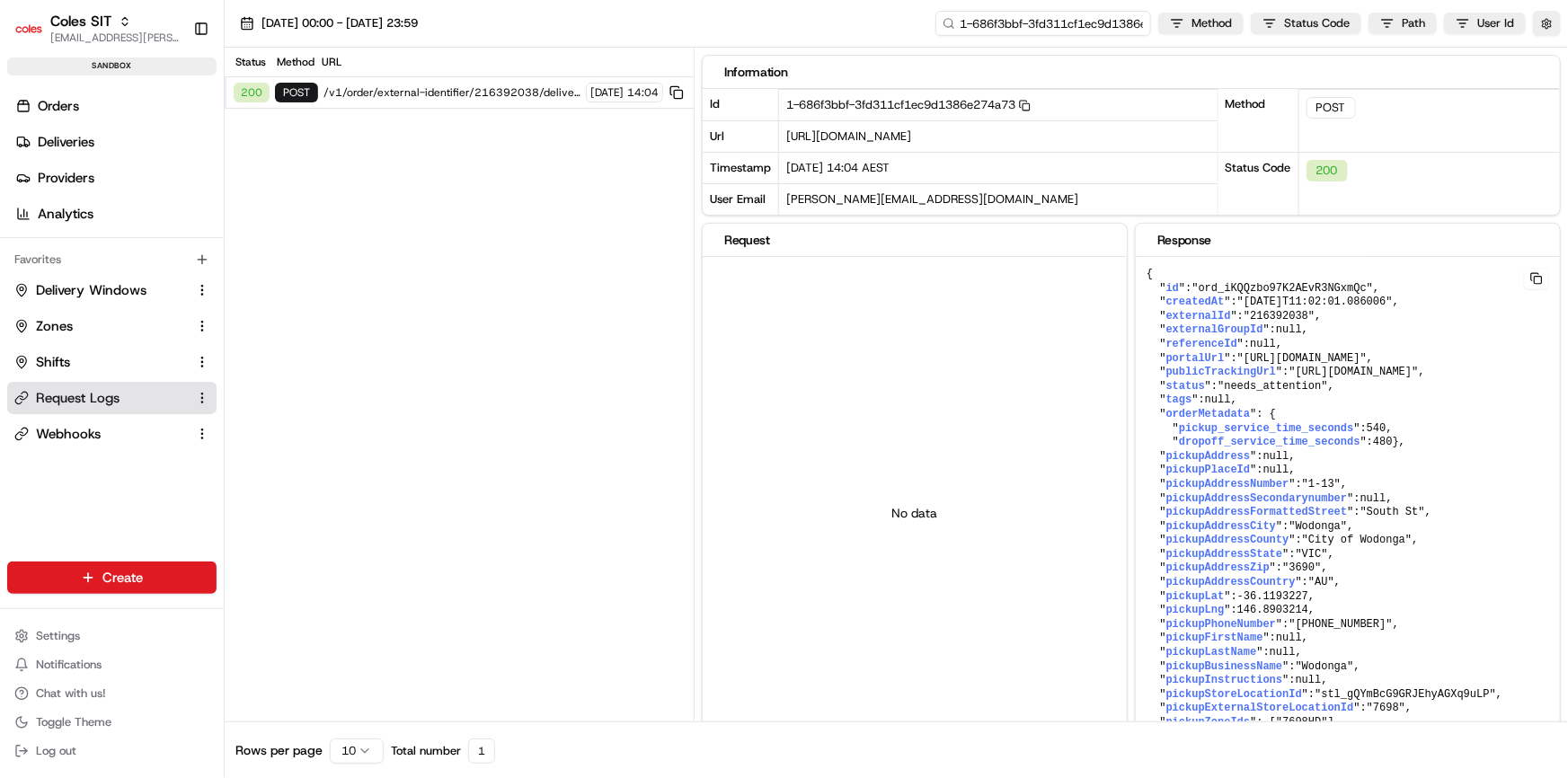 paste on "11360d6947f5ca6007954d08" 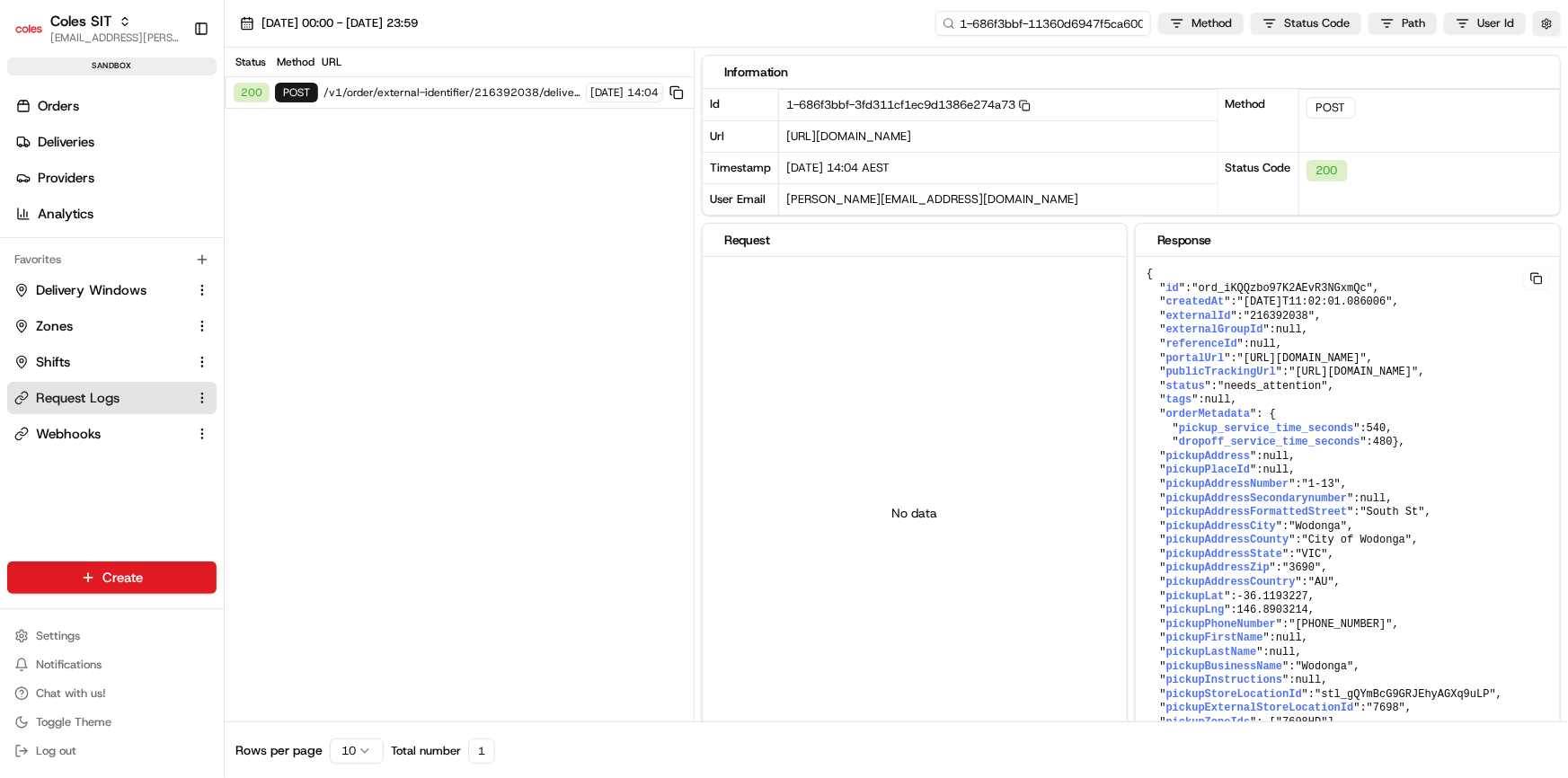 scroll, scrollTop: 0, scrollLeft: 62, axis: horizontal 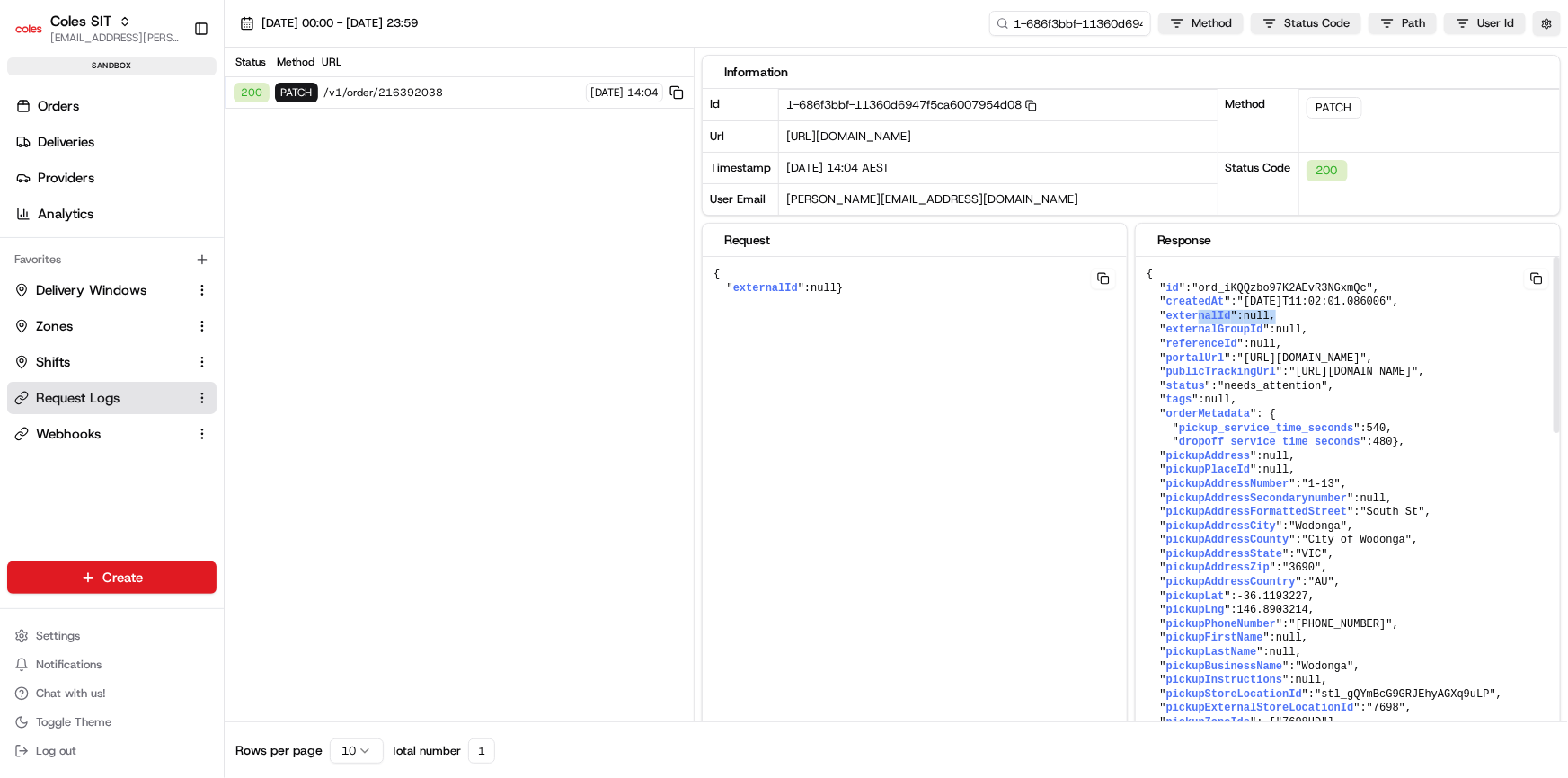 drag, startPoint x: 1195, startPoint y: 318, endPoint x: 1272, endPoint y: 316, distance: 77.02597 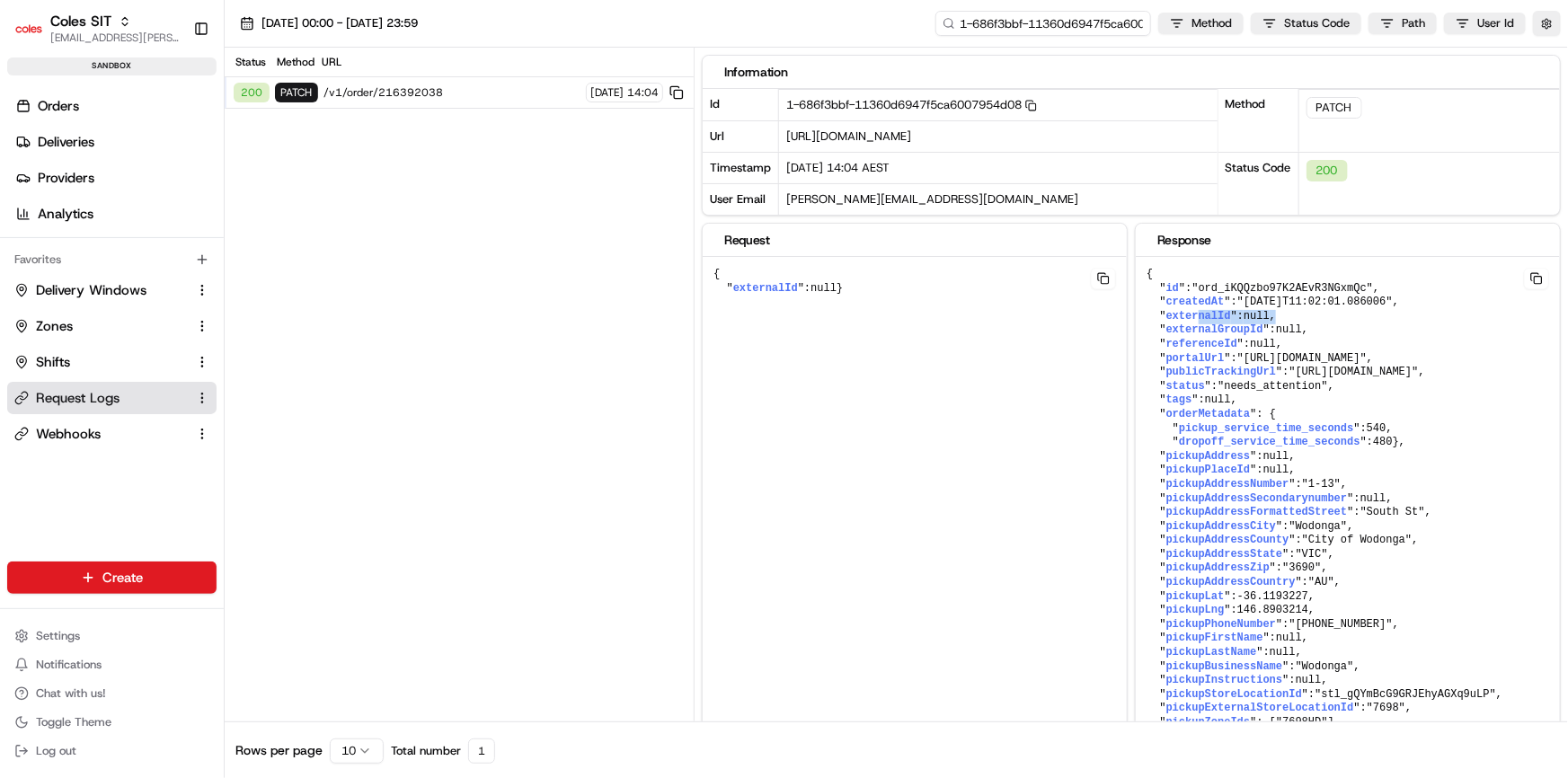 click on "1-686f3bbf-11360d6947f5ca6007954d08" at bounding box center (1043, 23) 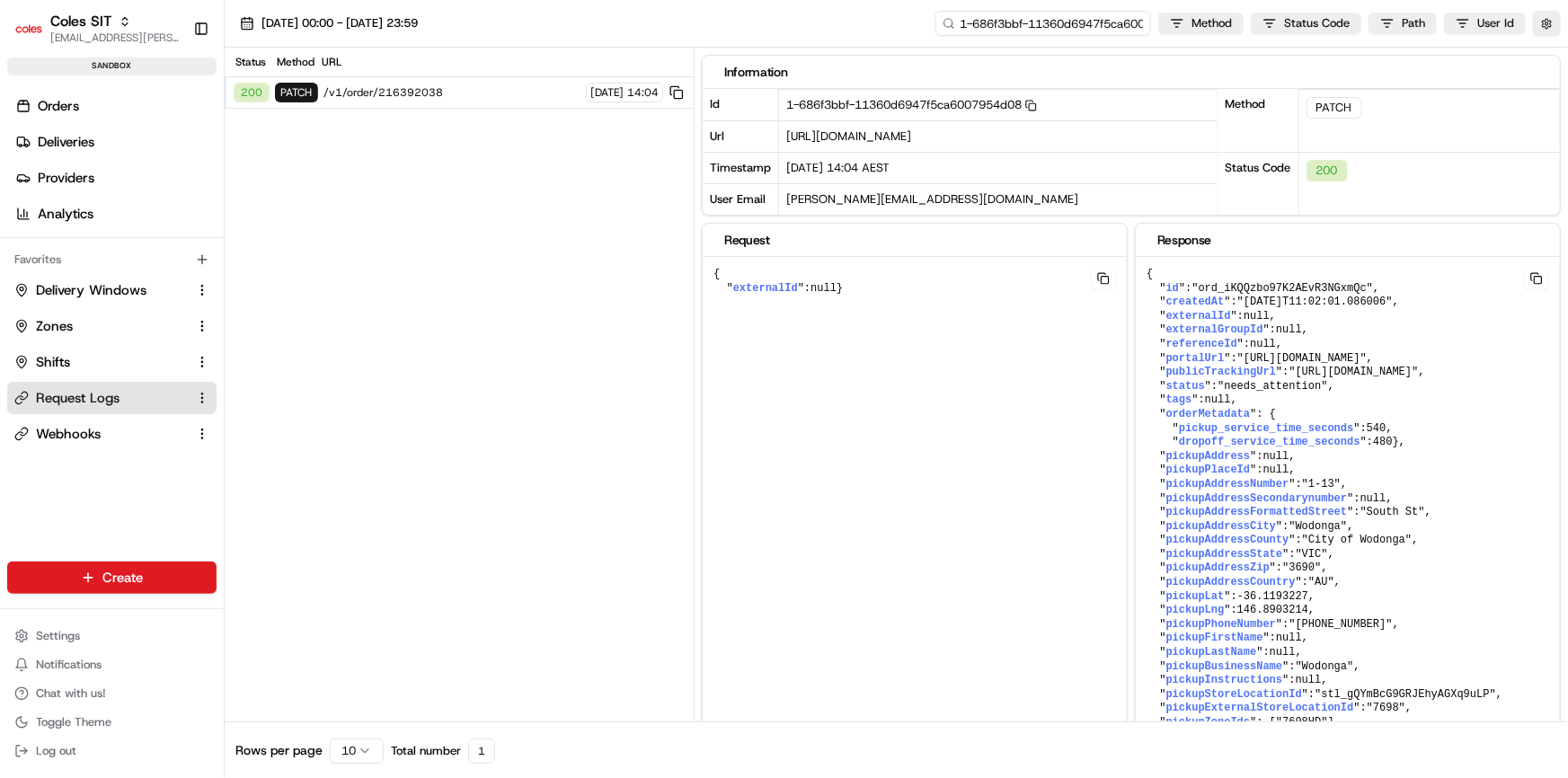 paste on "d4-2b0b85c0606100925f5500da" 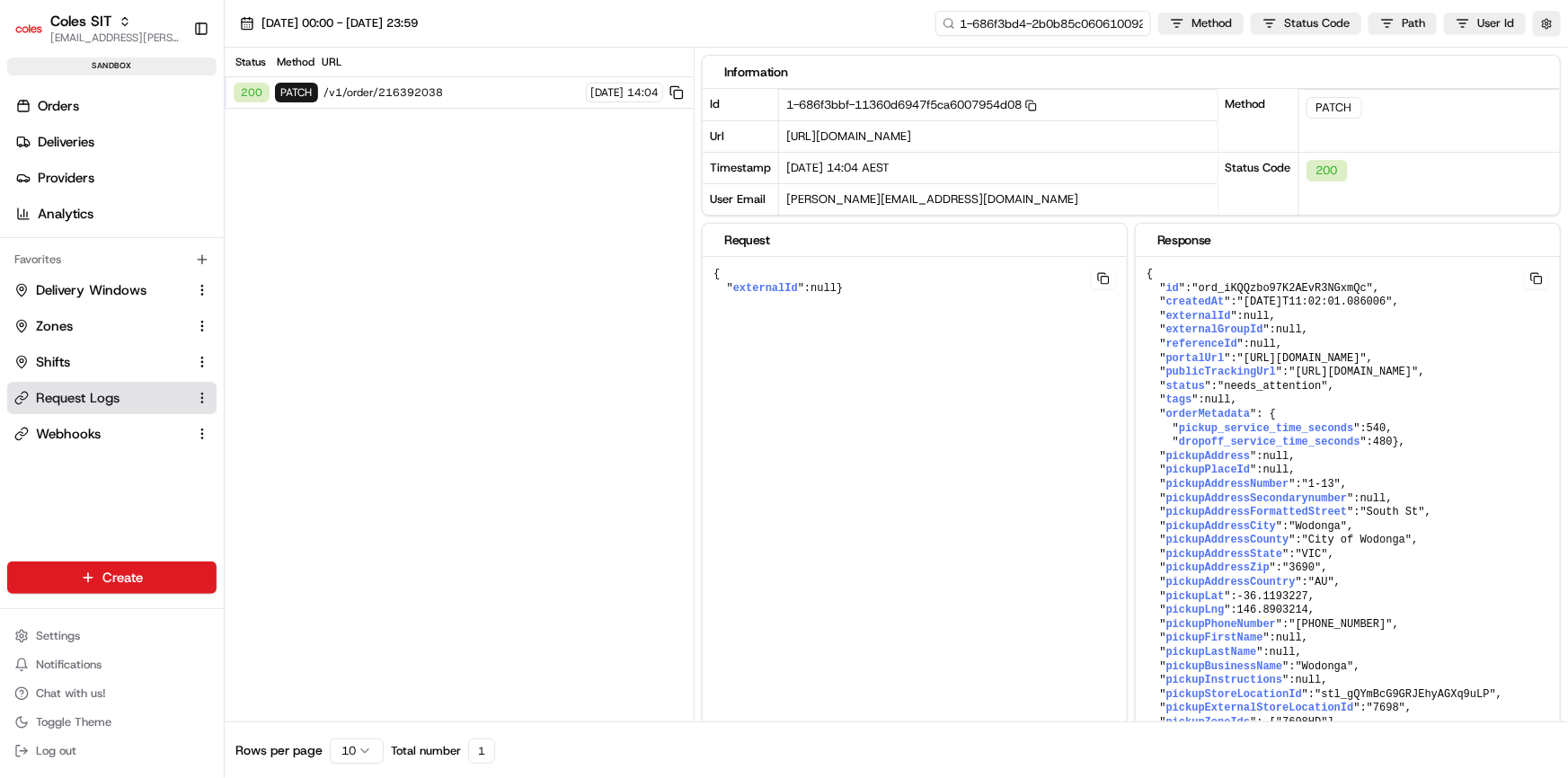 scroll, scrollTop: 0, scrollLeft: 65, axis: horizontal 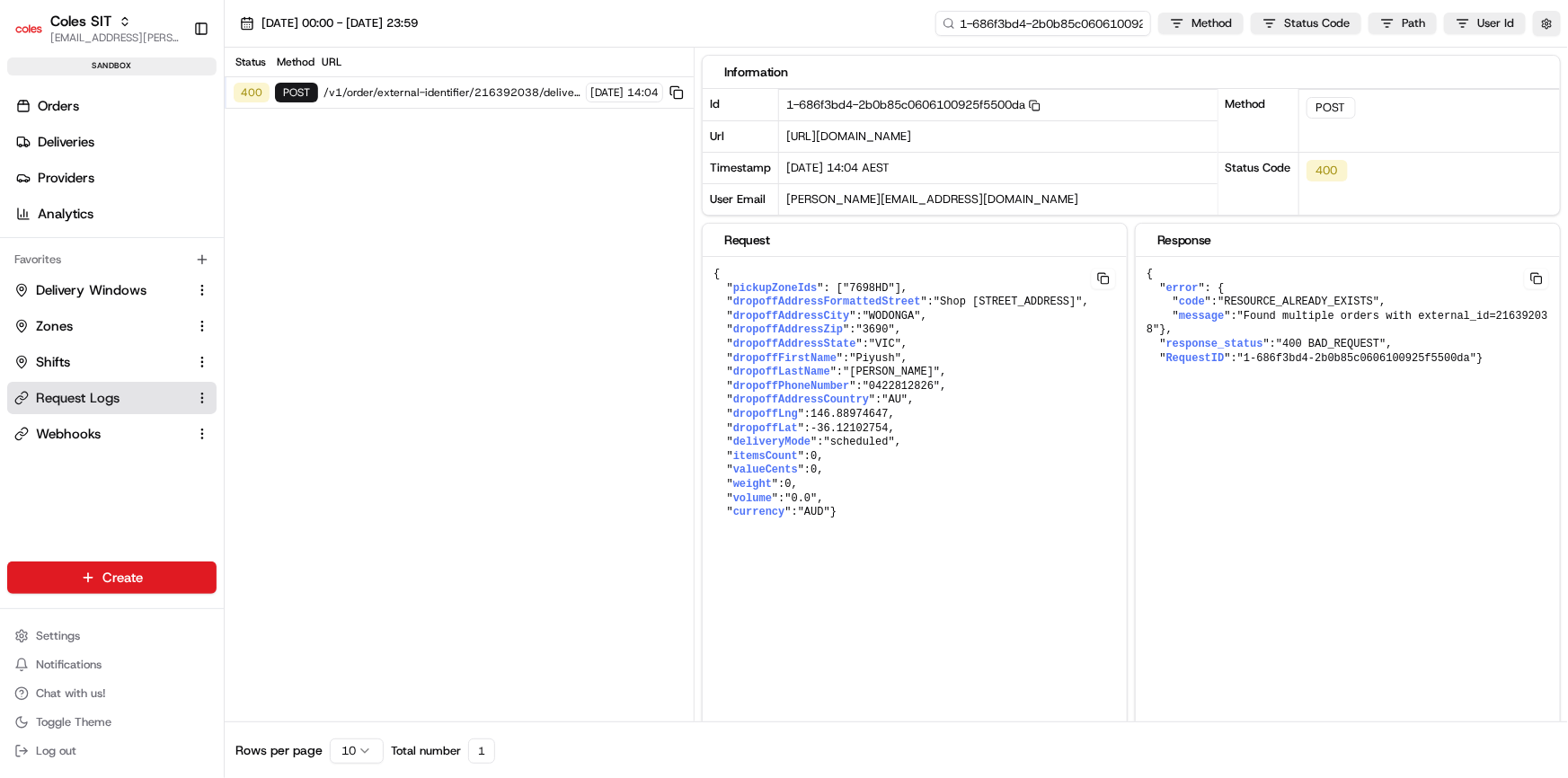 click on "1-686f3bd4-2b0b85c0606100925f5500da" at bounding box center (1043, 23) 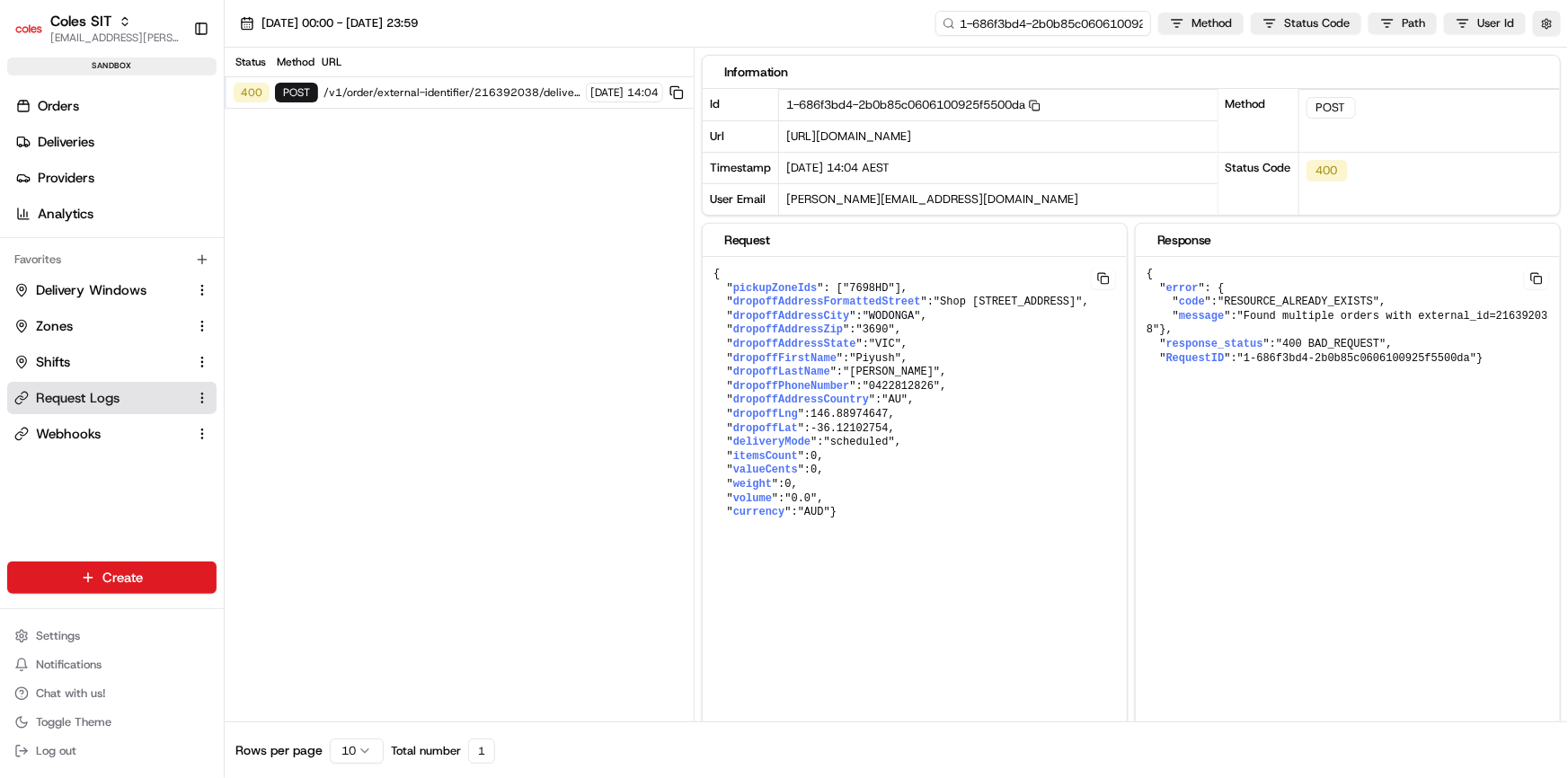 scroll, scrollTop: 0, scrollLeft: 65, axis: horizontal 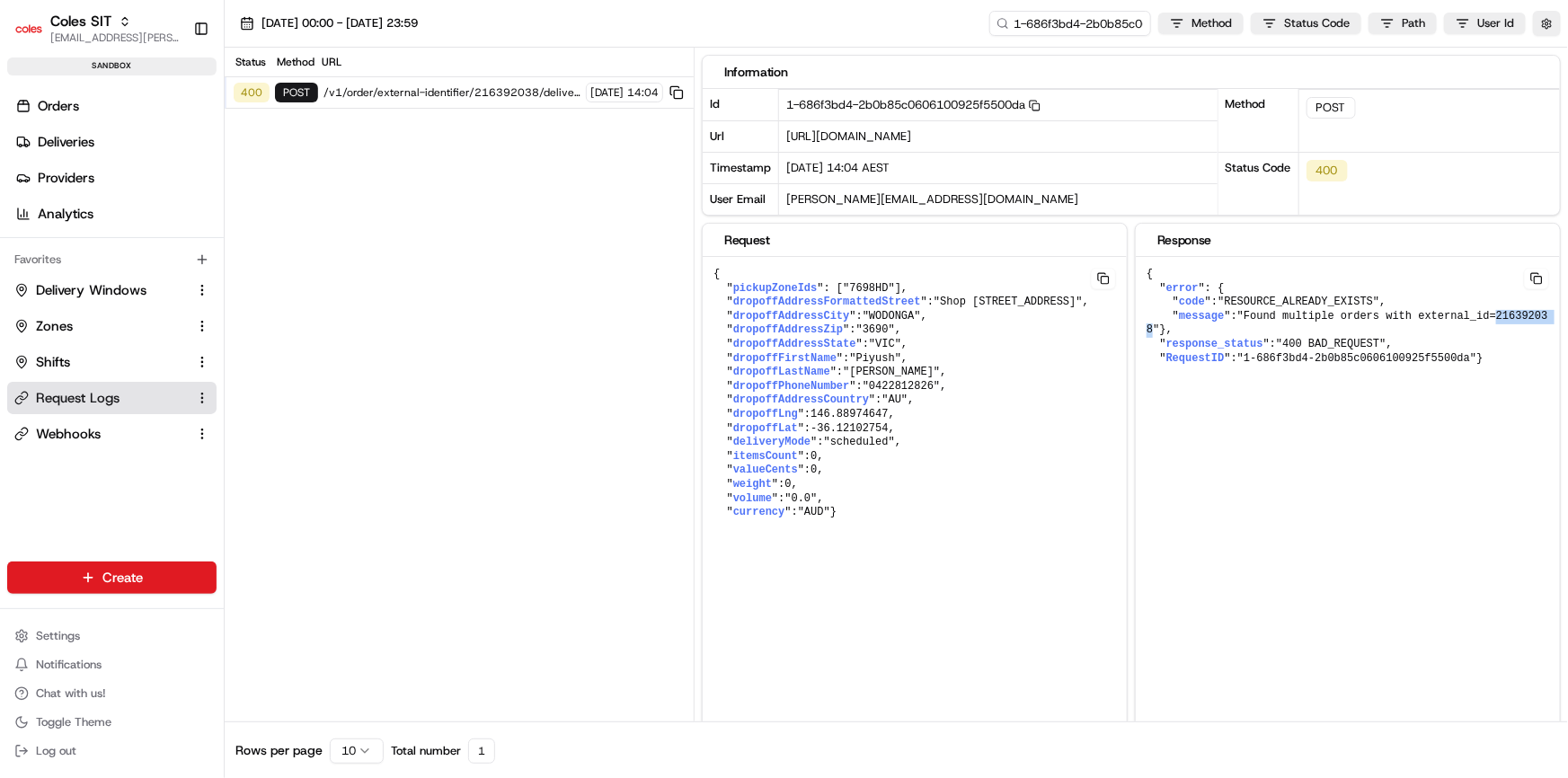 drag, startPoint x: 1474, startPoint y: 313, endPoint x: 1524, endPoint y: 314, distance: 50.009999 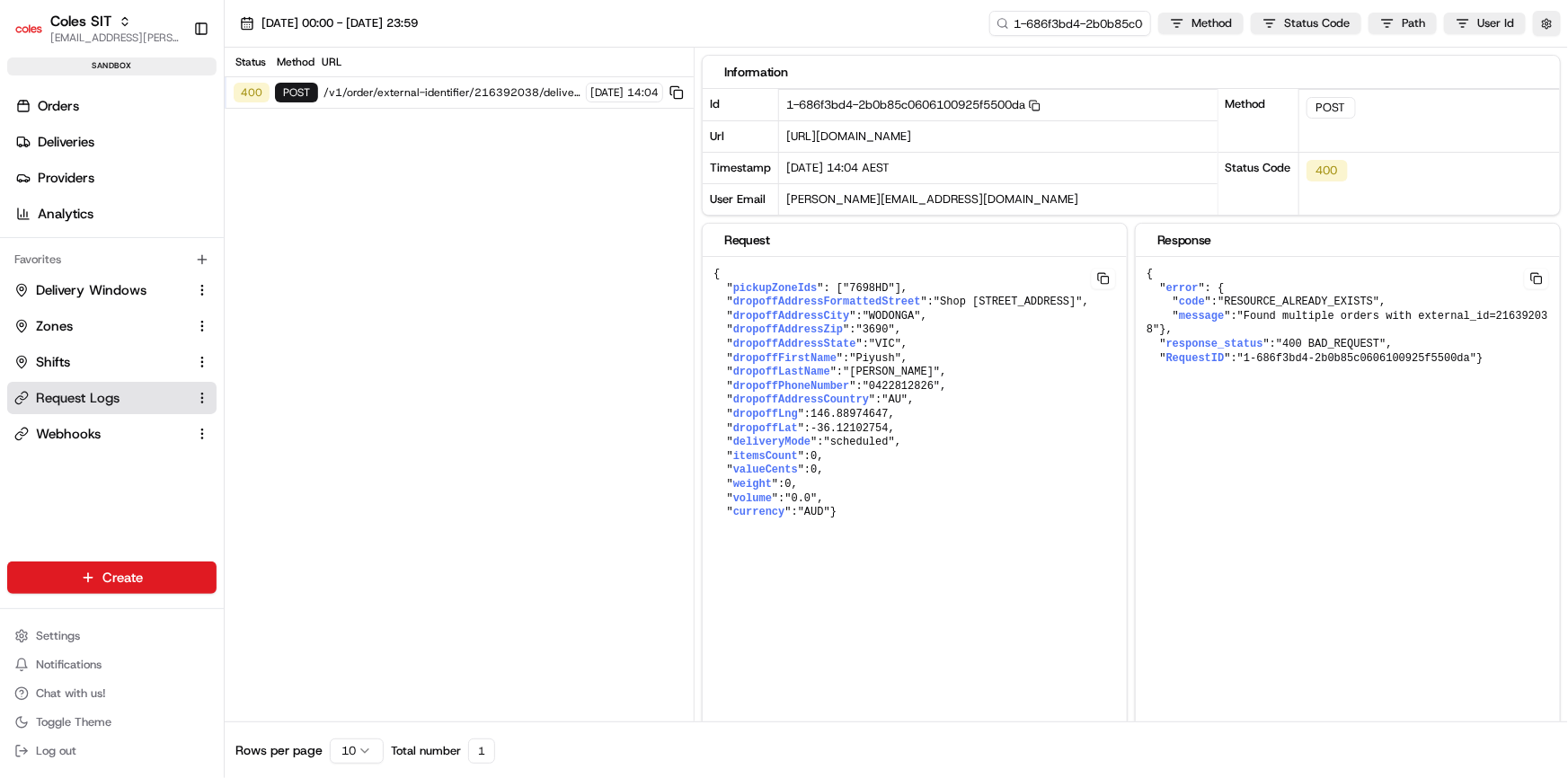 click on "{
" error ": {
" code ":  "RESOURCE_ALREADY_EXISTS" ,
" message ":  "Found multiple orders with external_id=216392038"
},
" response_status ":  "400 BAD_REQUEST" ,
" RequestID ":  "1-686f3bd4-2b0b85c0606100925f5500da"
}" at bounding box center (915, 496) 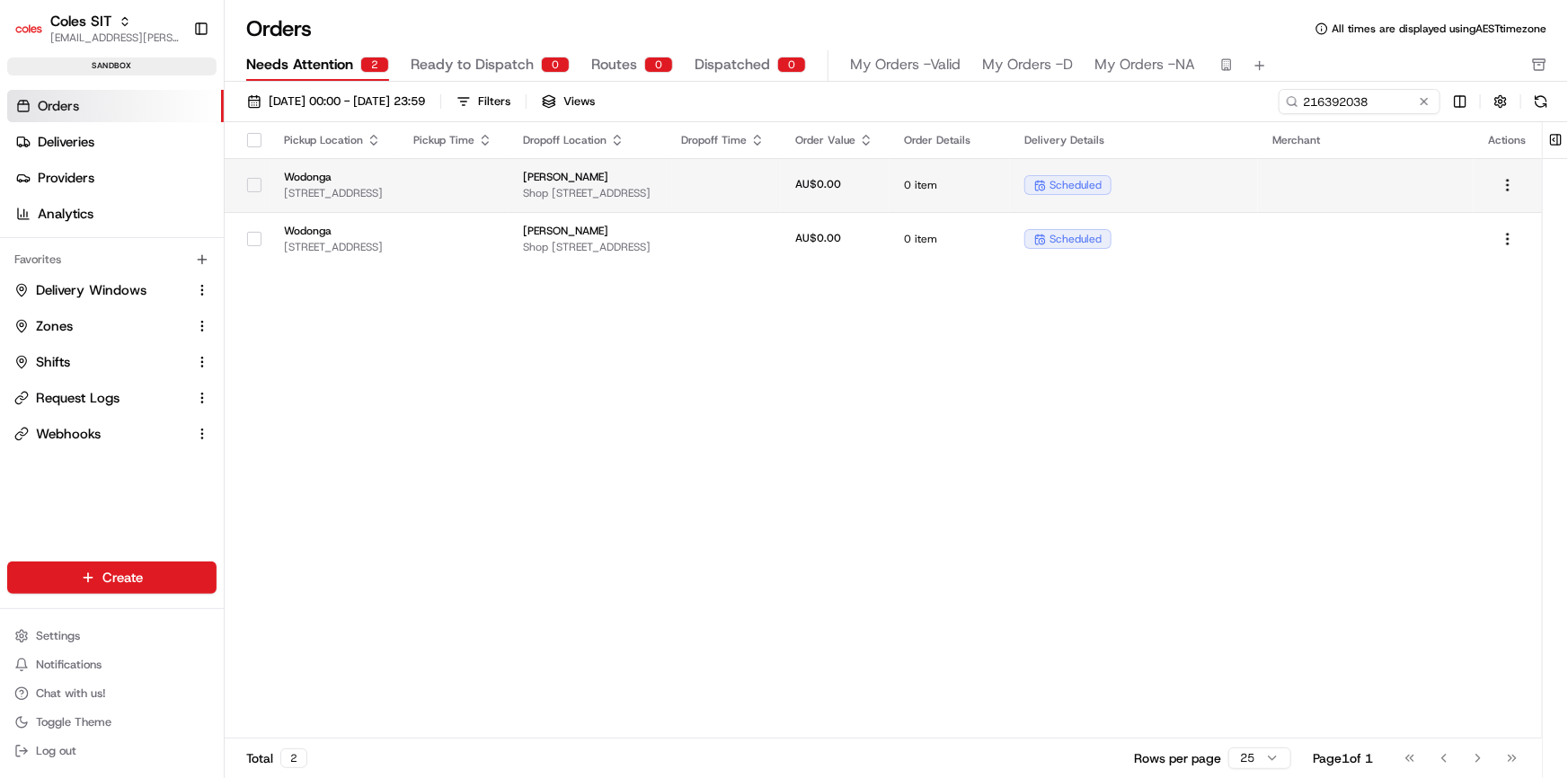 scroll, scrollTop: 0, scrollLeft: 0, axis: both 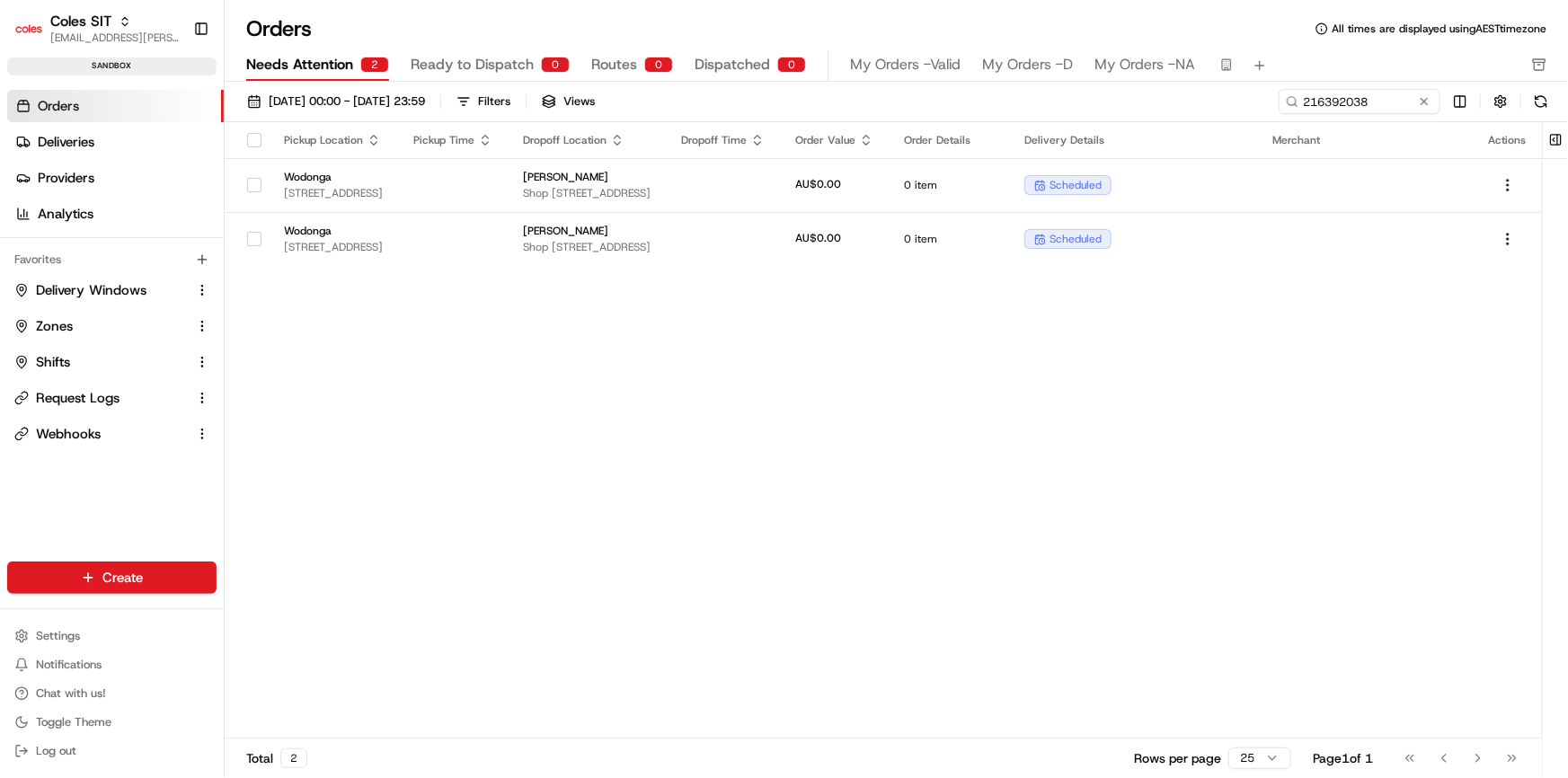 click on "Pickup Location Pickup Time Dropoff Location Dropoff Time Order Value Order Details Delivery Details Merchant Actions Wodonga 1-13 South St, Wodonga, VIC 3690, AU Piyush Raghav Shop 9 1-13 South St, Wodonga, VIC 3690, AU AU$0.00 0   item scheduled Wodonga 1-13 South St, Wodonga, VIC 3690, AU Piyush Raghav Shop 9 1-13 South St, Wodonga, VIC 3690, AU AU$0.00 0   item scheduled" at bounding box center [883, 430] 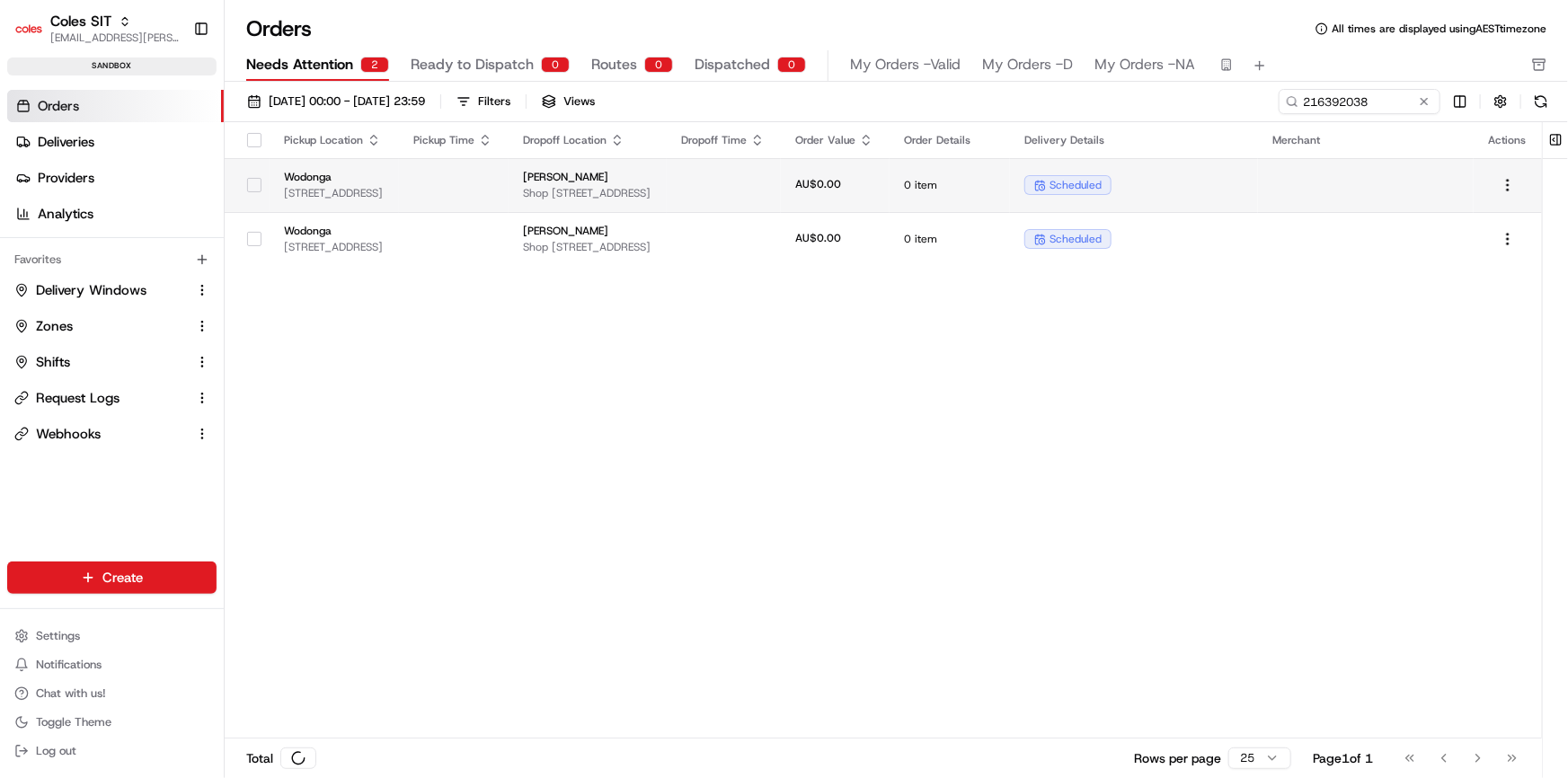 click at bounding box center (723, 185) 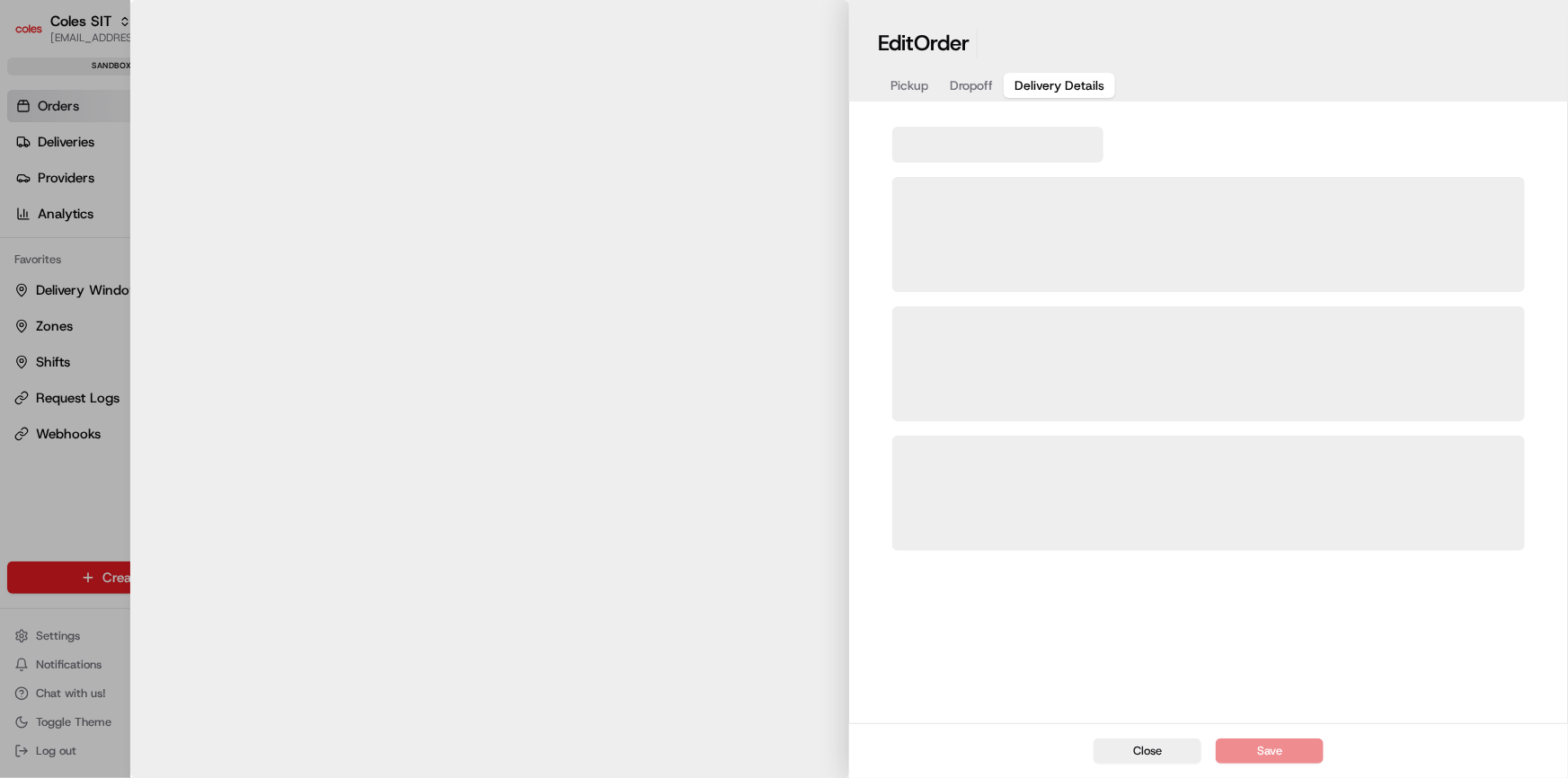 click on "Delivery Details" at bounding box center (1059, 85) 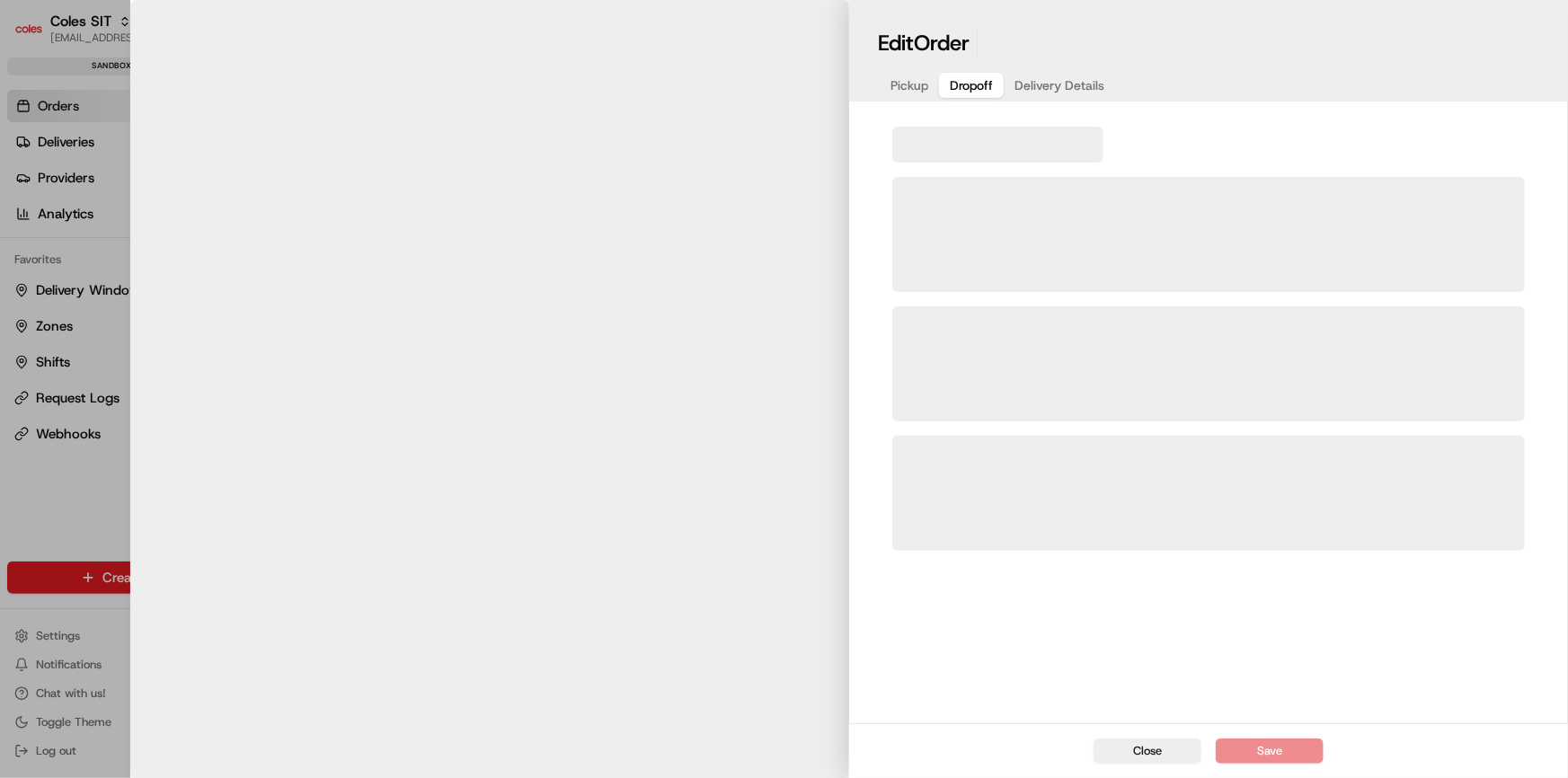 click on "Dropoff" at bounding box center (971, 85) 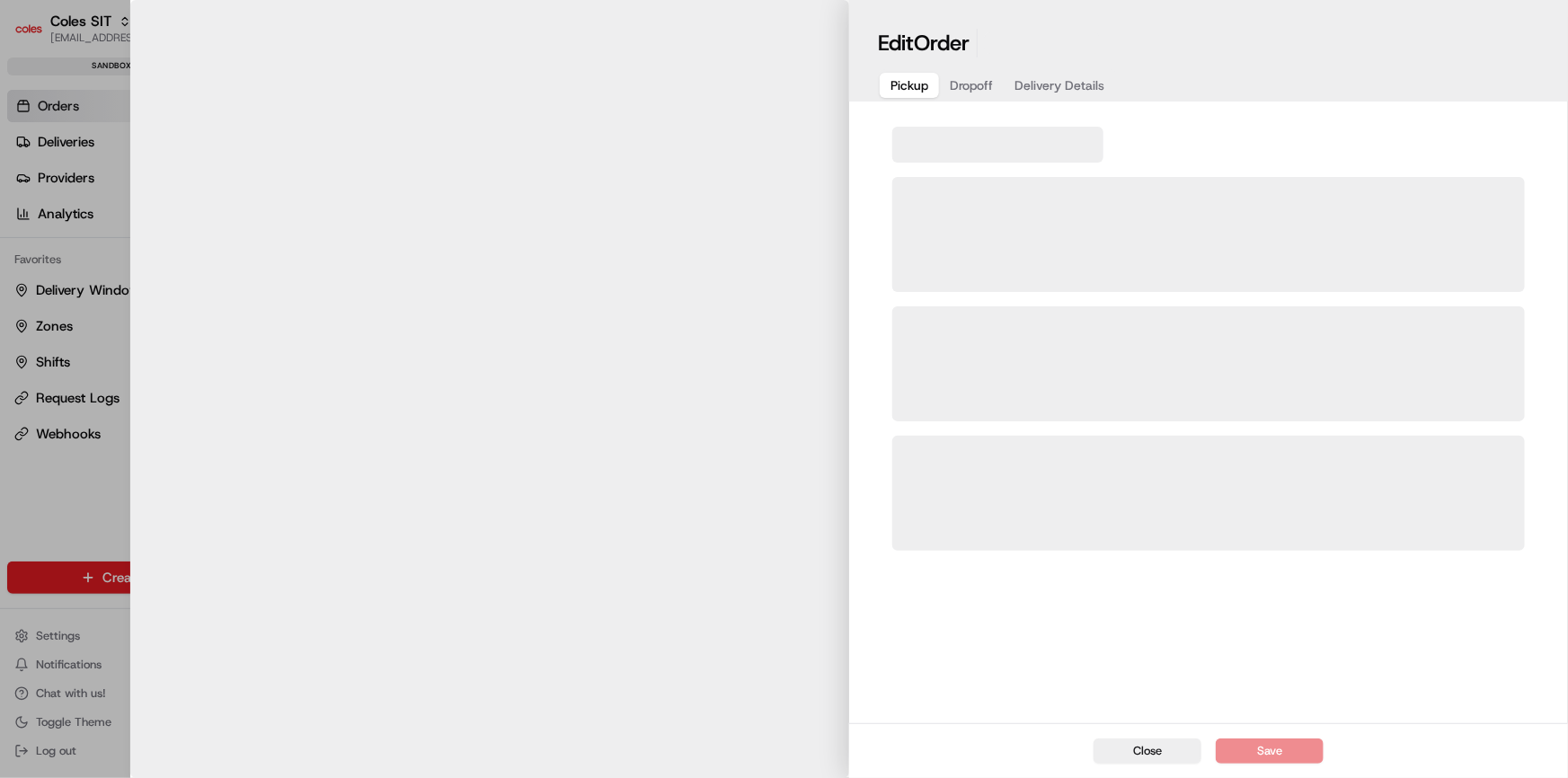 click on "Pickup" at bounding box center (909, 85) 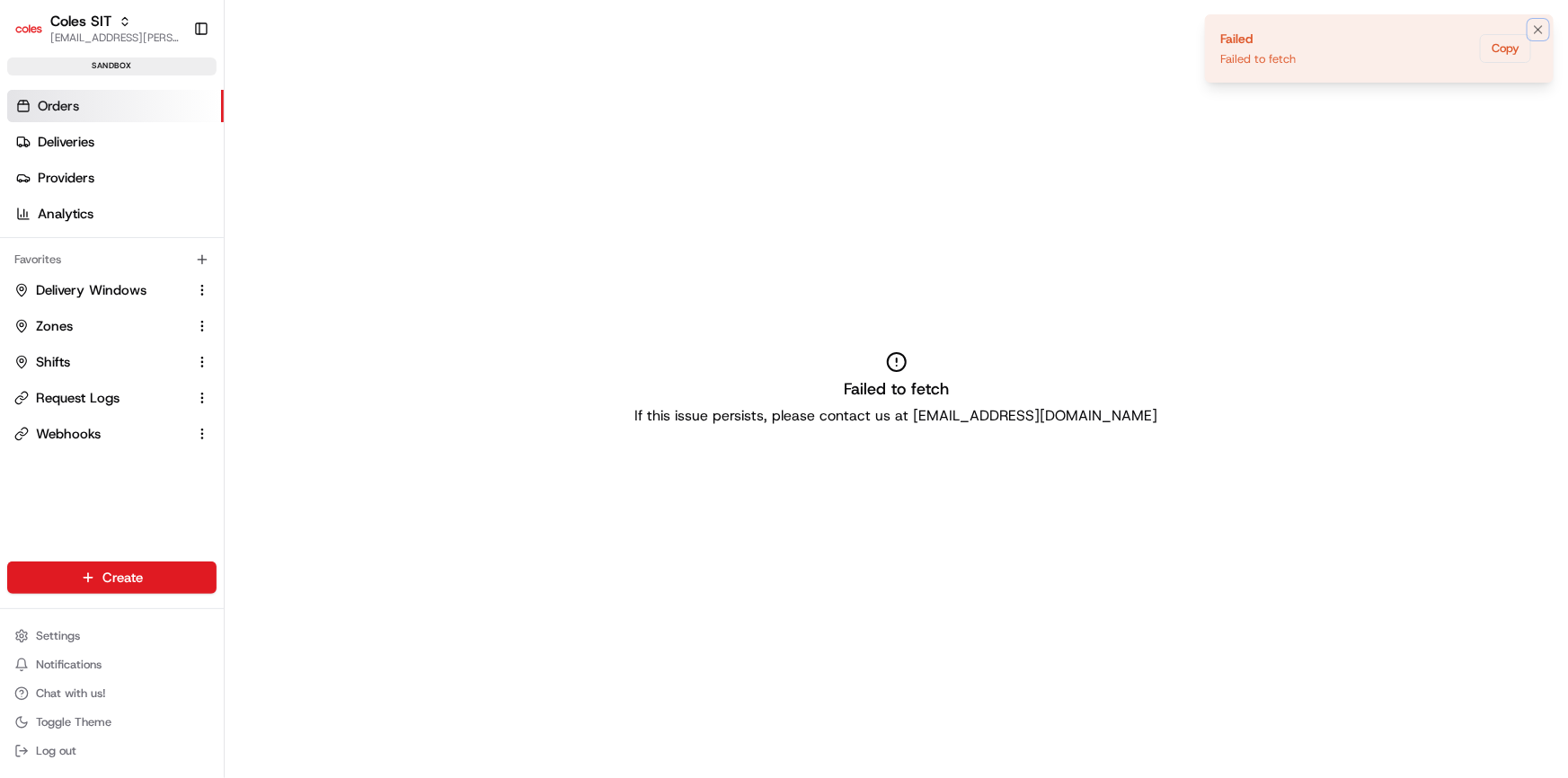 click 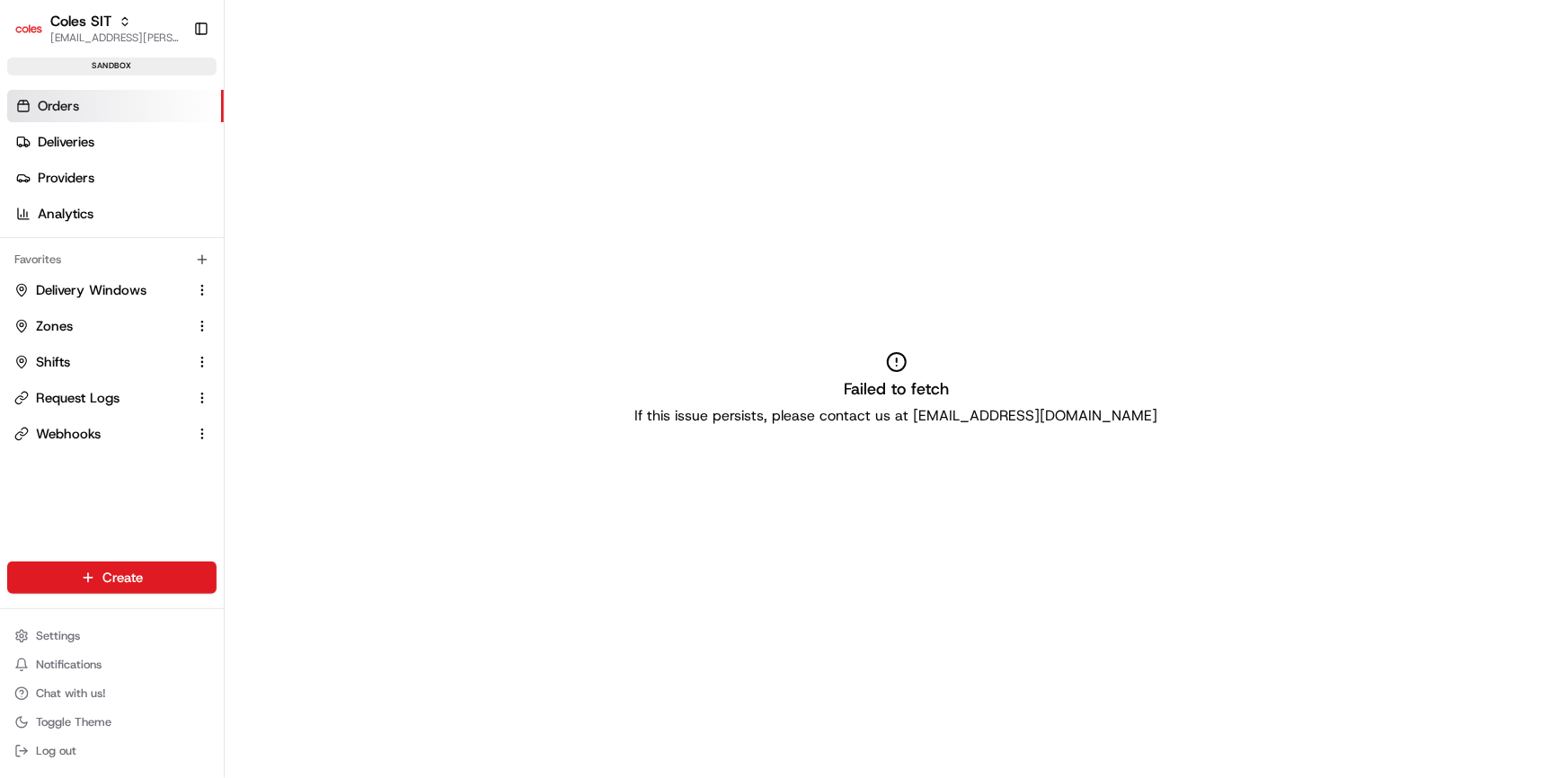 click on "Orders" at bounding box center [115, 106] 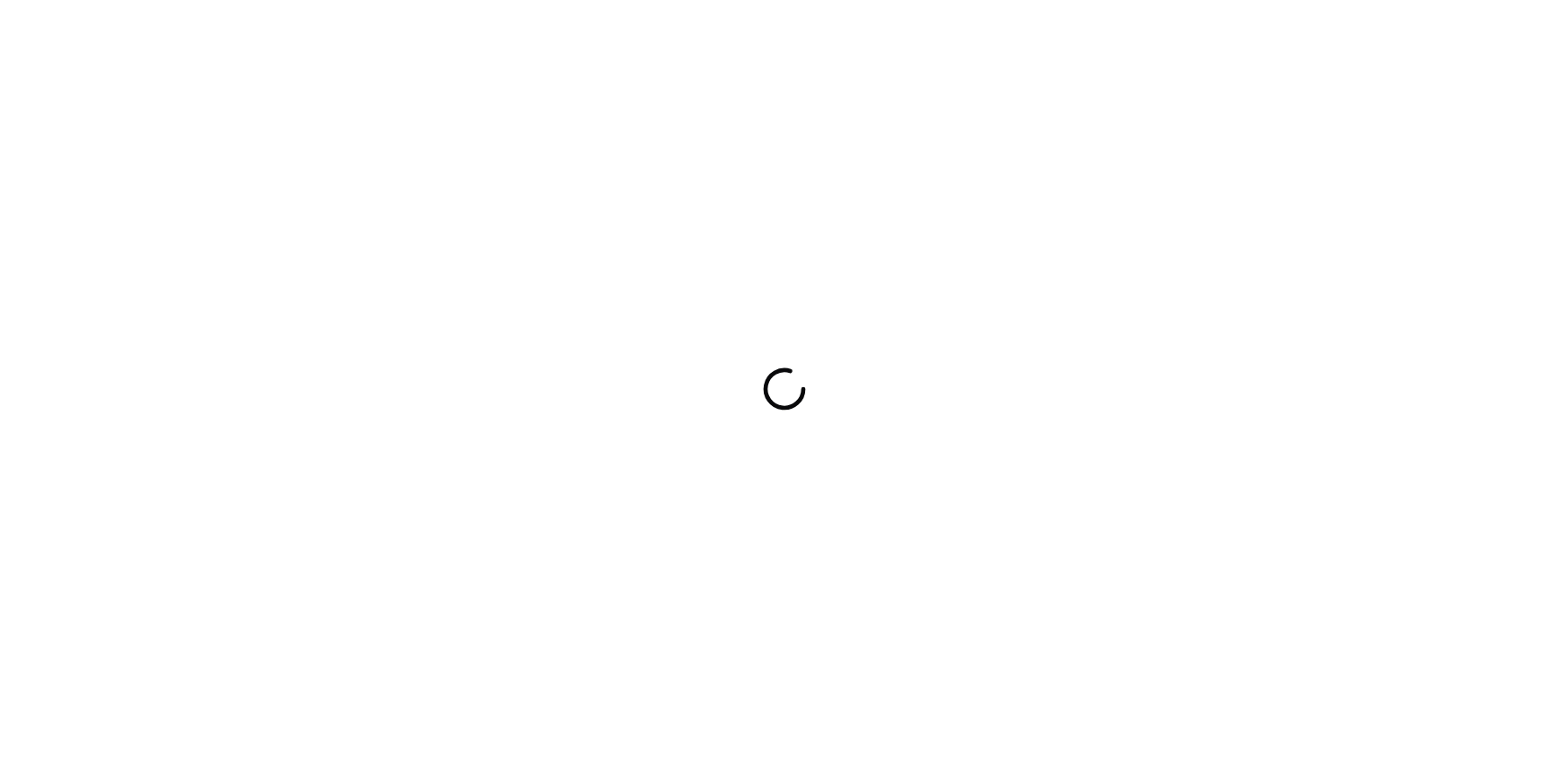 scroll, scrollTop: 0, scrollLeft: 0, axis: both 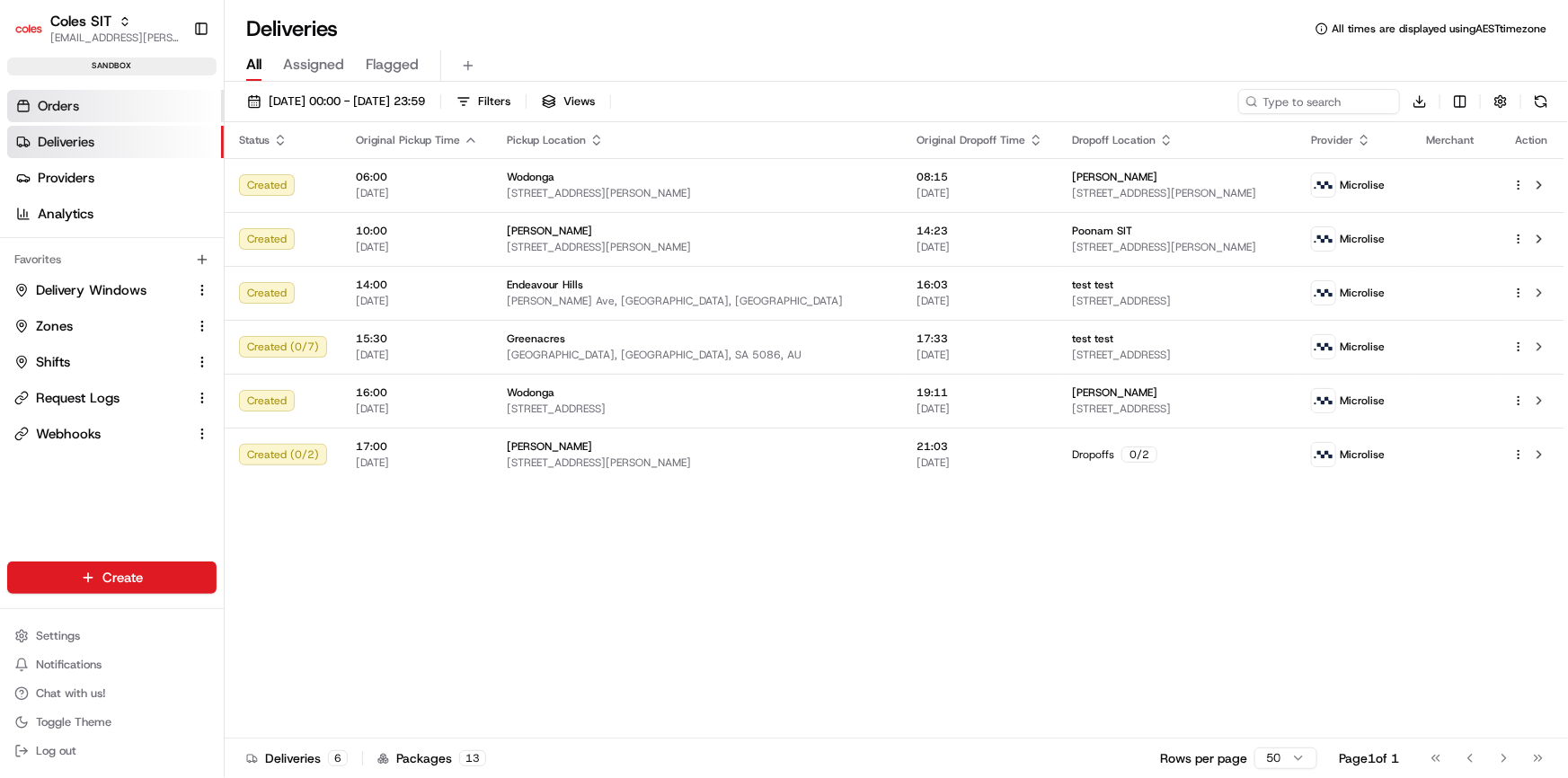 click on "Orders" at bounding box center (115, 106) 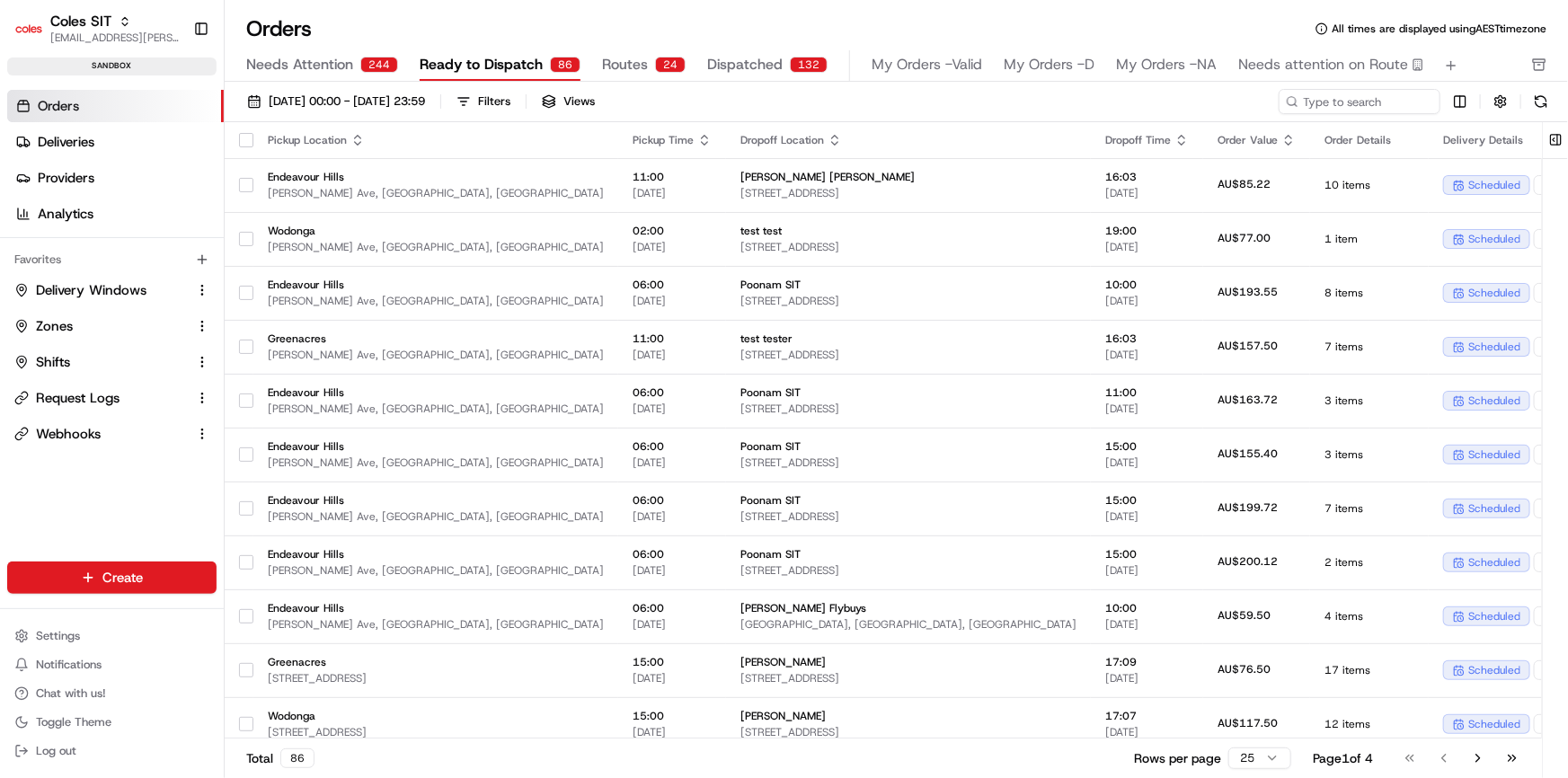 click on "Needs Attention" at bounding box center [299, 65] 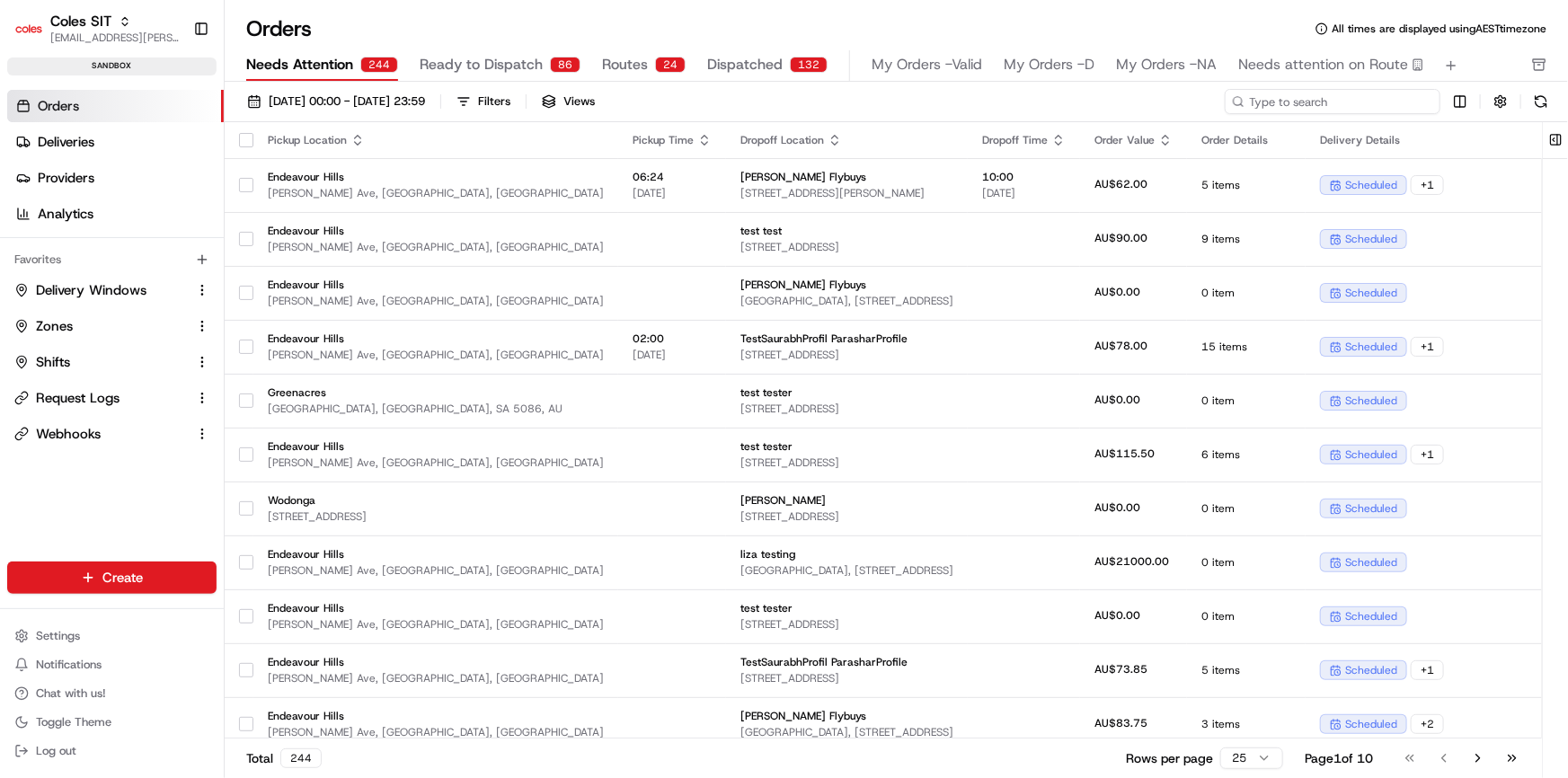 click at bounding box center (1333, 102) 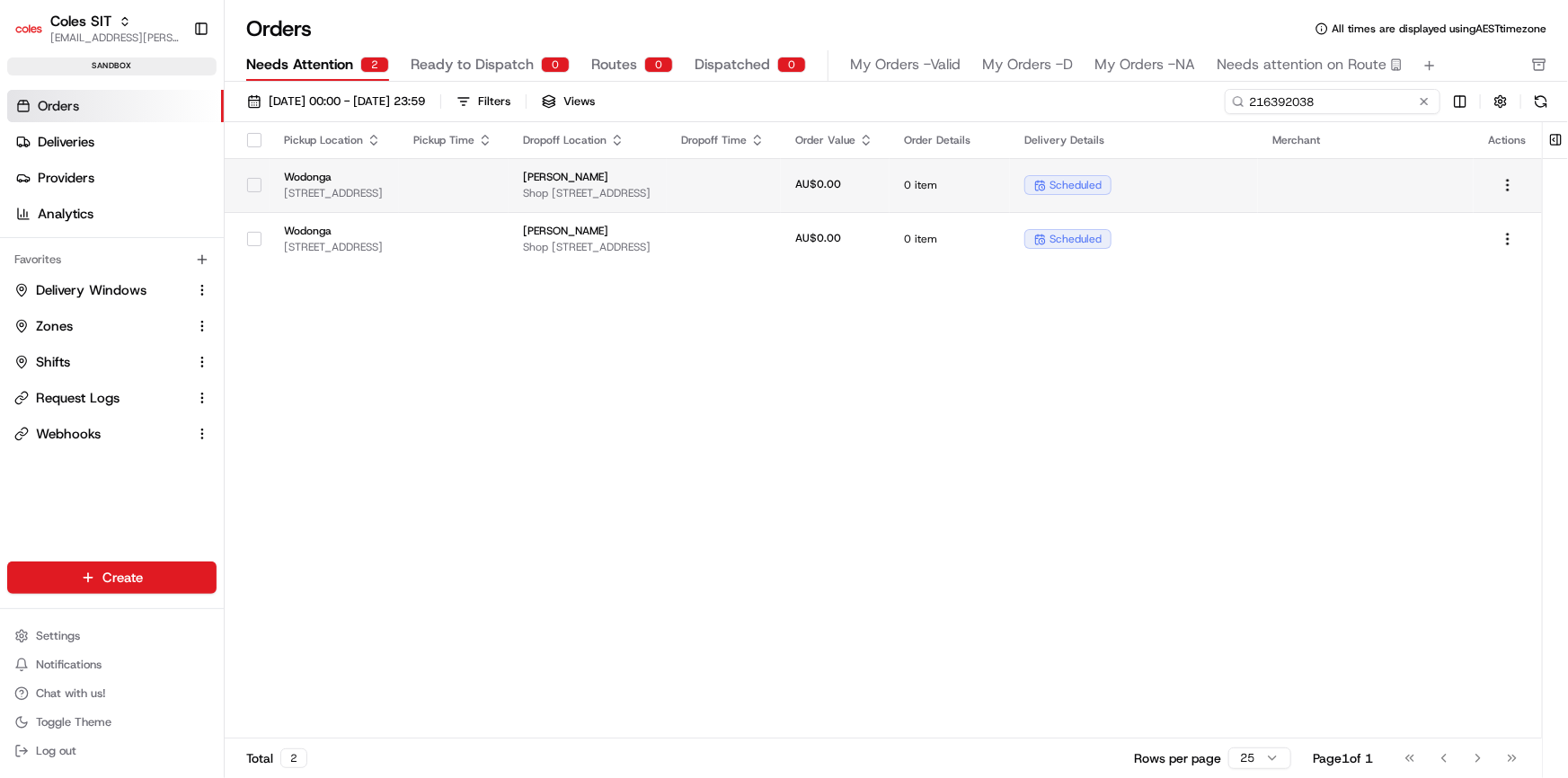 type on "216392038" 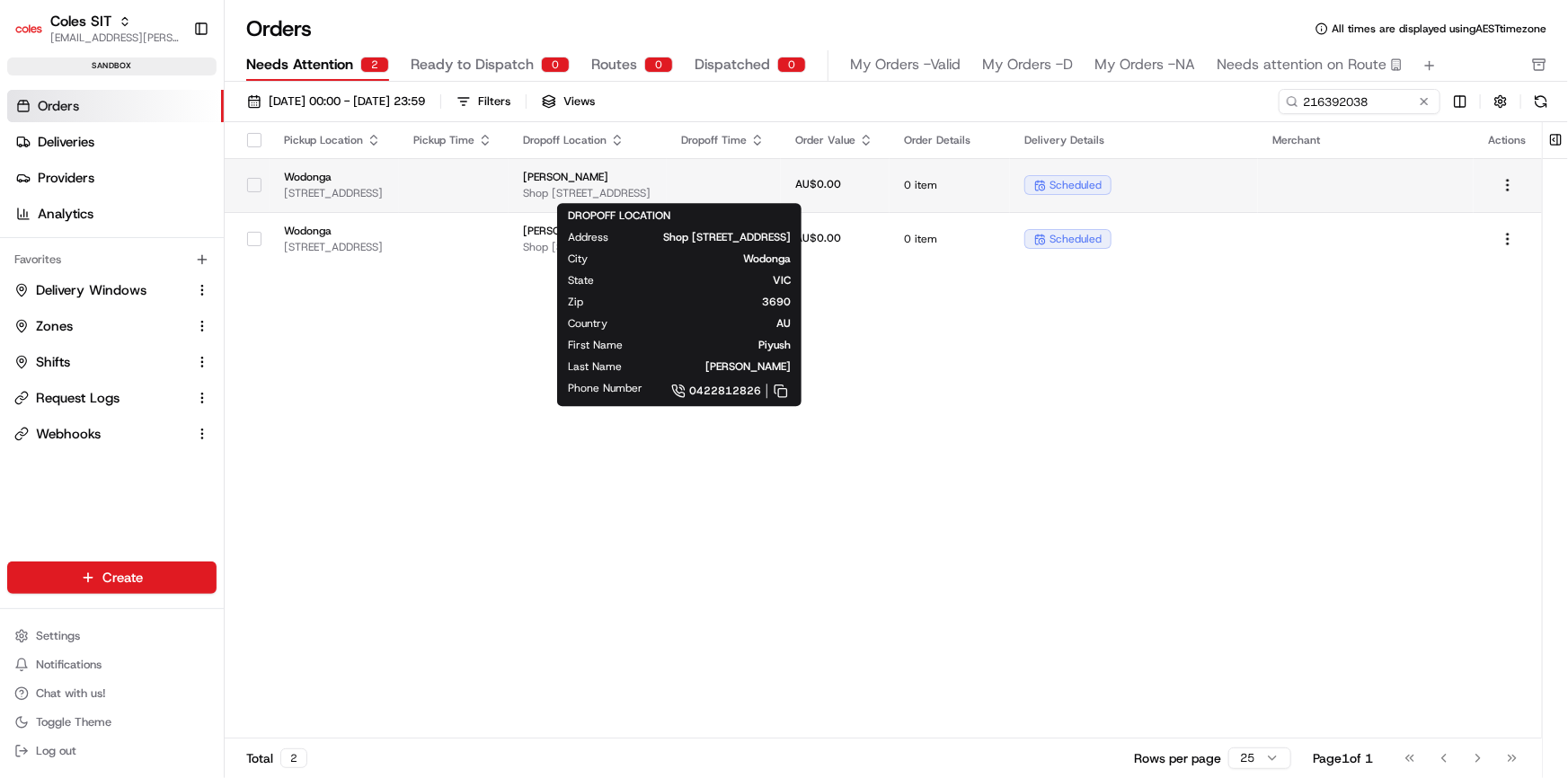 click at bounding box center (723, 185) 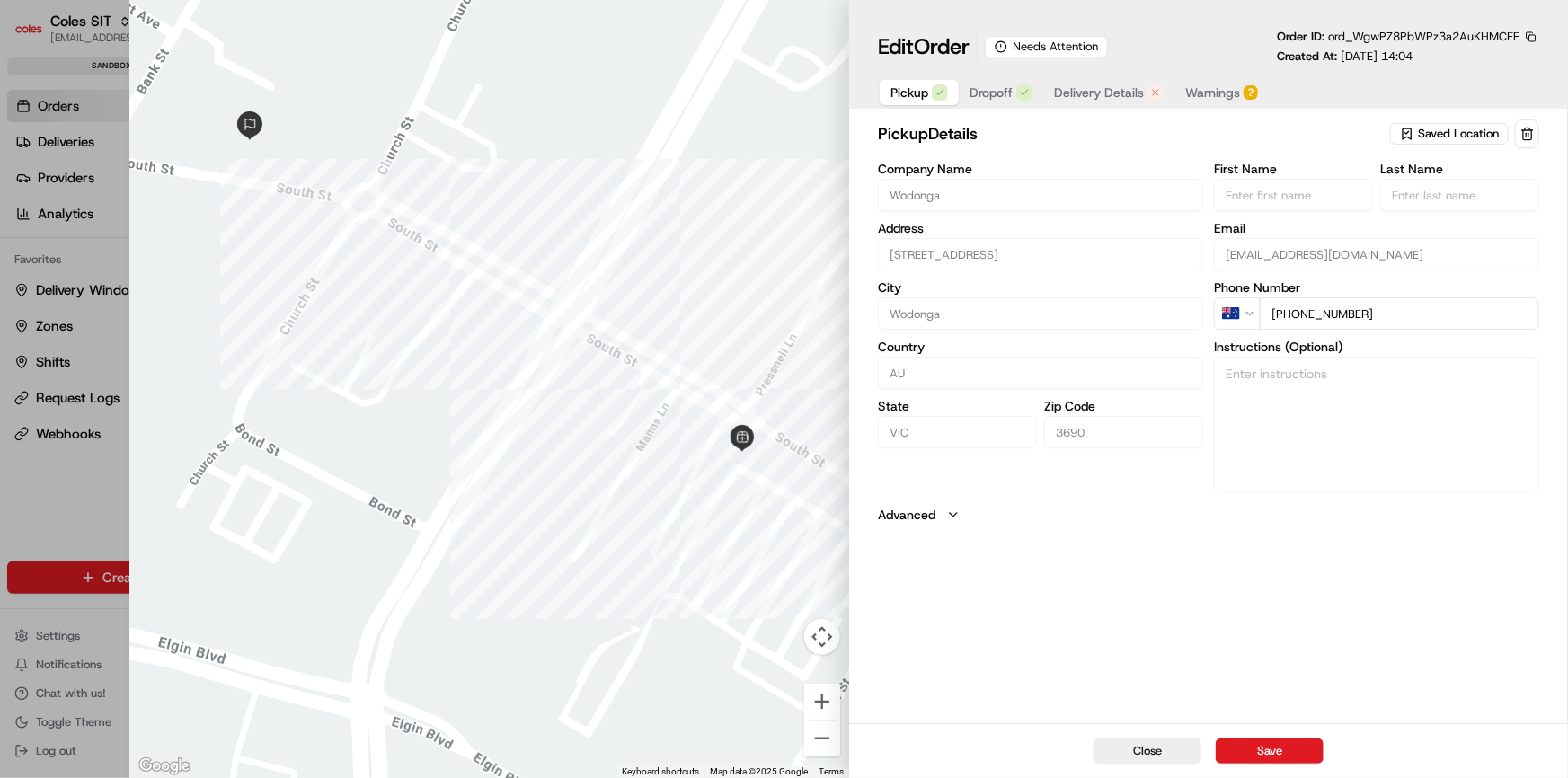 click on "Delivery Details" at bounding box center (1099, 93) 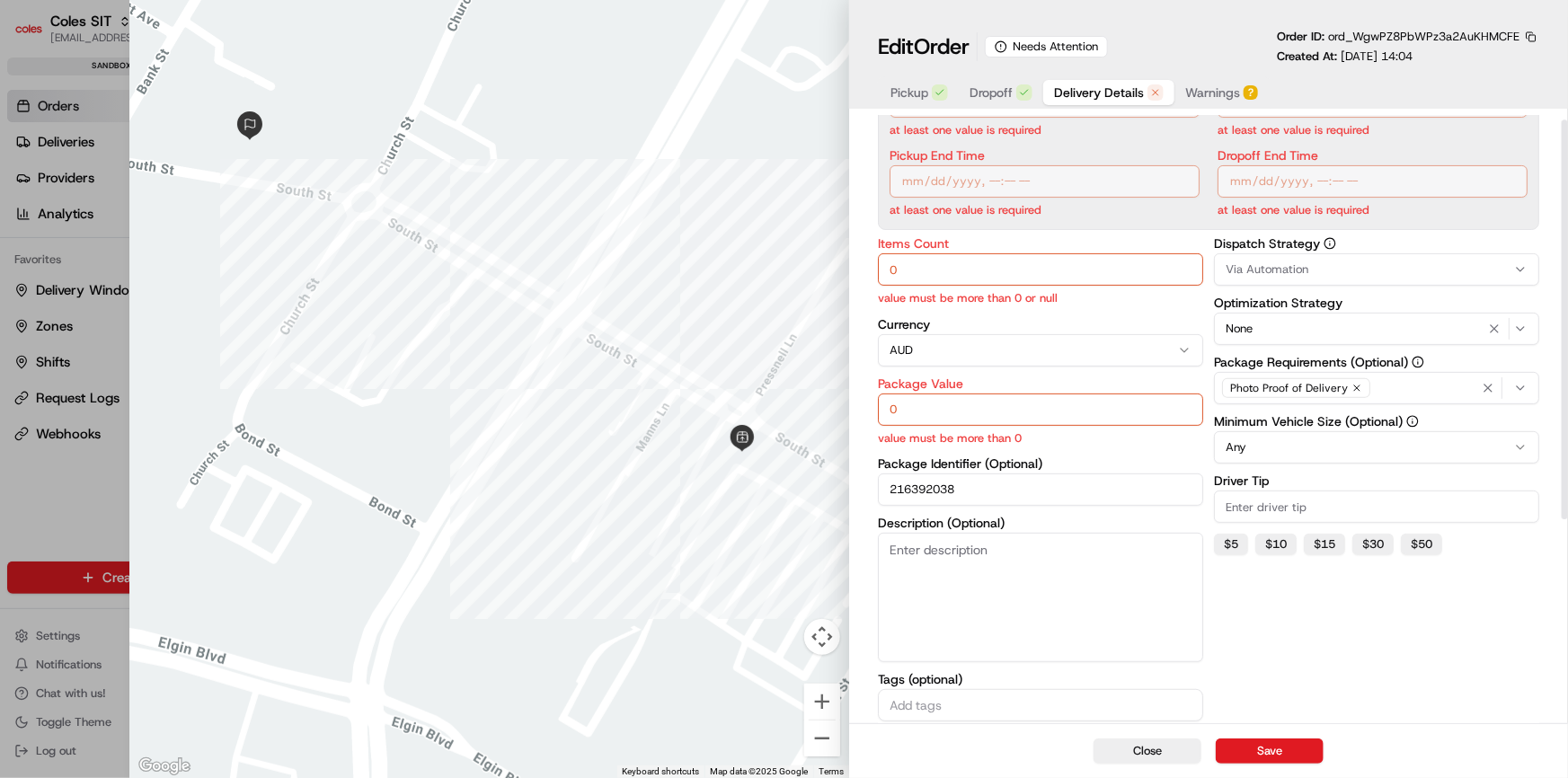 scroll, scrollTop: 0, scrollLeft: 0, axis: both 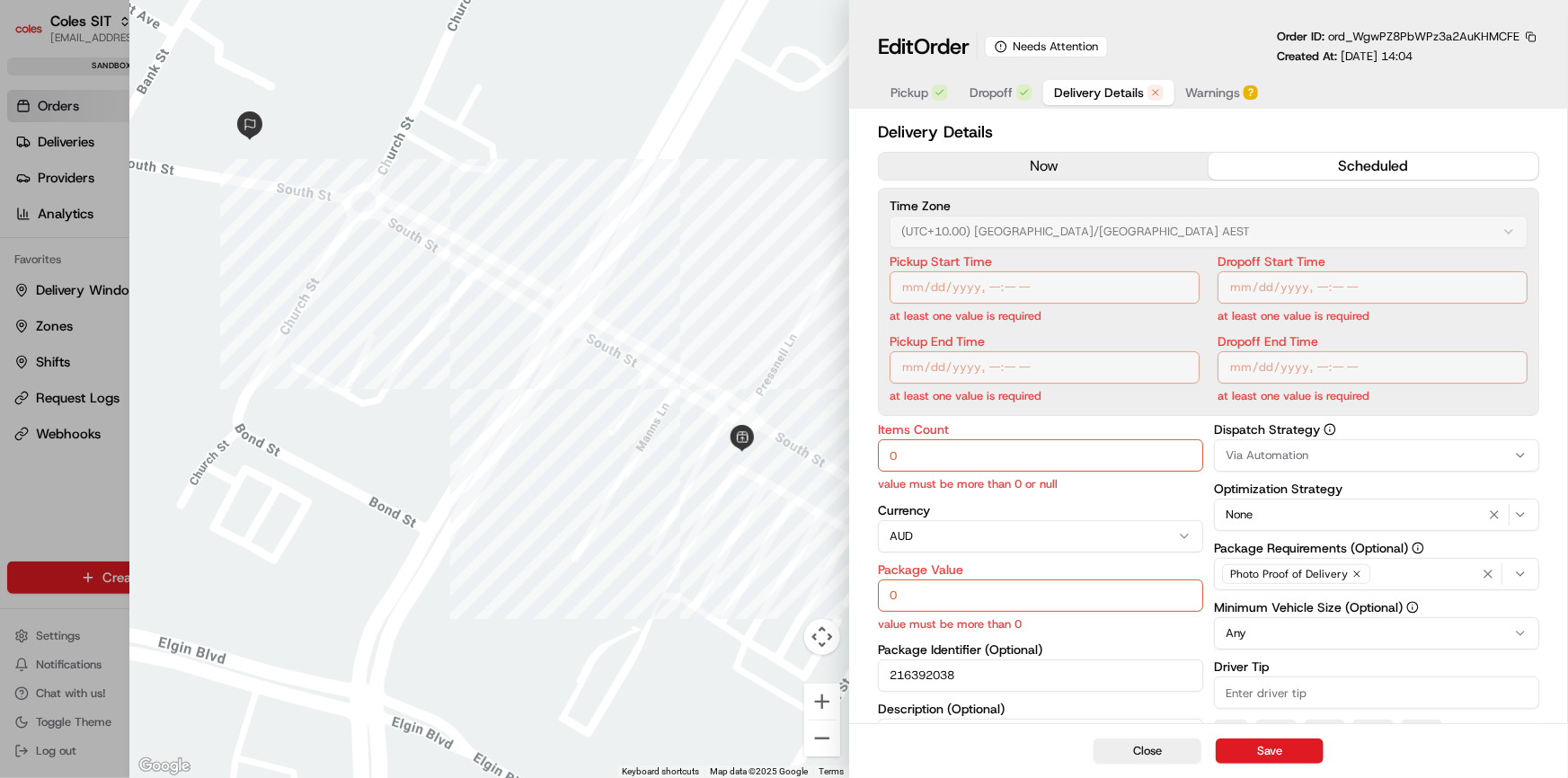 click on "Dropoff" at bounding box center [991, 93] 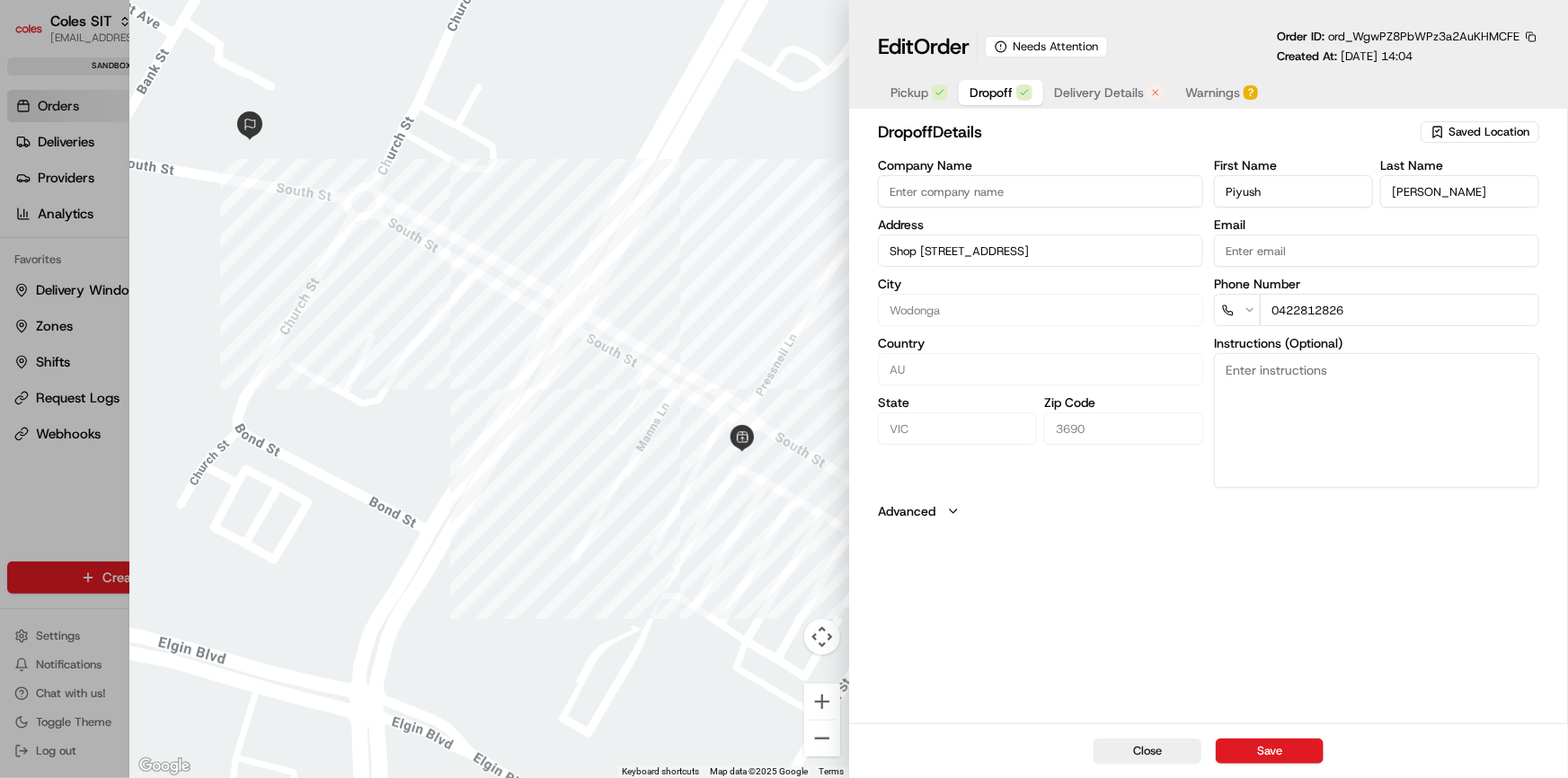click on "Pickup" at bounding box center [909, 93] 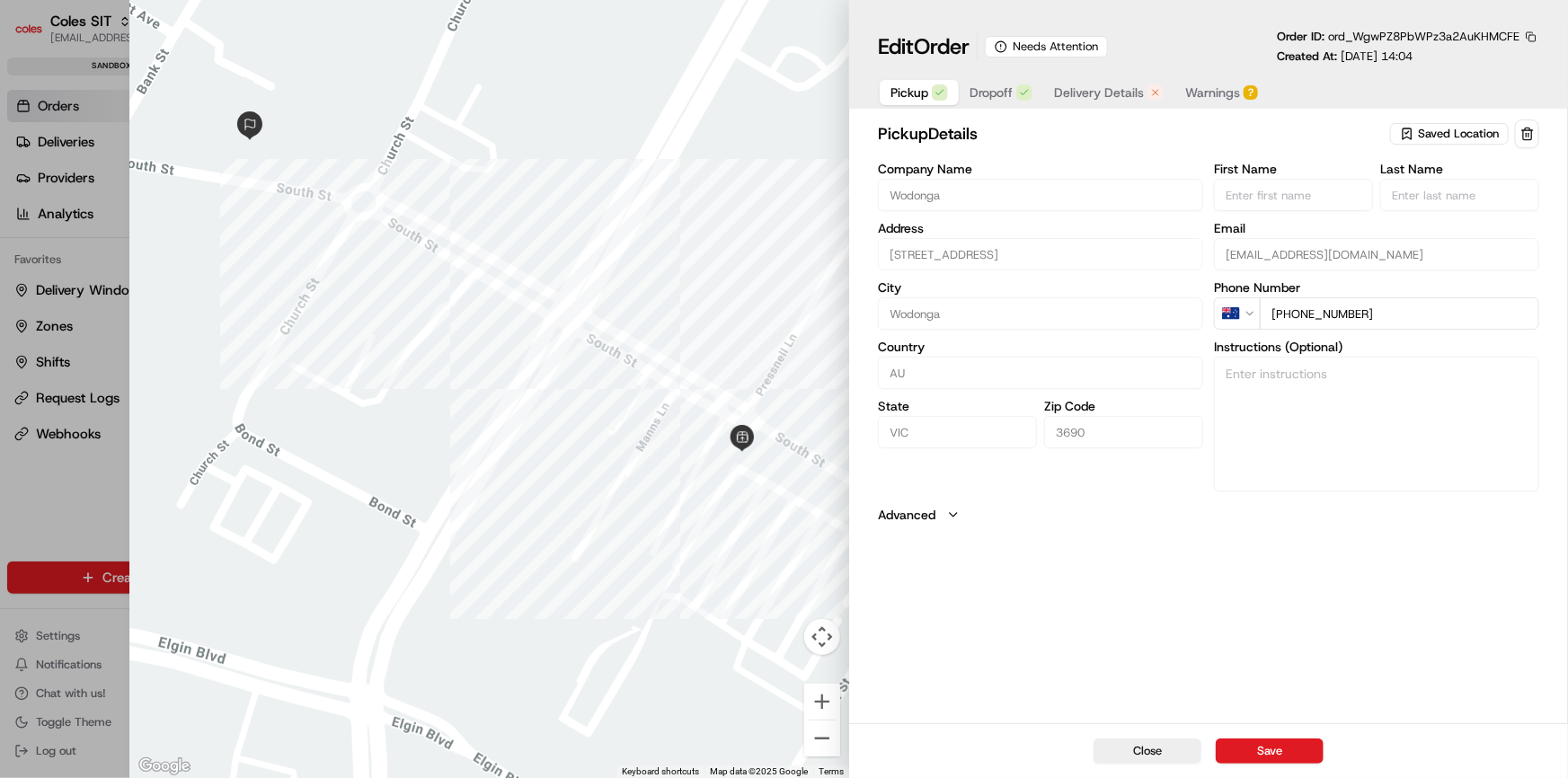click at bounding box center [1531, 37] 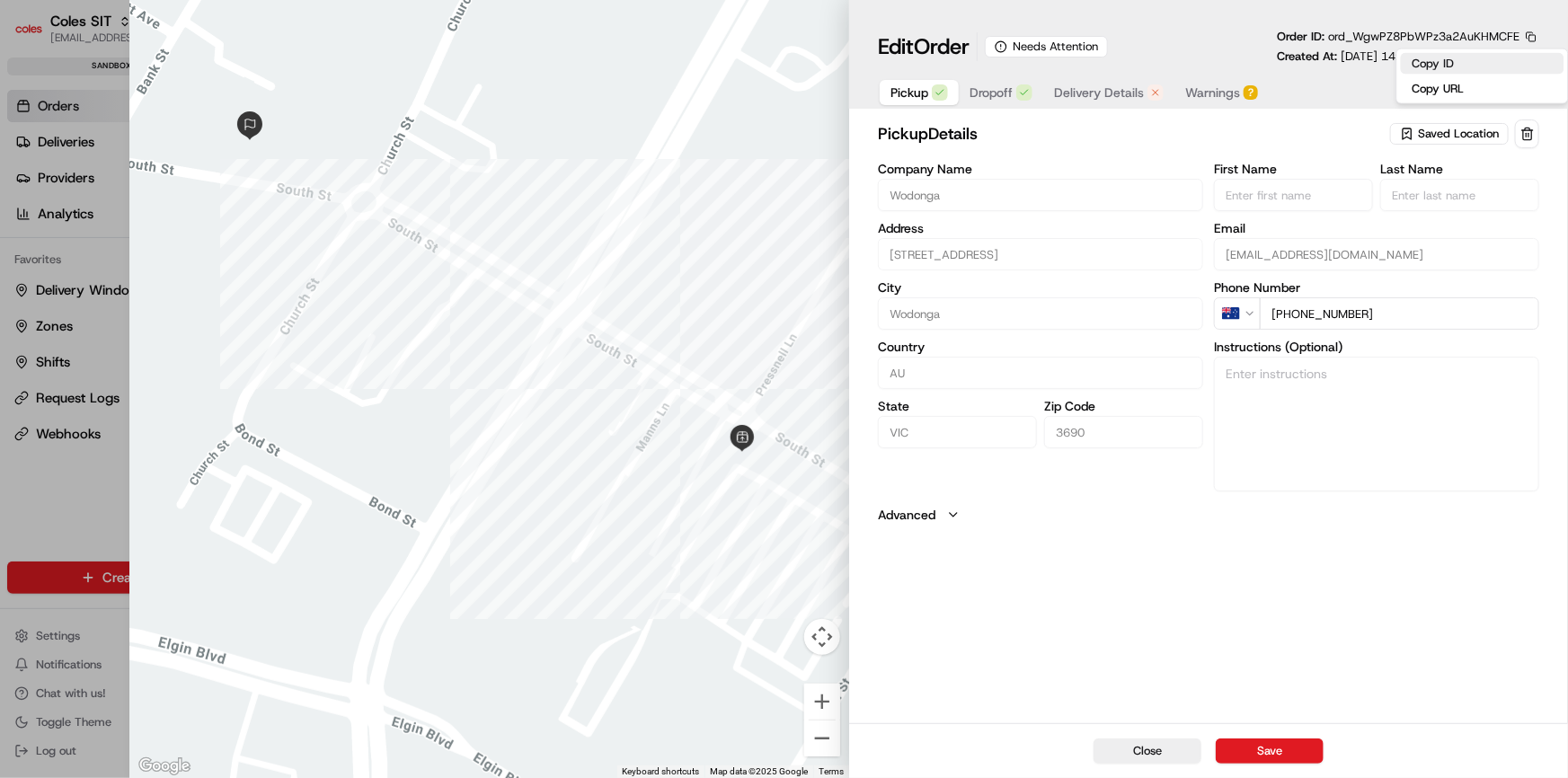 click on "Copy ID" at bounding box center (1483, 64) 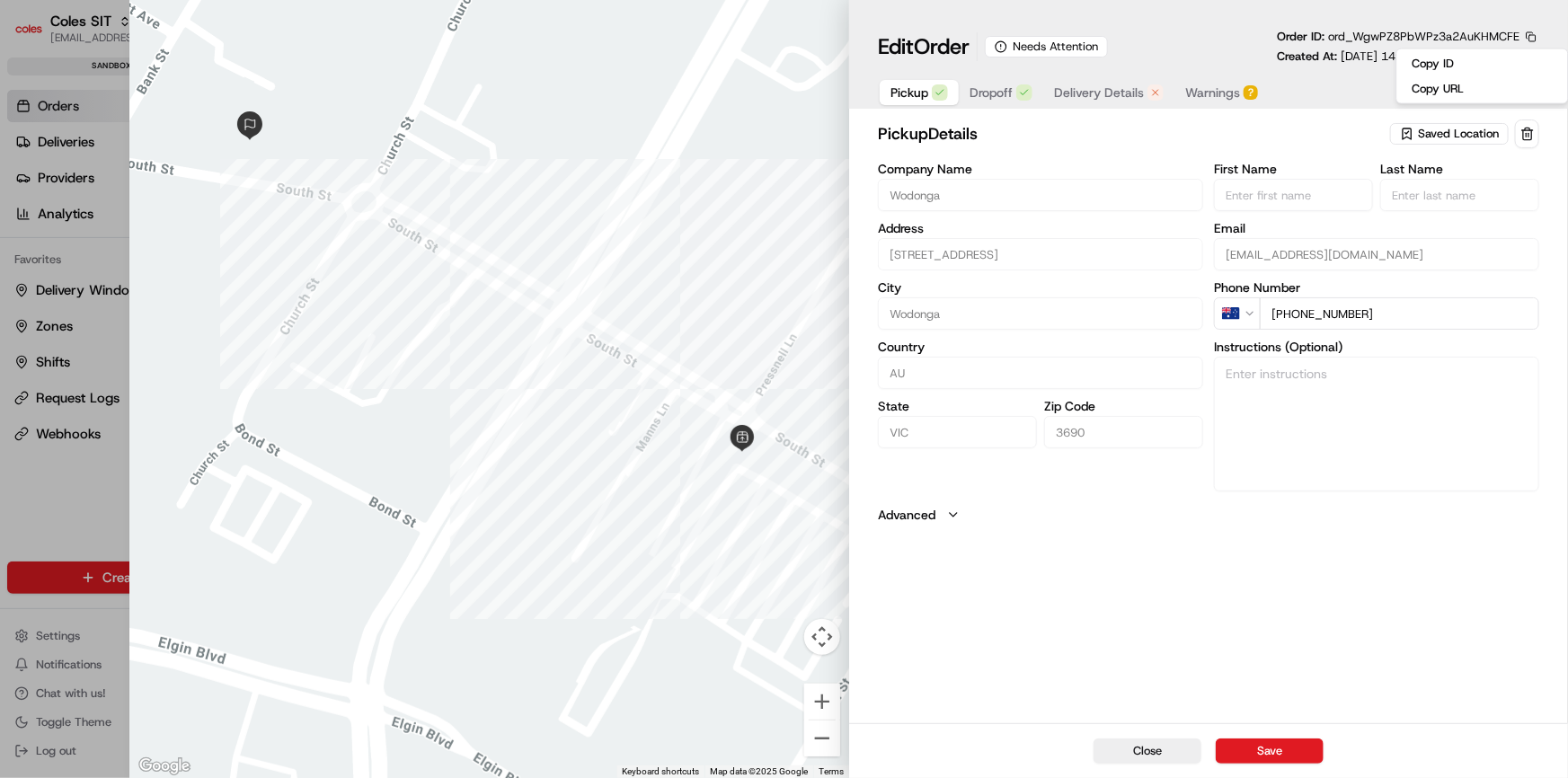 click at bounding box center (784, 389) 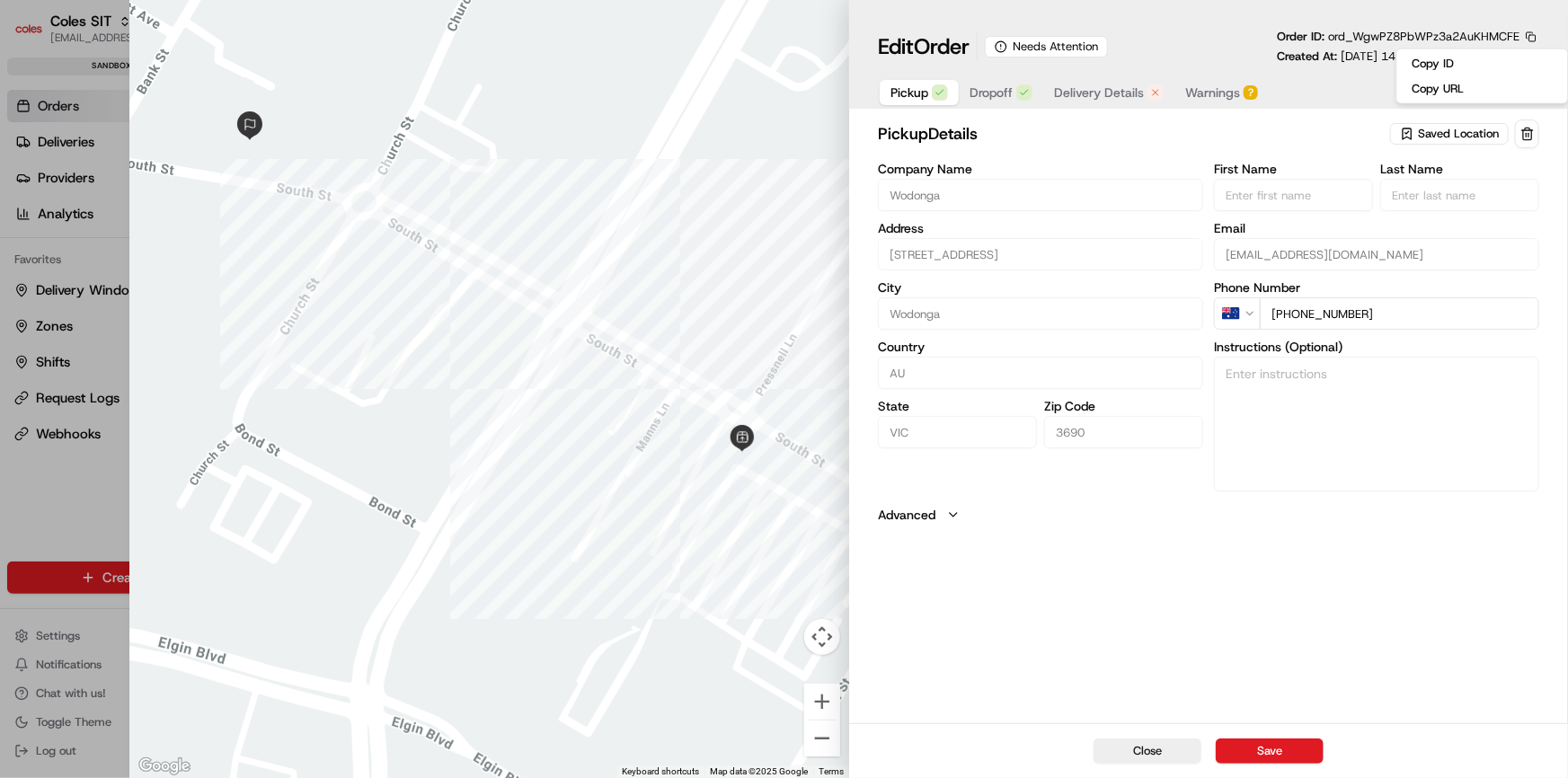 type 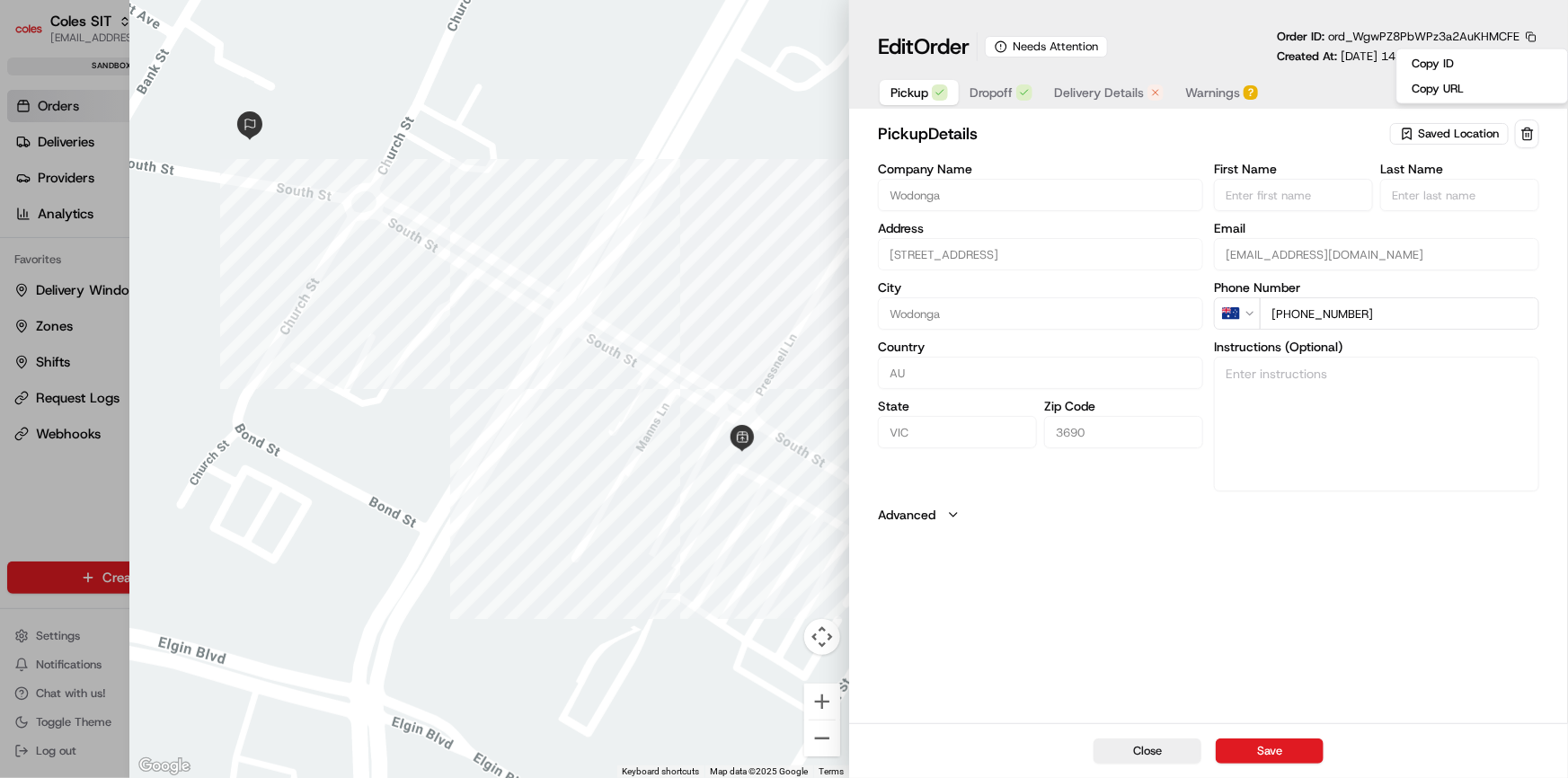 type 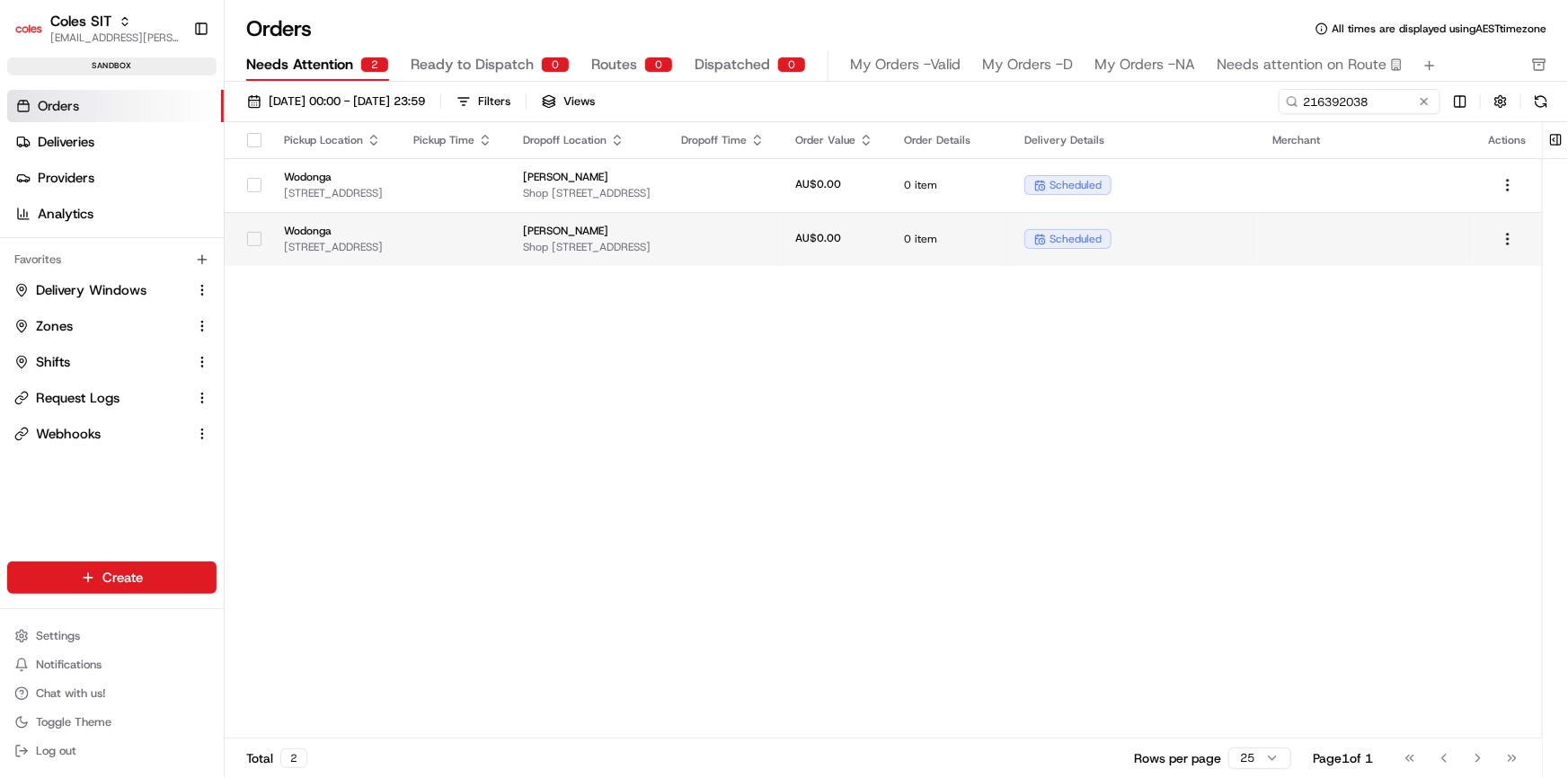 click at bounding box center (454, 239) 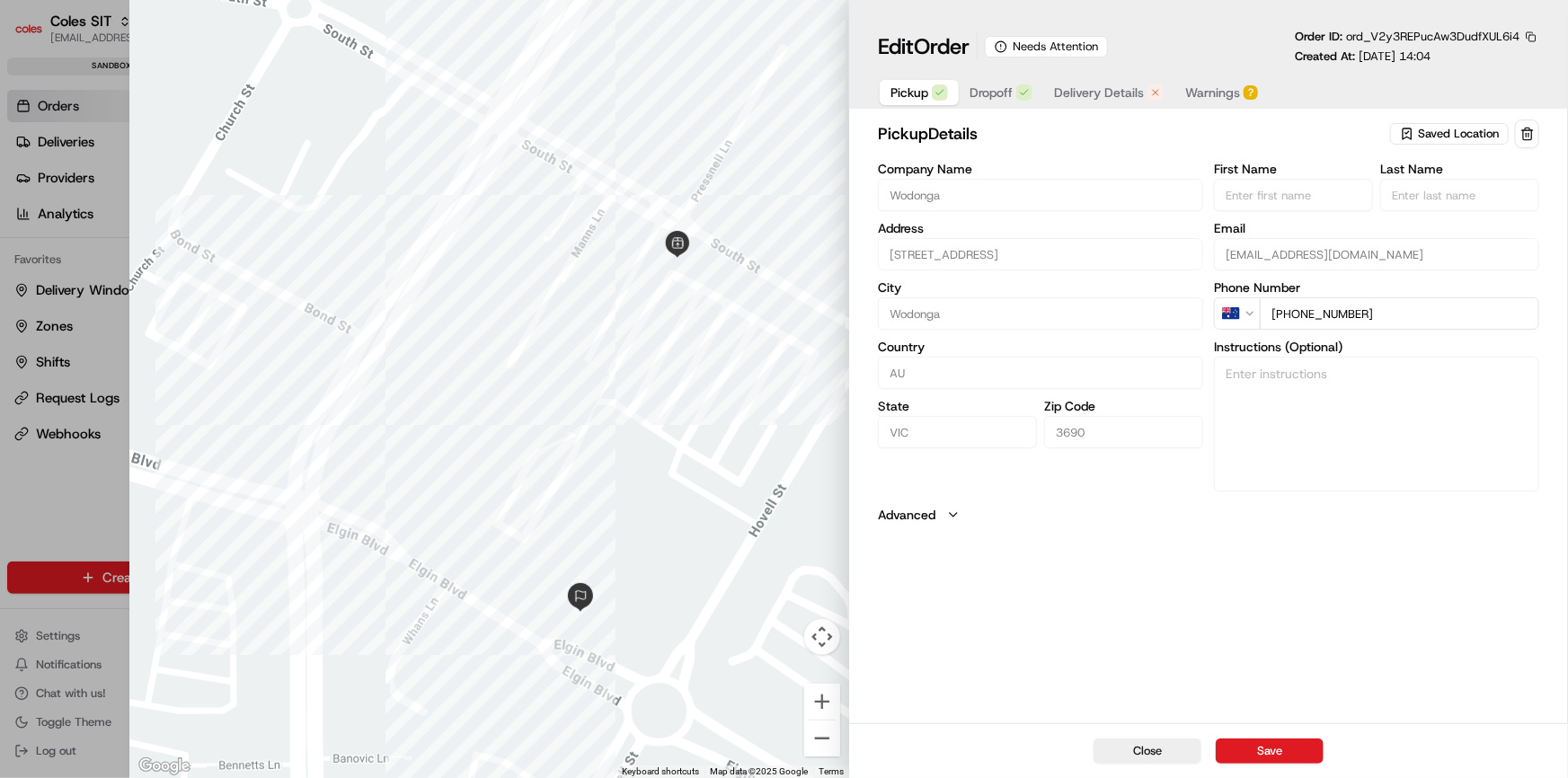click at bounding box center [1531, 37] 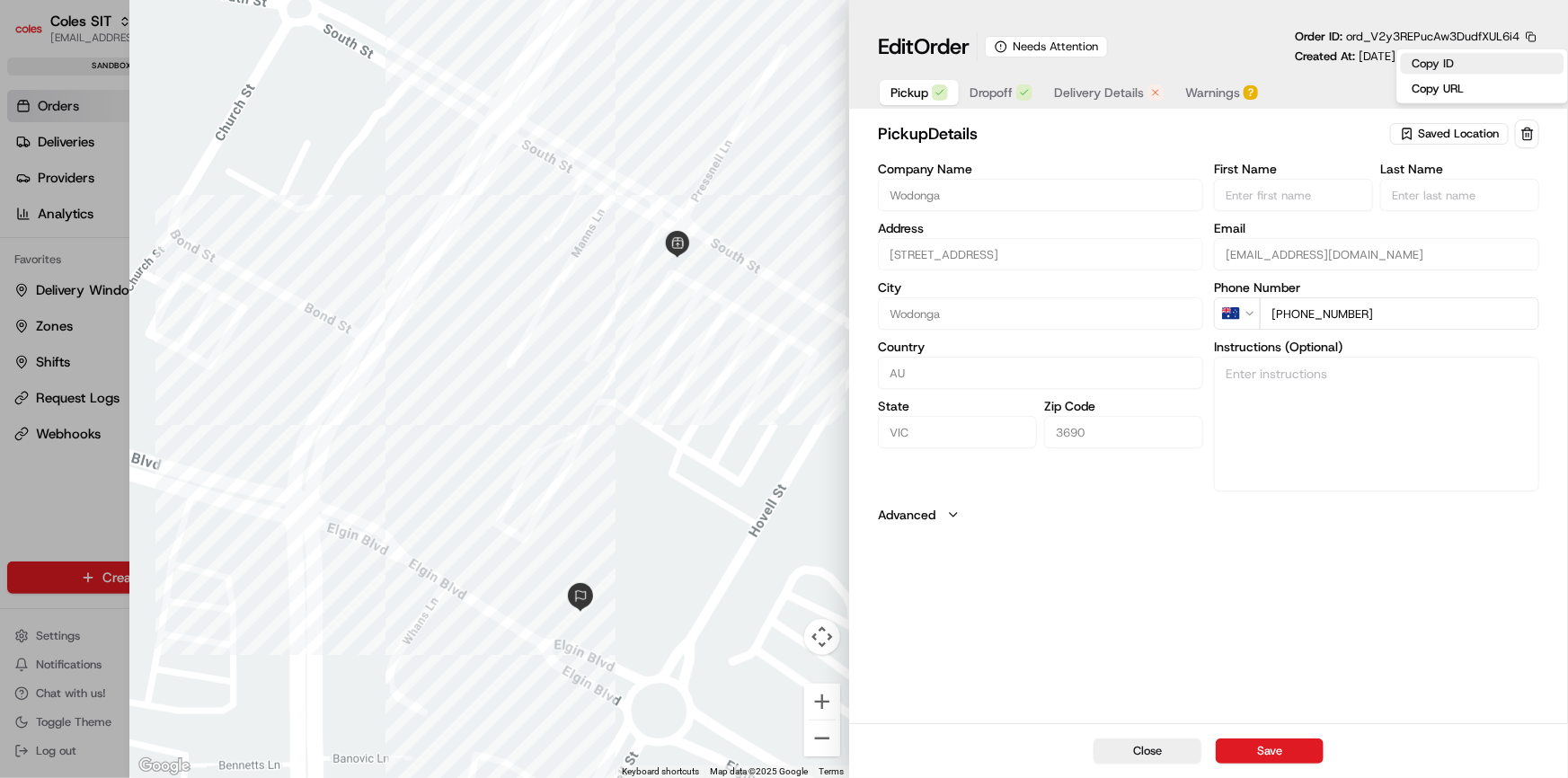 click on "Copy ID" at bounding box center [1483, 64] 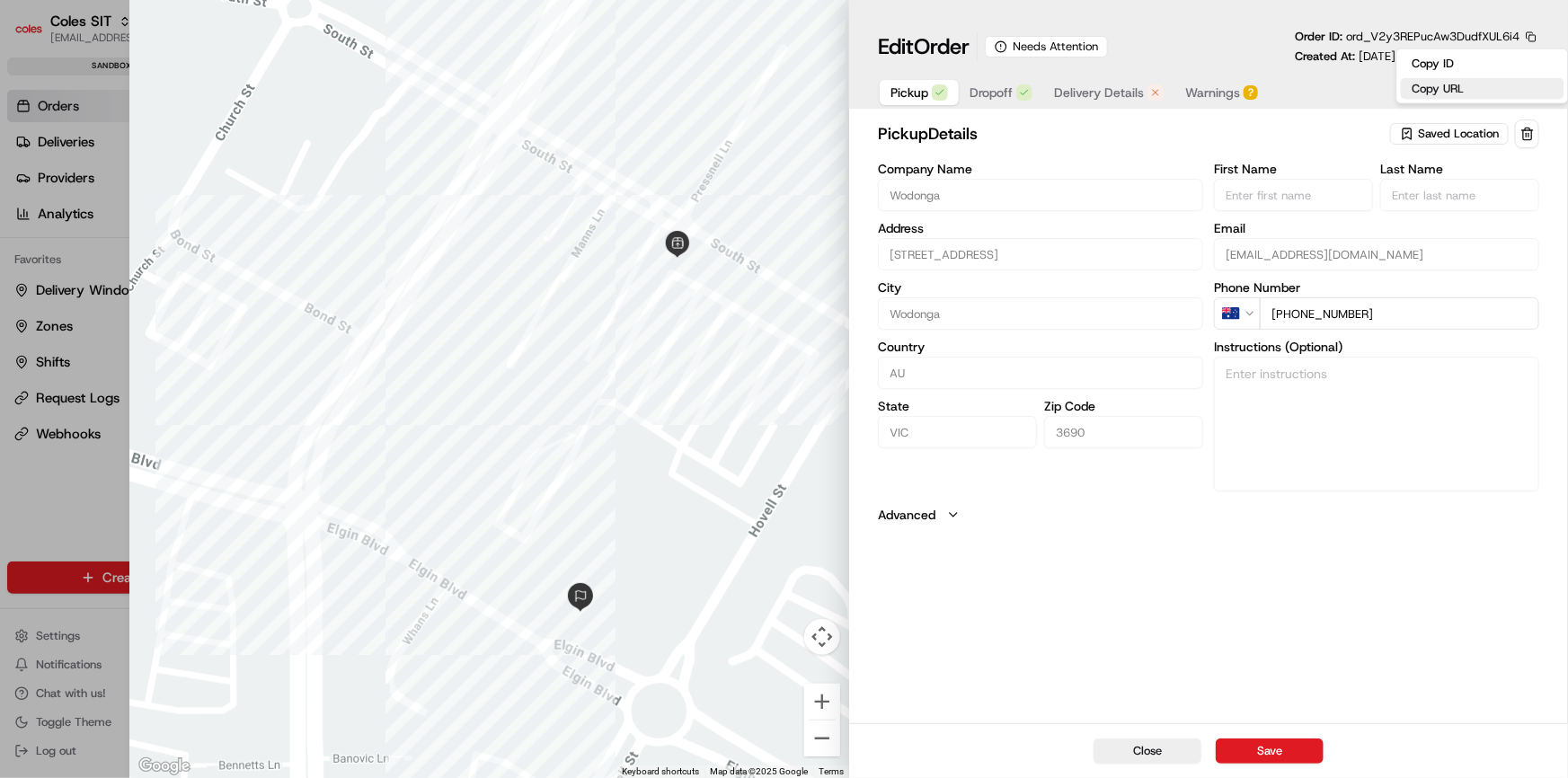 click on "Copy URL" at bounding box center (1483, 89) 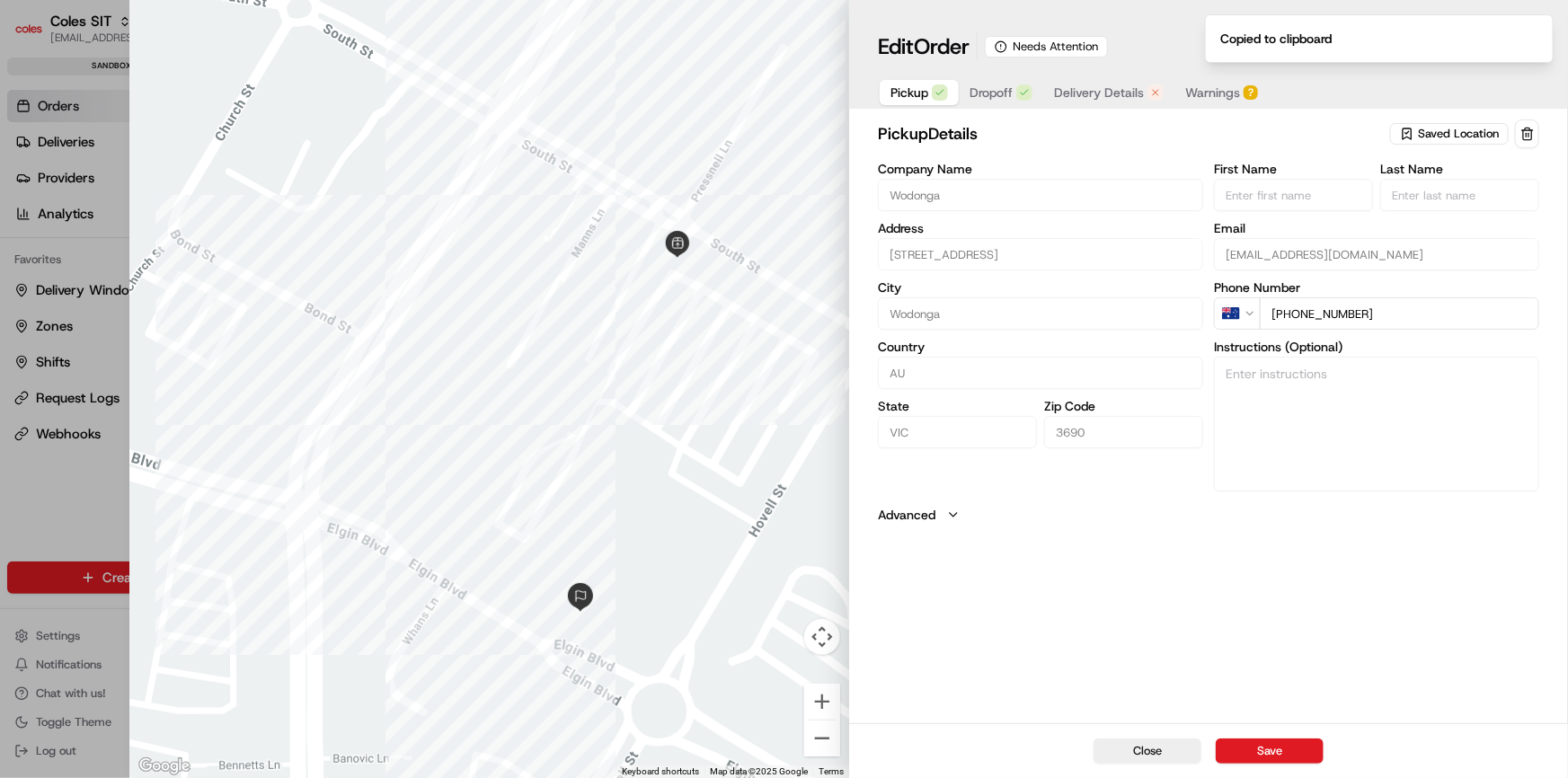 click at bounding box center [784, 389] 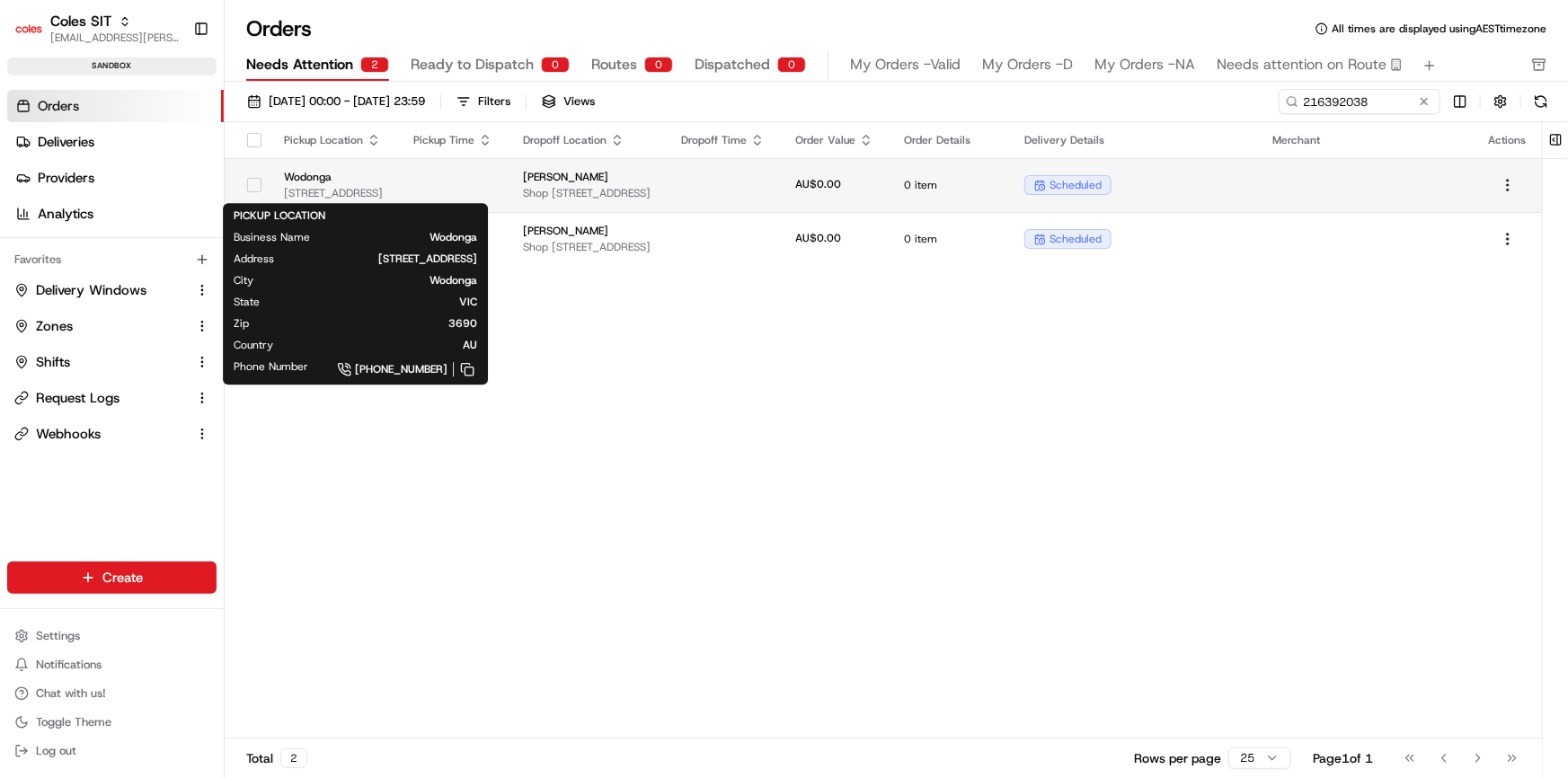 click on "Wodonga" at bounding box center [334, 177] 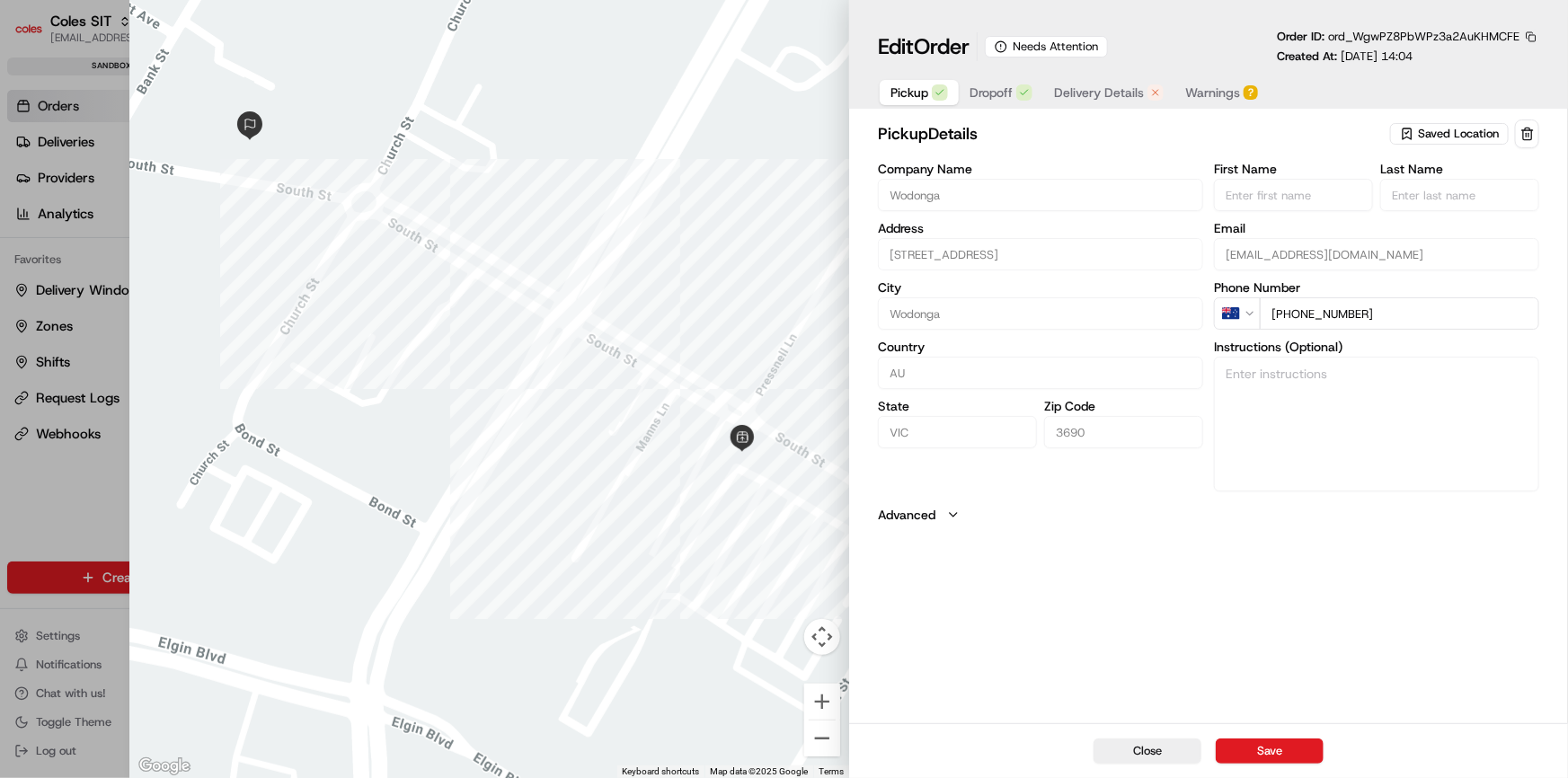 click at bounding box center [1531, 37] 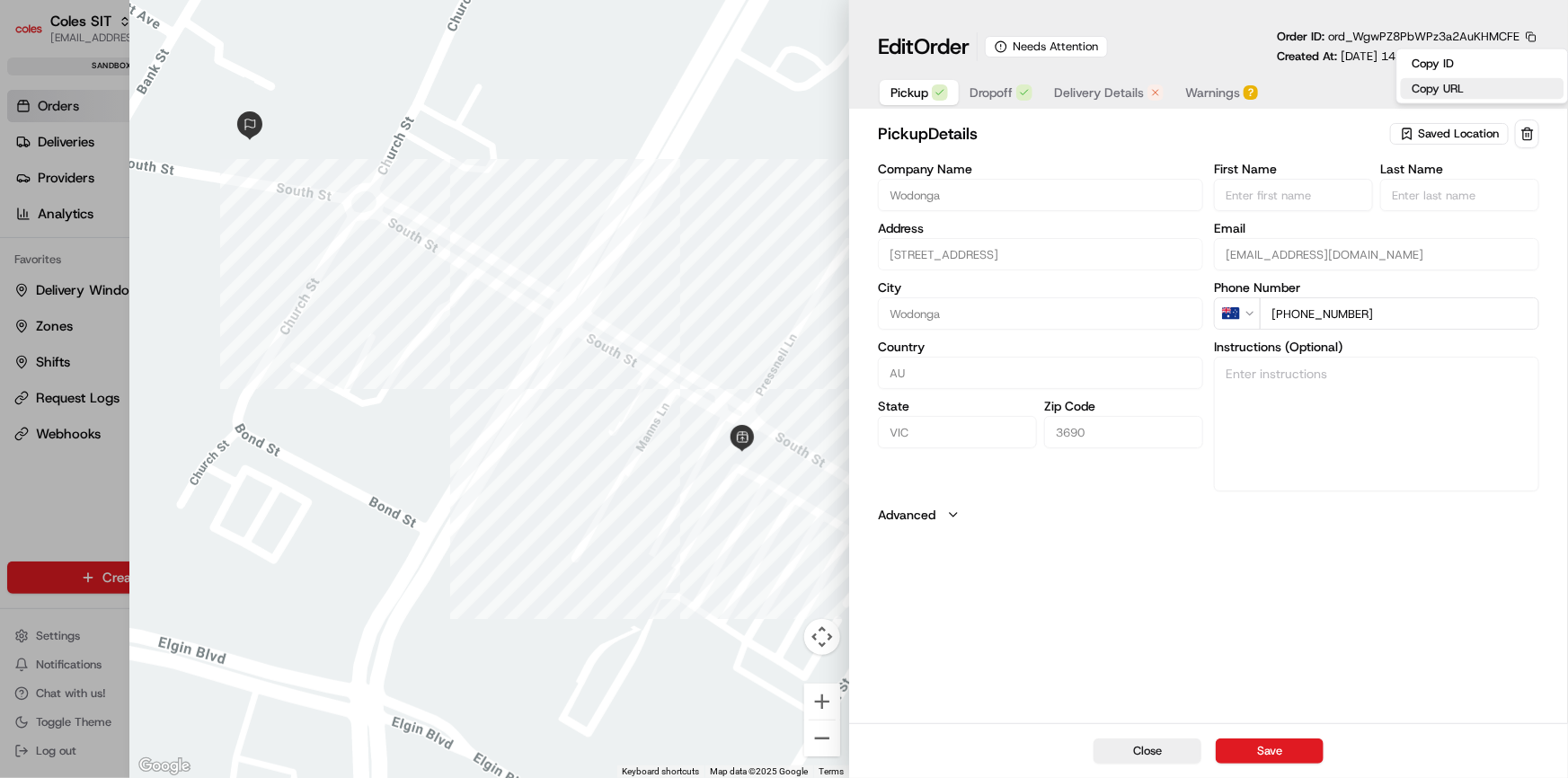 click on "Copy URL" at bounding box center [1483, 89] 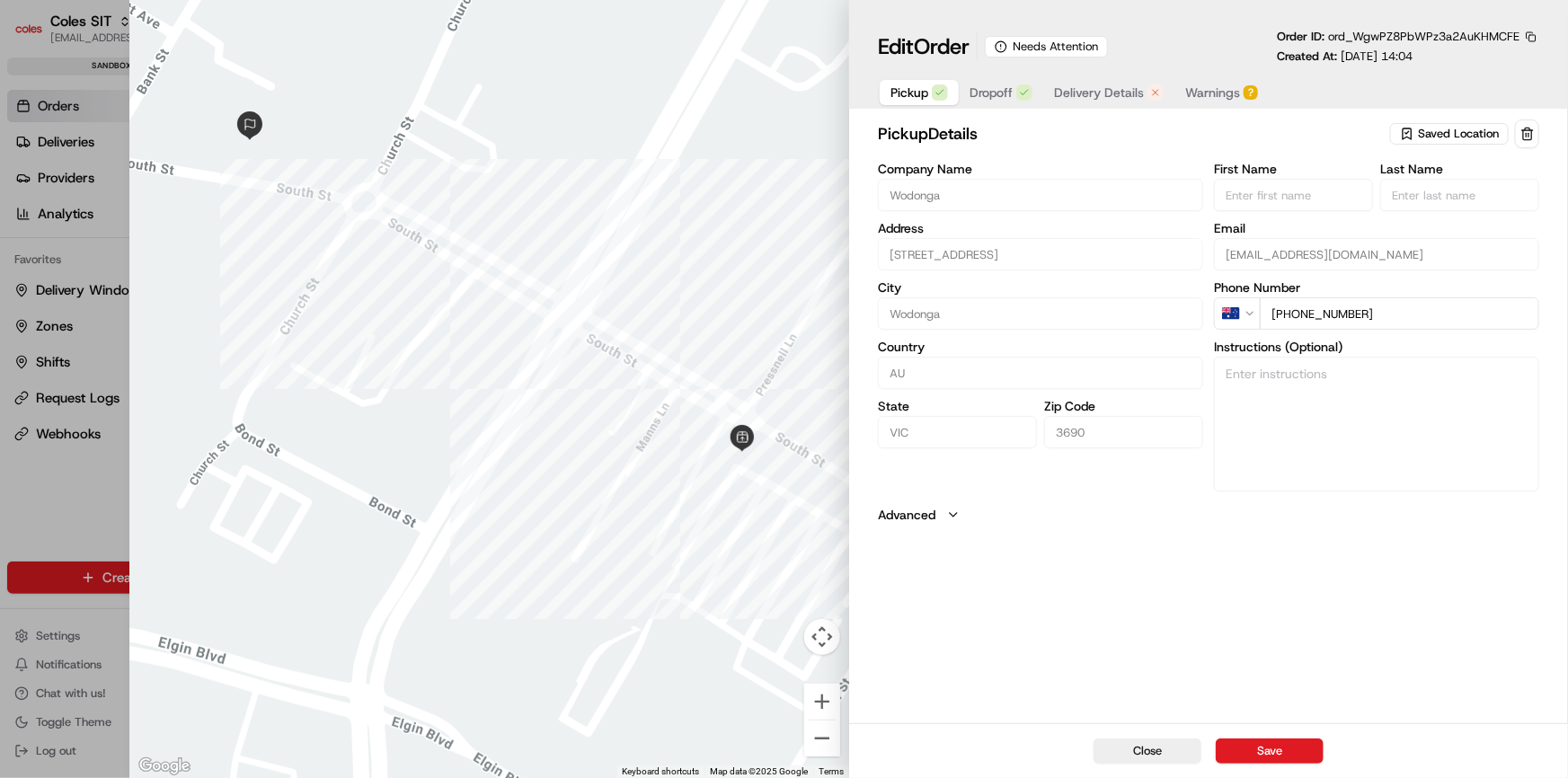 click at bounding box center [784, 389] 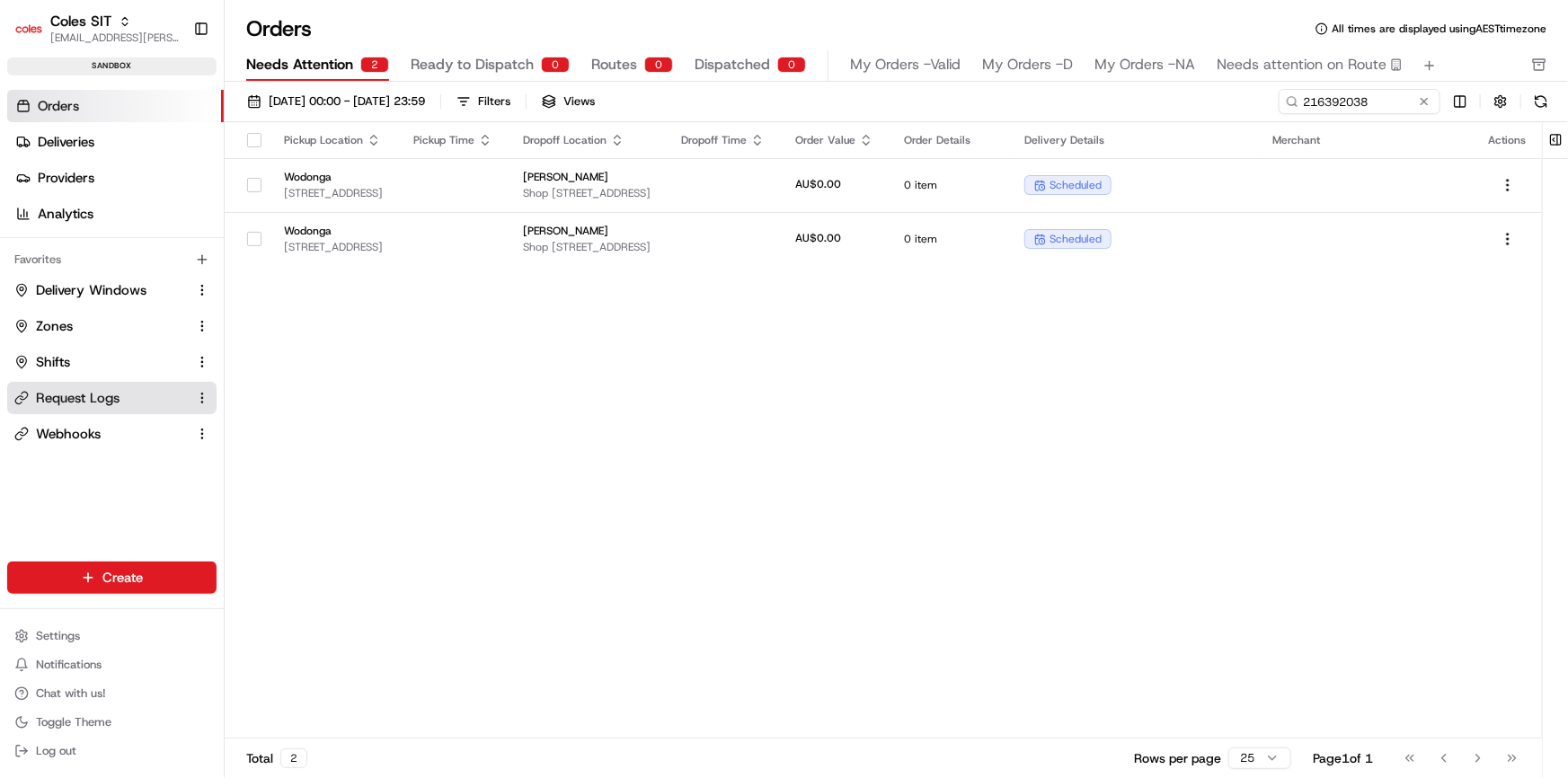 click on "Request Logs" at bounding box center [77, 398] 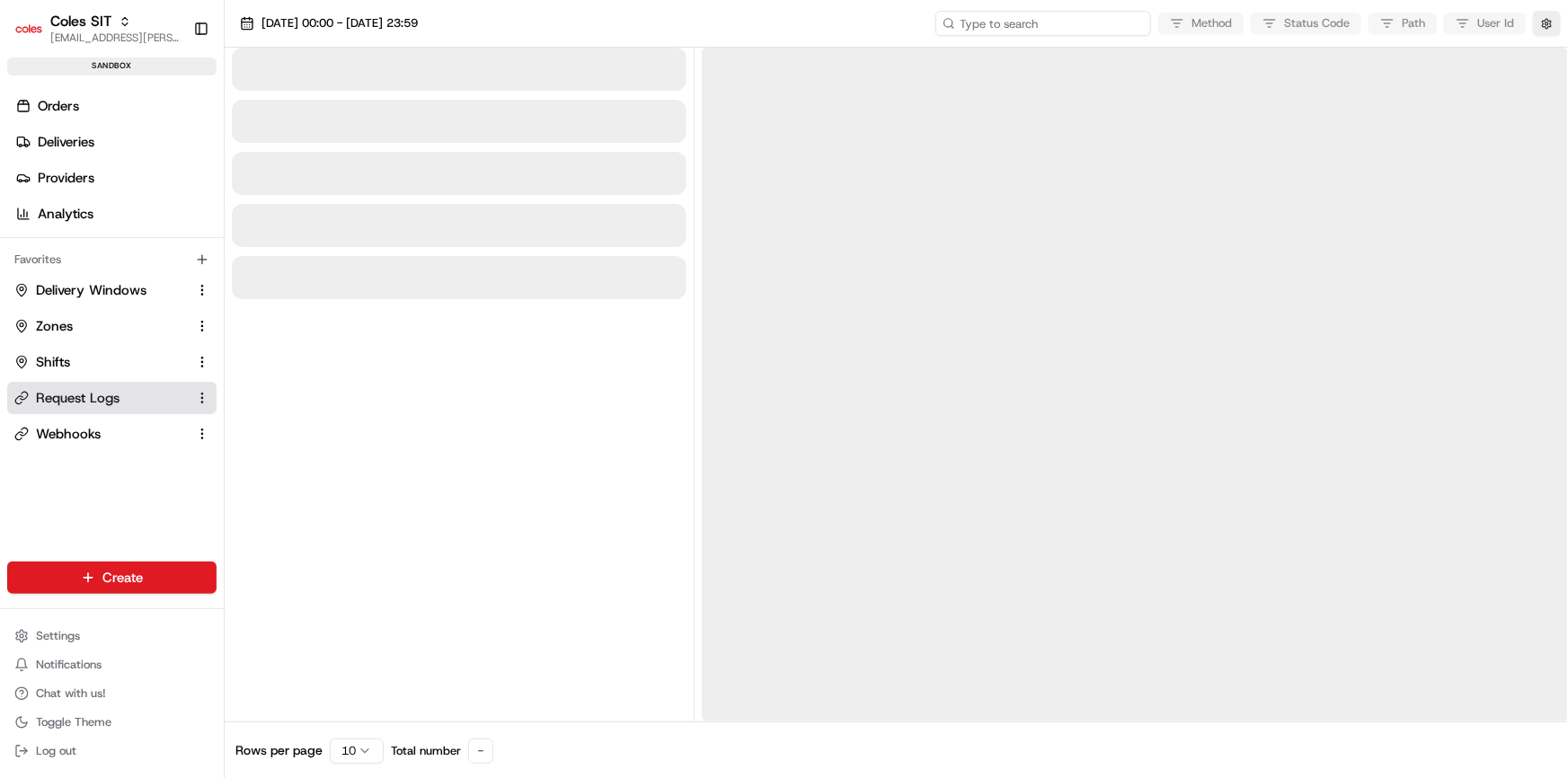 click at bounding box center (1043, 23) 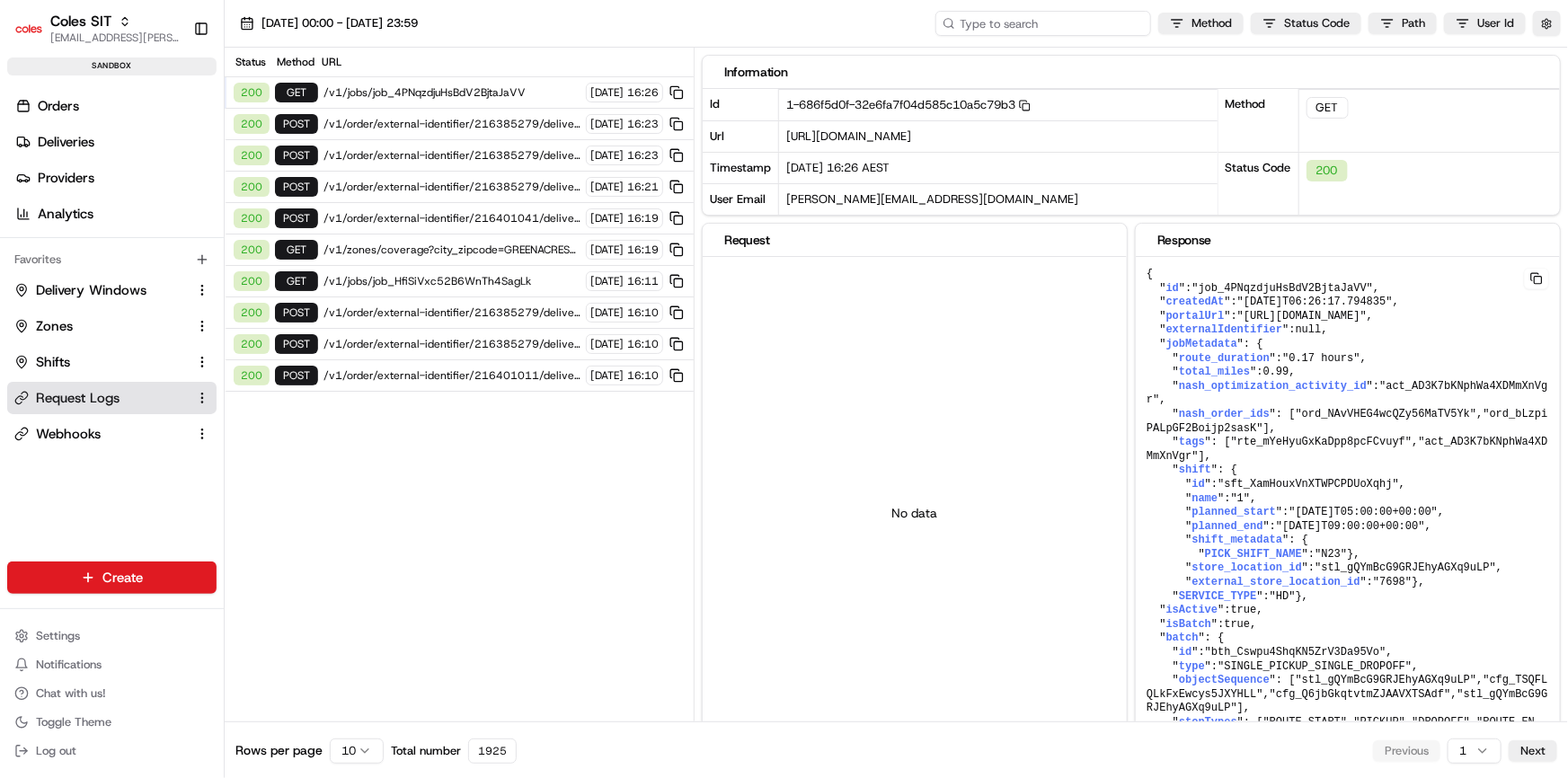 paste on "1-686f3bc1-440fb7cf68cad0192b131f44" 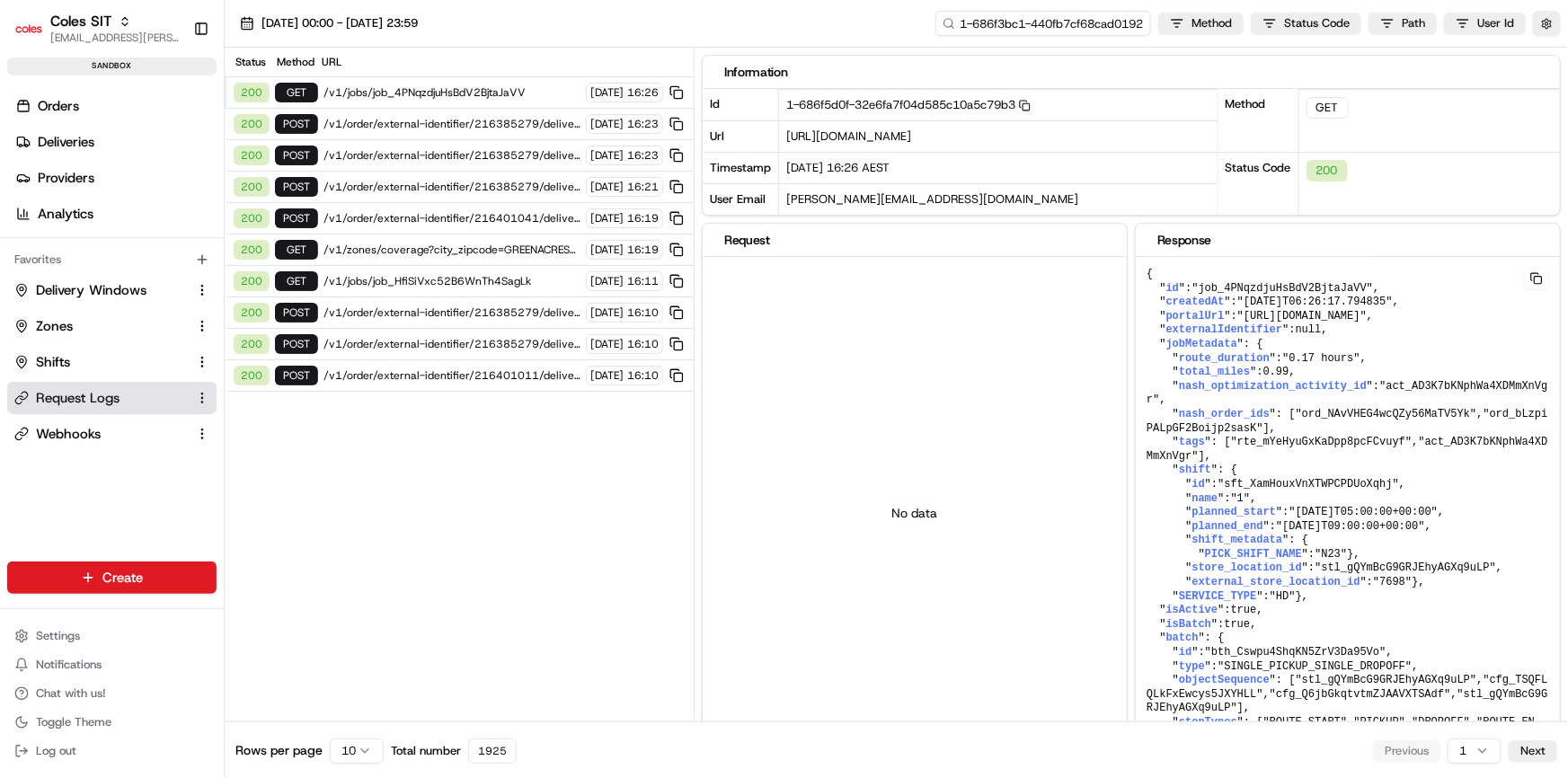 scroll, scrollTop: 0, scrollLeft: 56, axis: horizontal 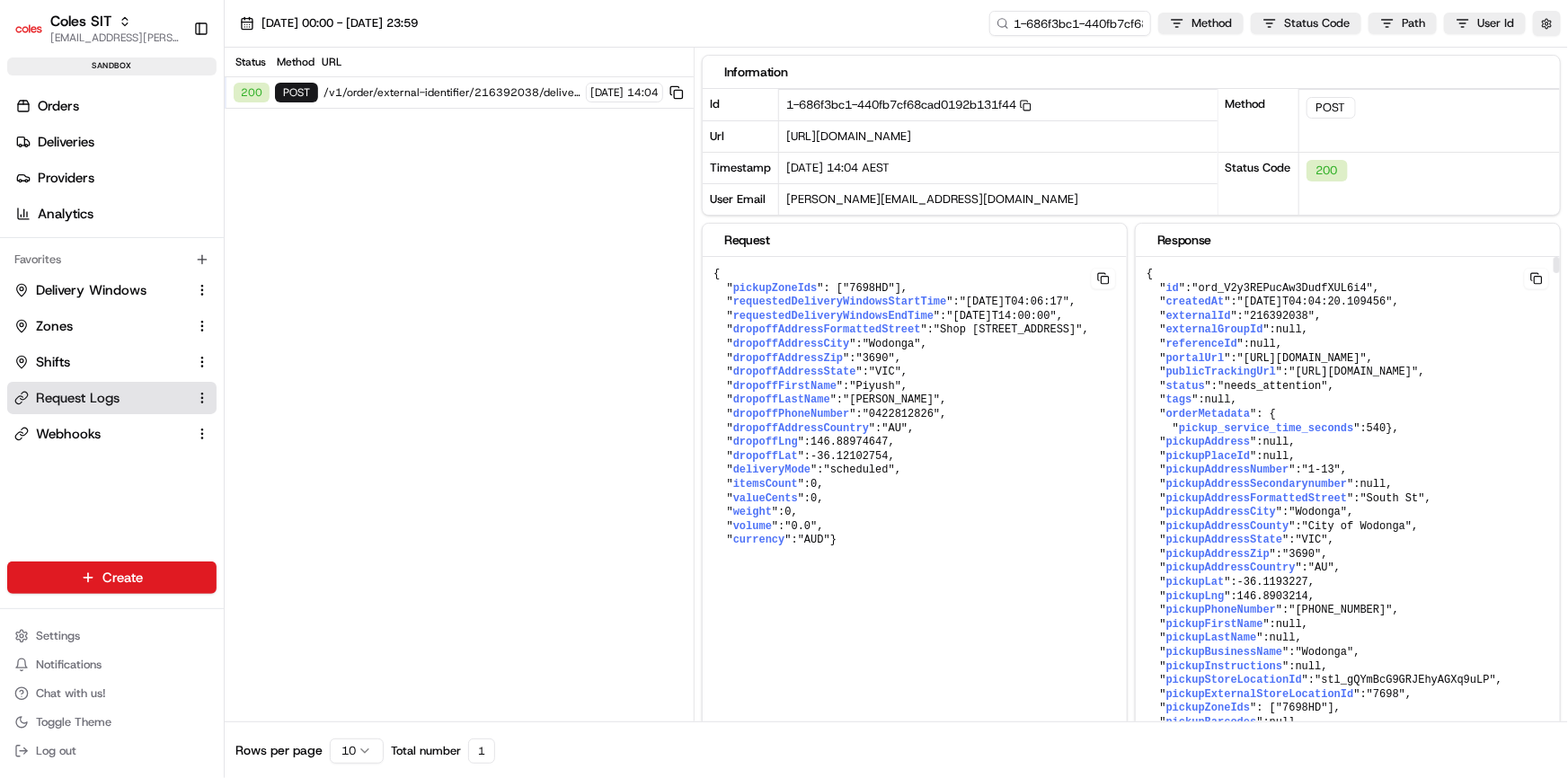 click on ""216392038"" at bounding box center (1002, 316) 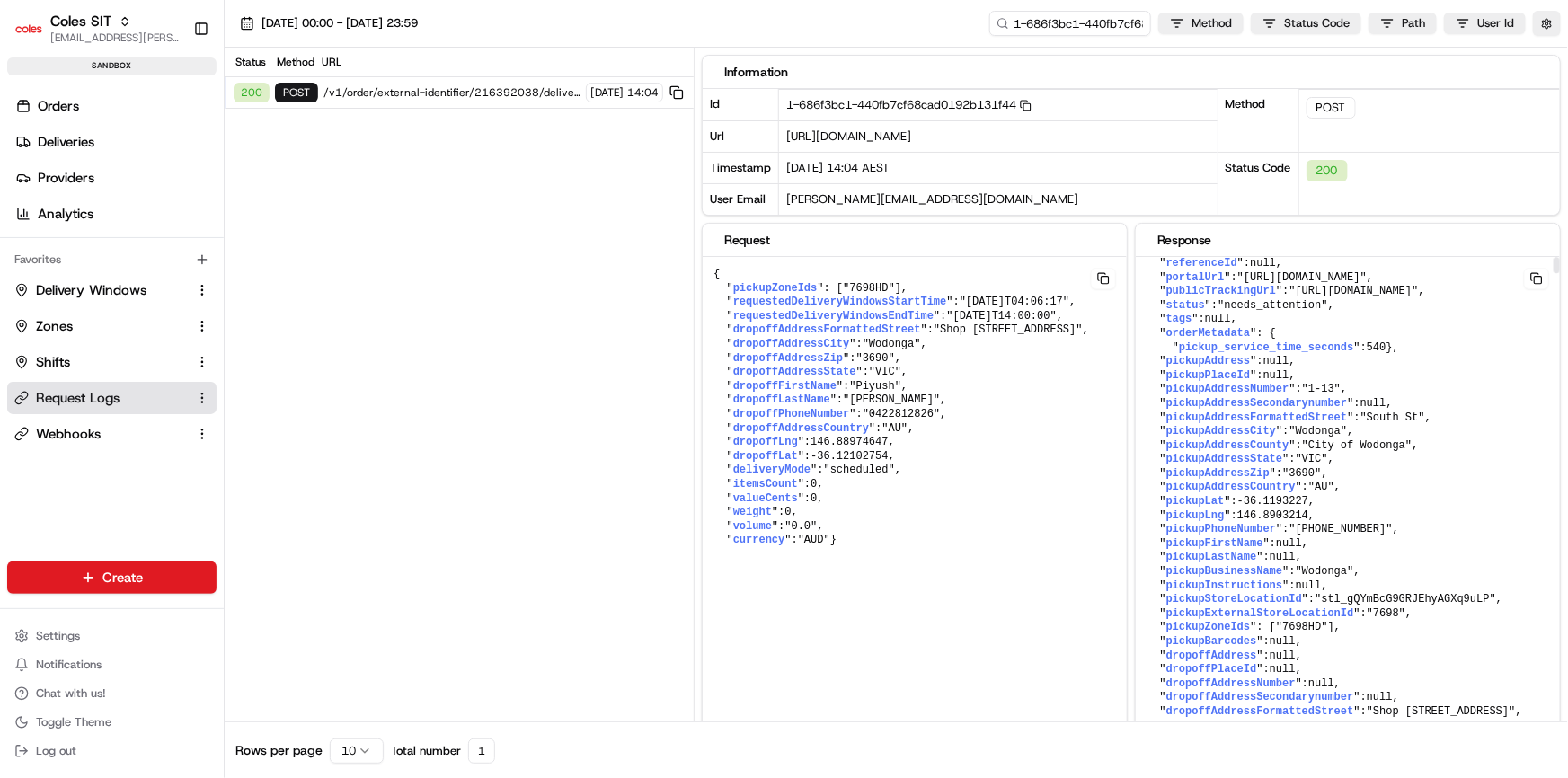 scroll, scrollTop: 0, scrollLeft: 0, axis: both 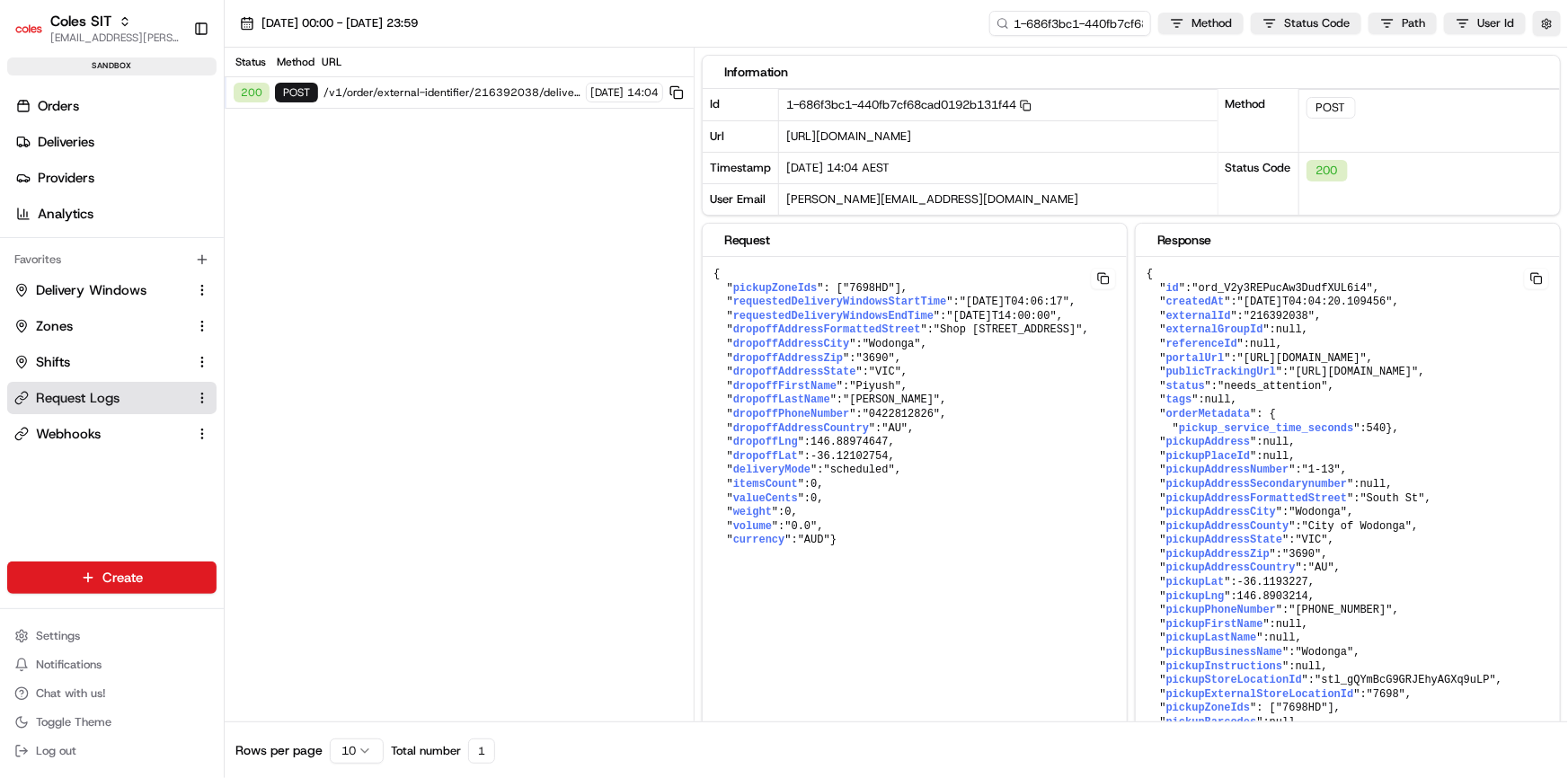 click on "Request Logs" at bounding box center (77, 398) 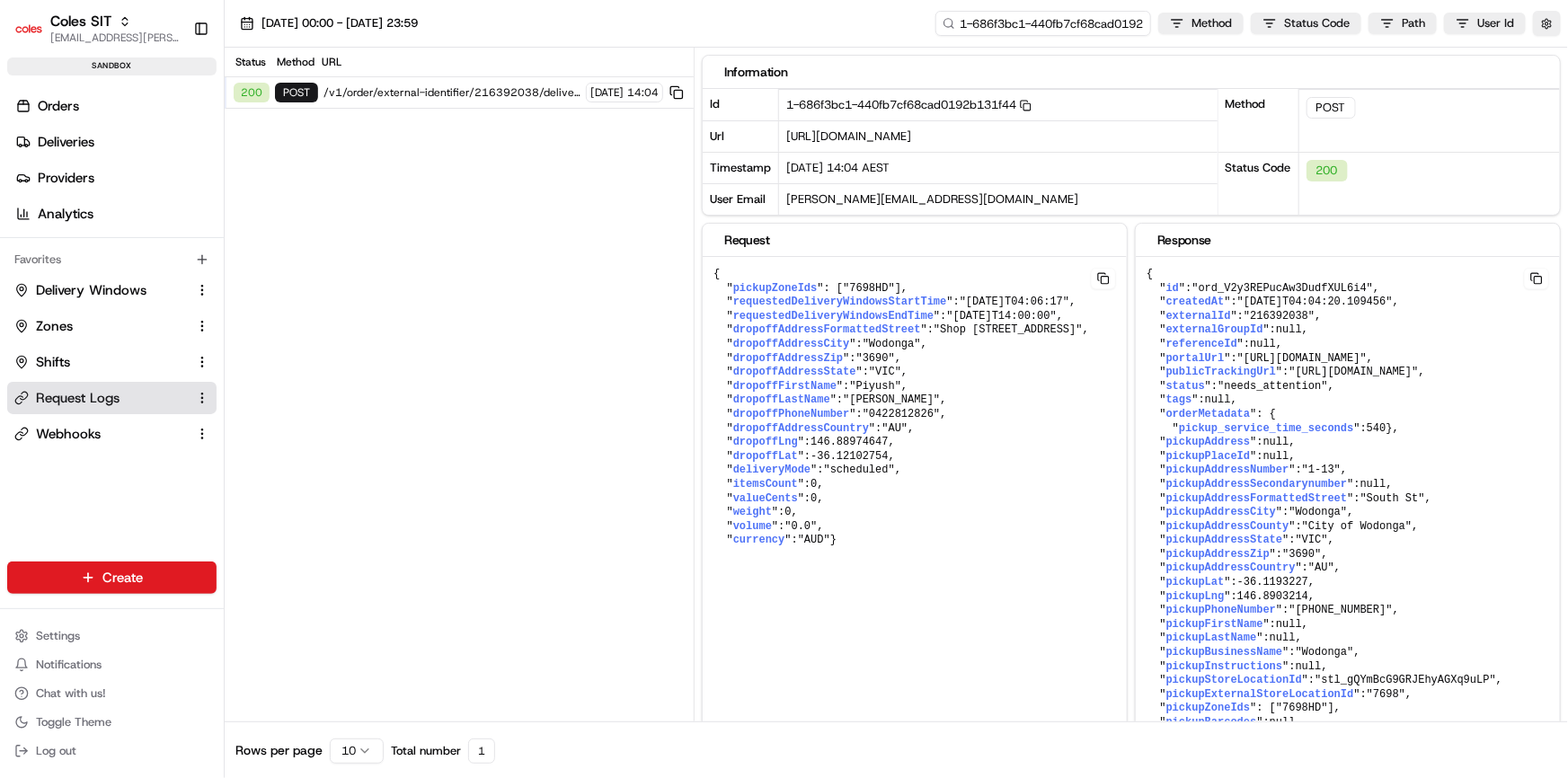 click on "1-686f3bc1-440fb7cf68cad0192b131f44" at bounding box center [1043, 23] 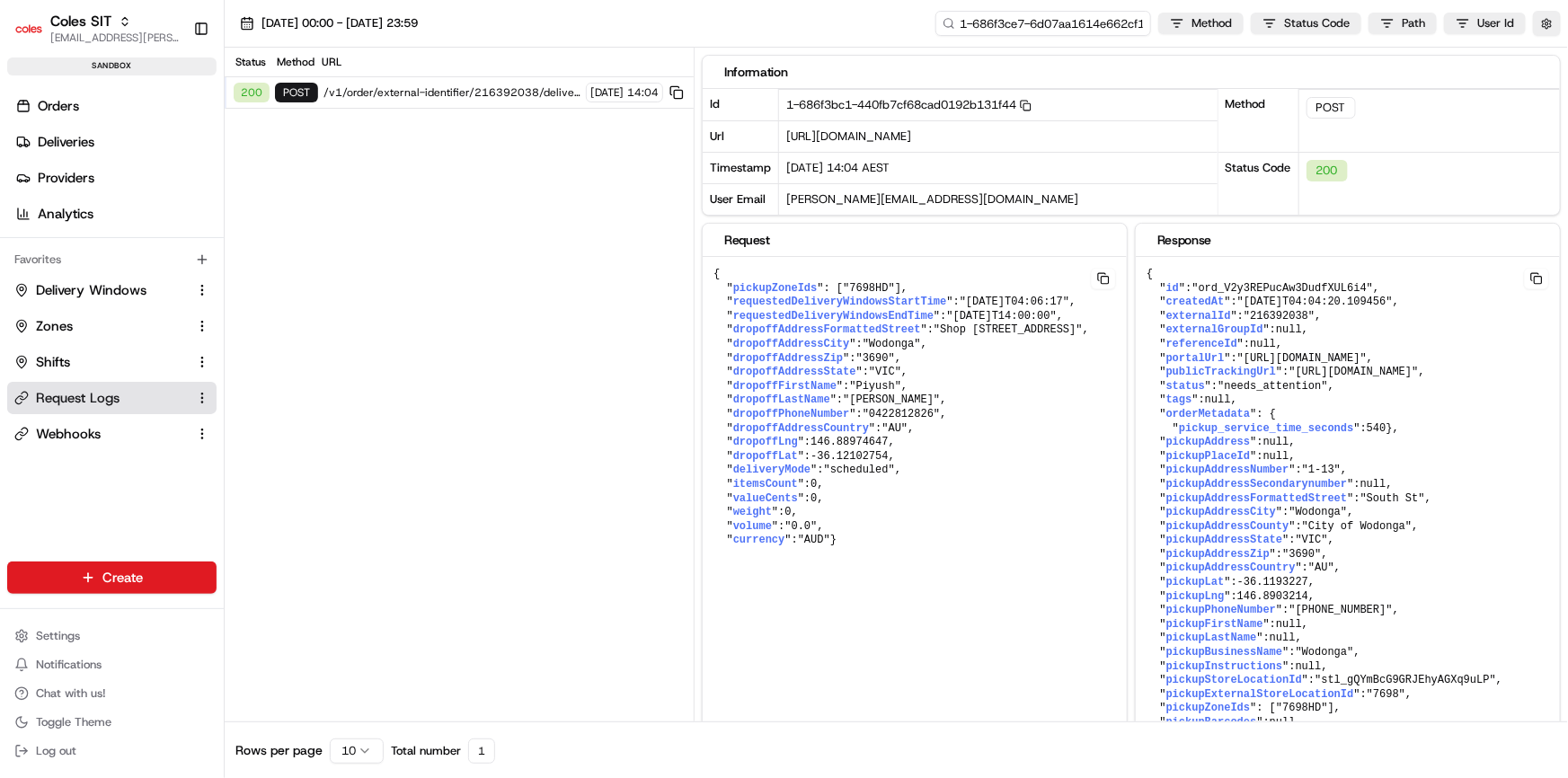 scroll, scrollTop: 0, scrollLeft: 60, axis: horizontal 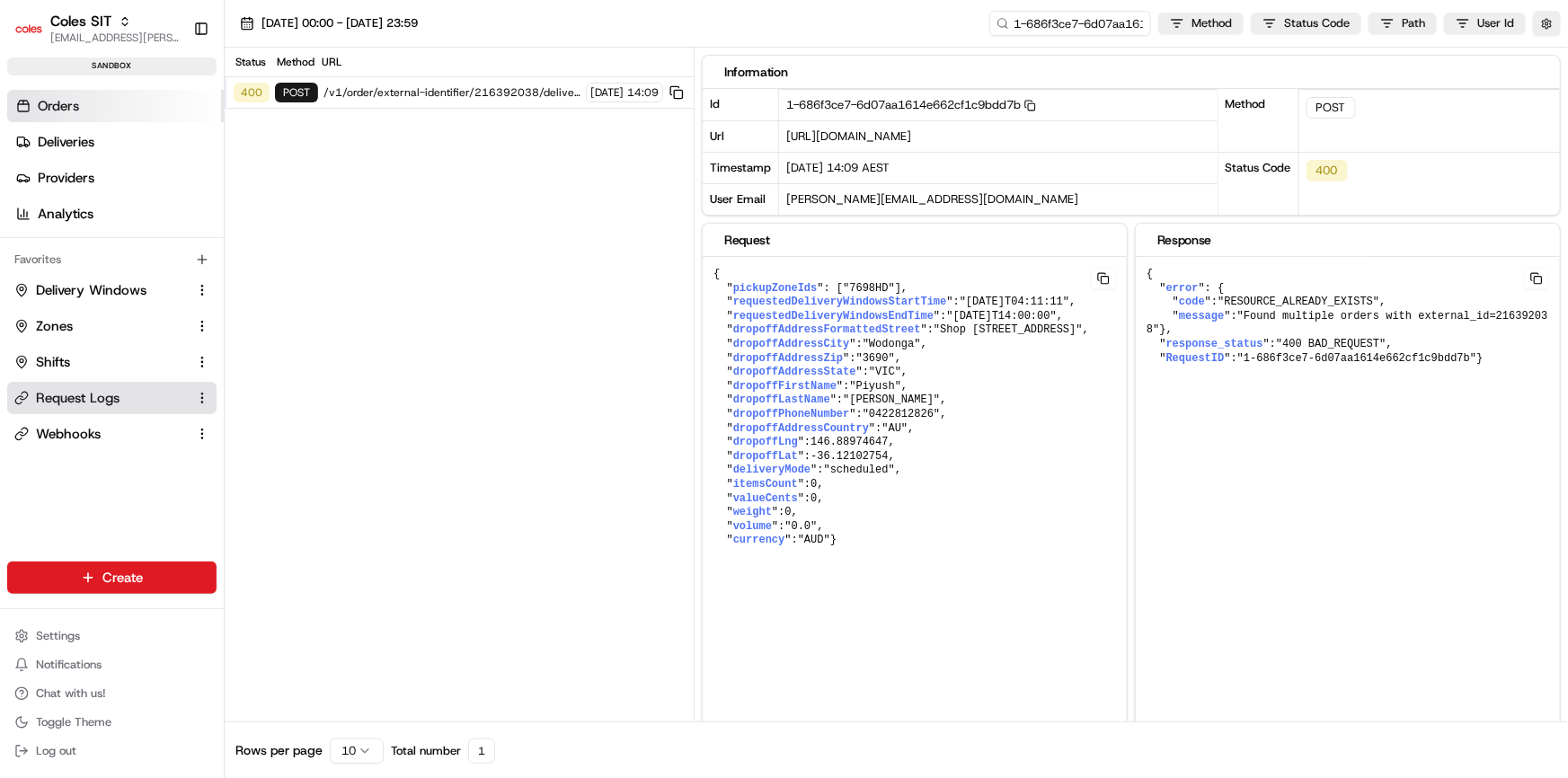 click on "Orders" at bounding box center [115, 106] 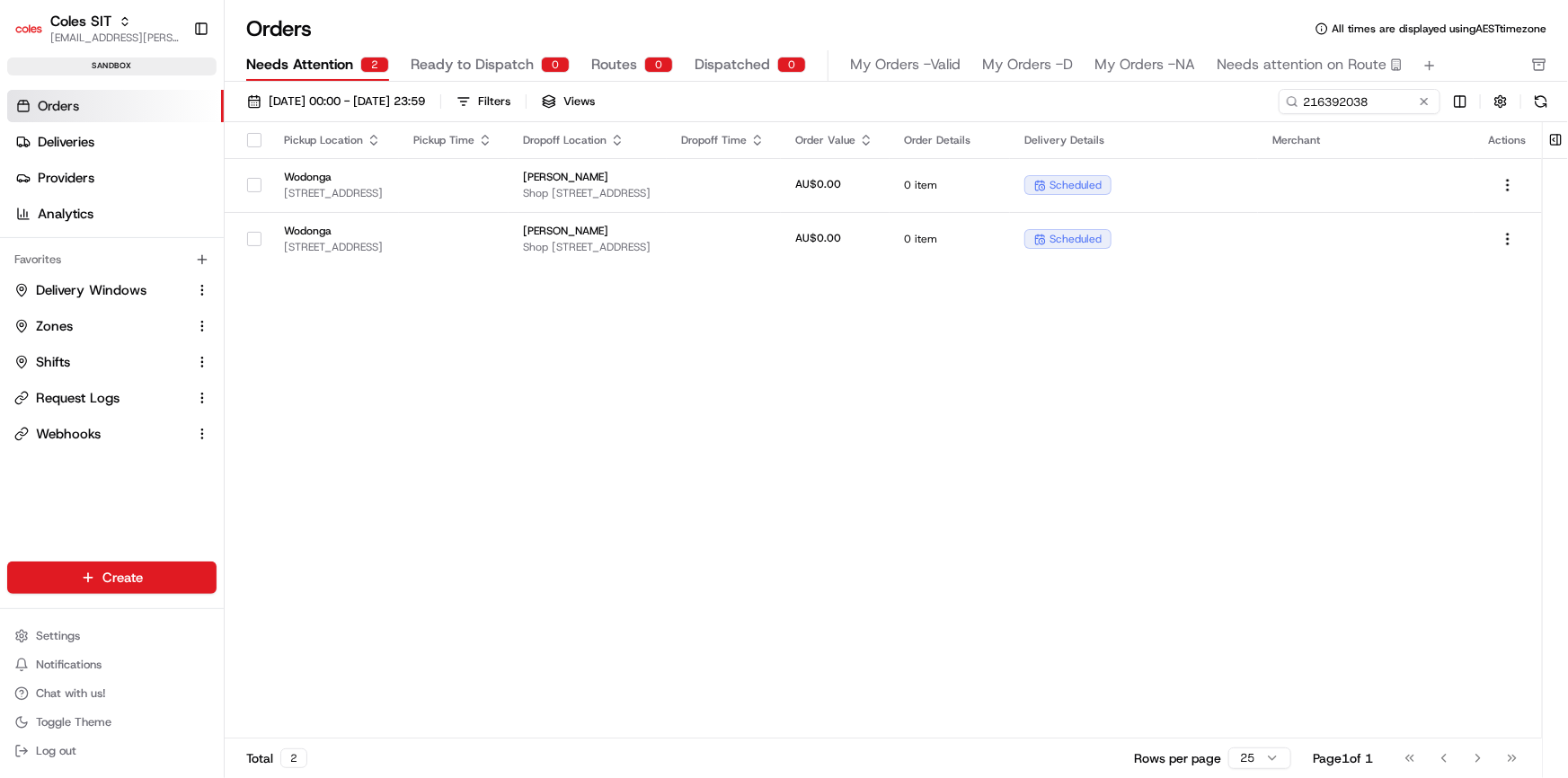 click on "Orders Deliveries Providers Analytics Favorites Delivery Windows Zones Shifts Request Logs Webhooks" at bounding box center (111, 341) 